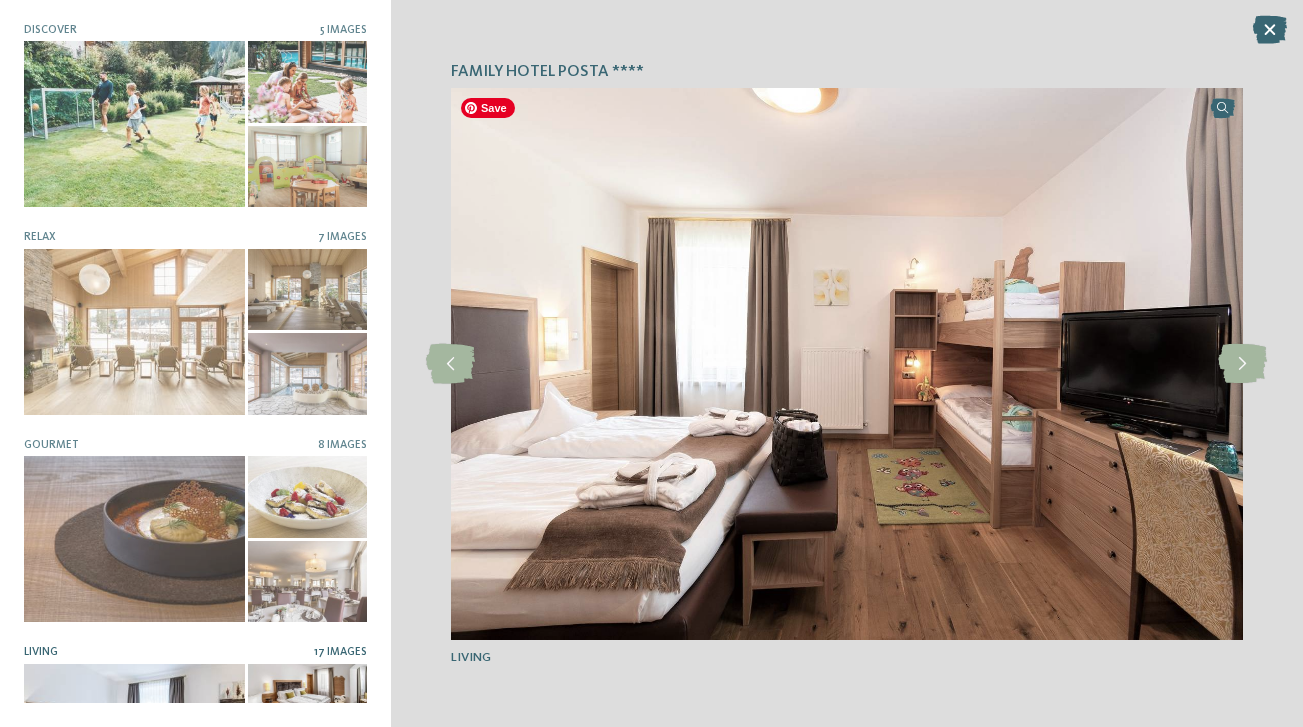 scroll, scrollTop: 0, scrollLeft: 0, axis: both 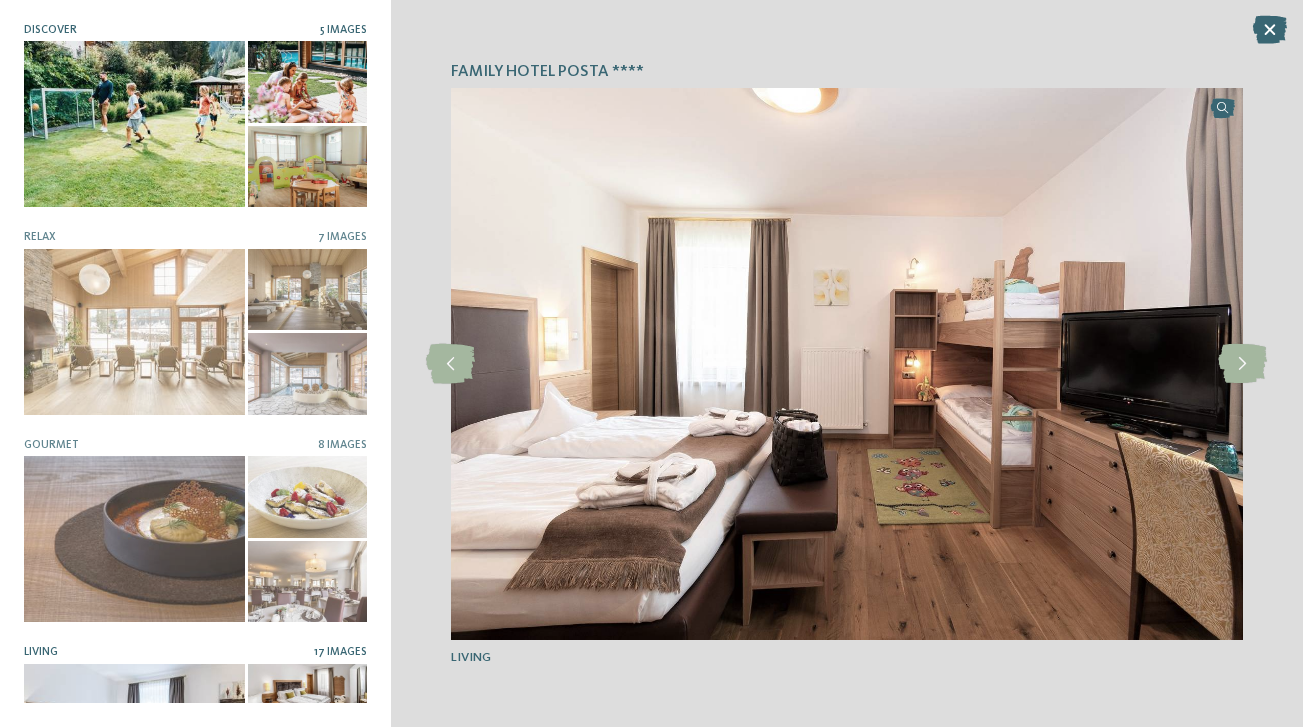 click on "5 Images" at bounding box center (343, 30) 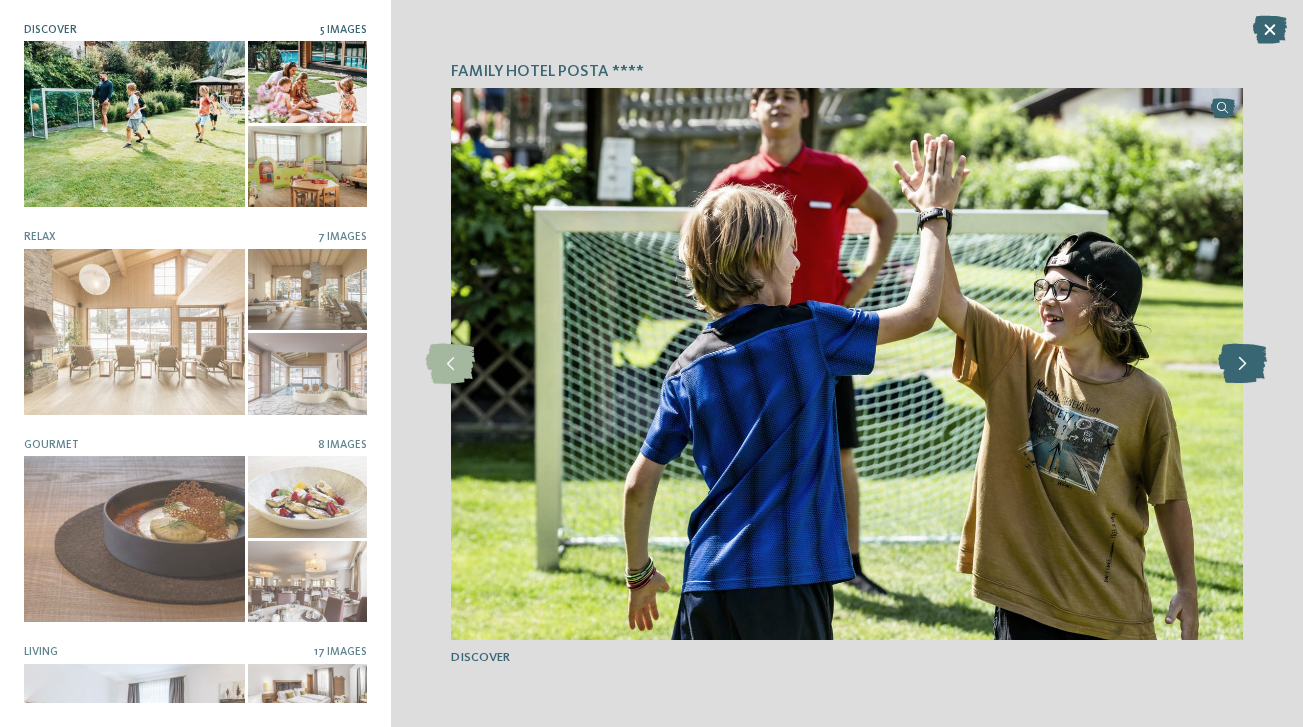 click at bounding box center [1242, 364] 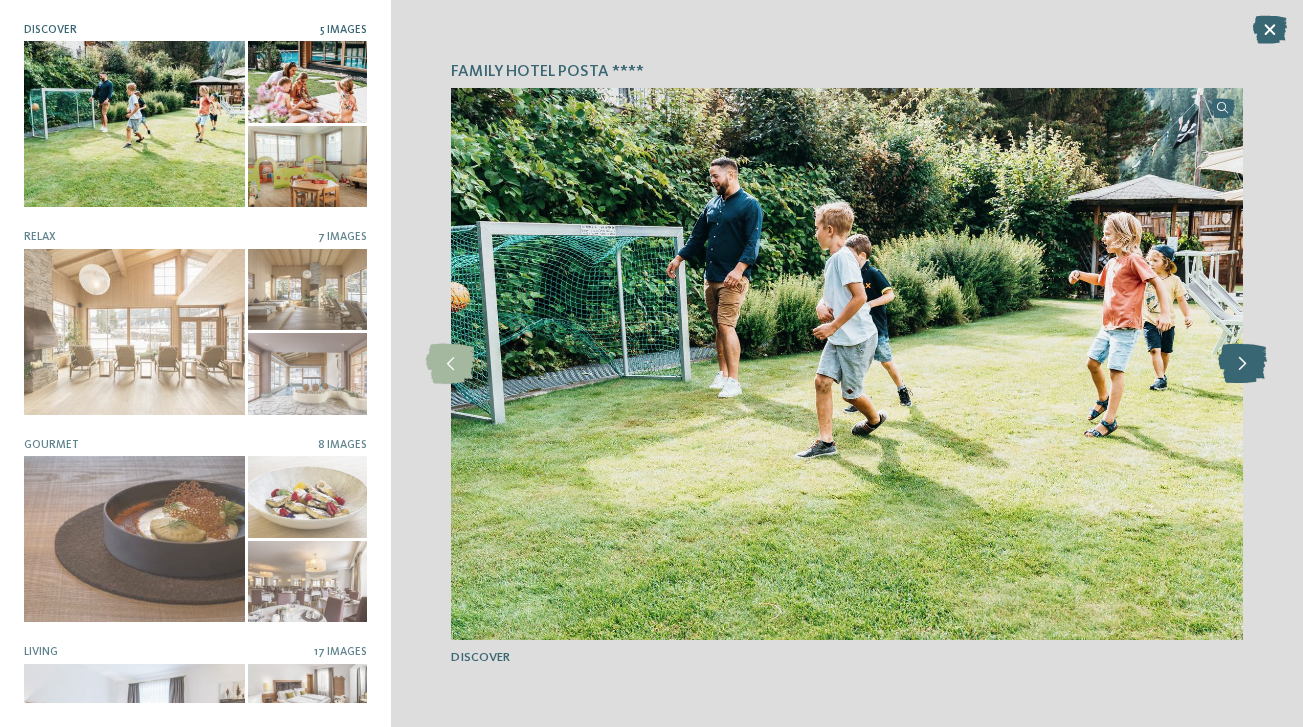 click at bounding box center [1242, 364] 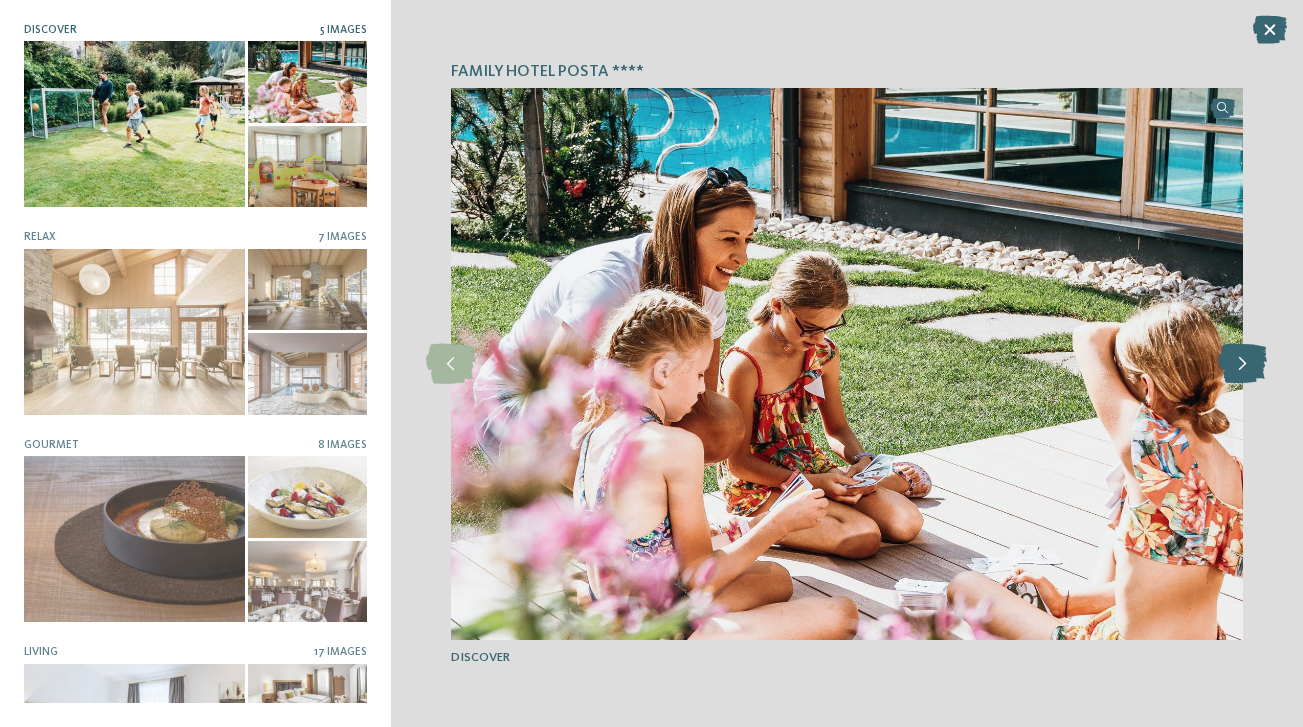 click at bounding box center [1242, 364] 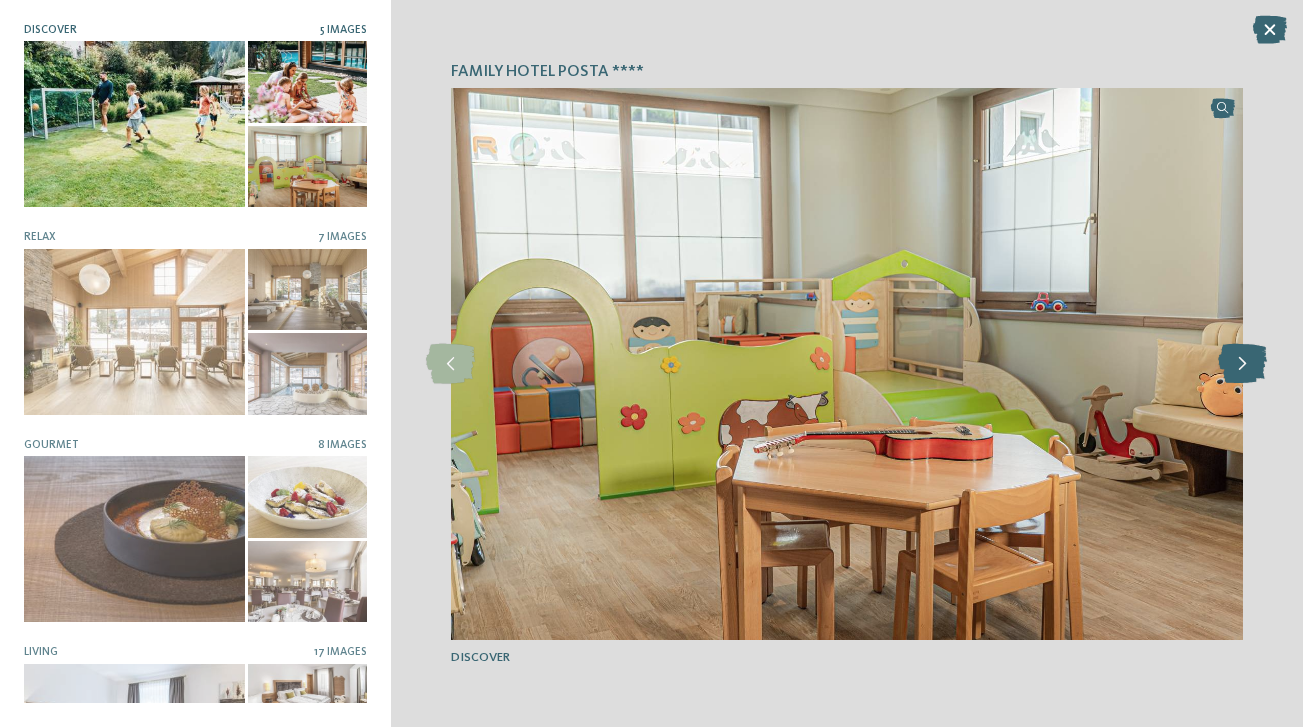 click at bounding box center [1242, 364] 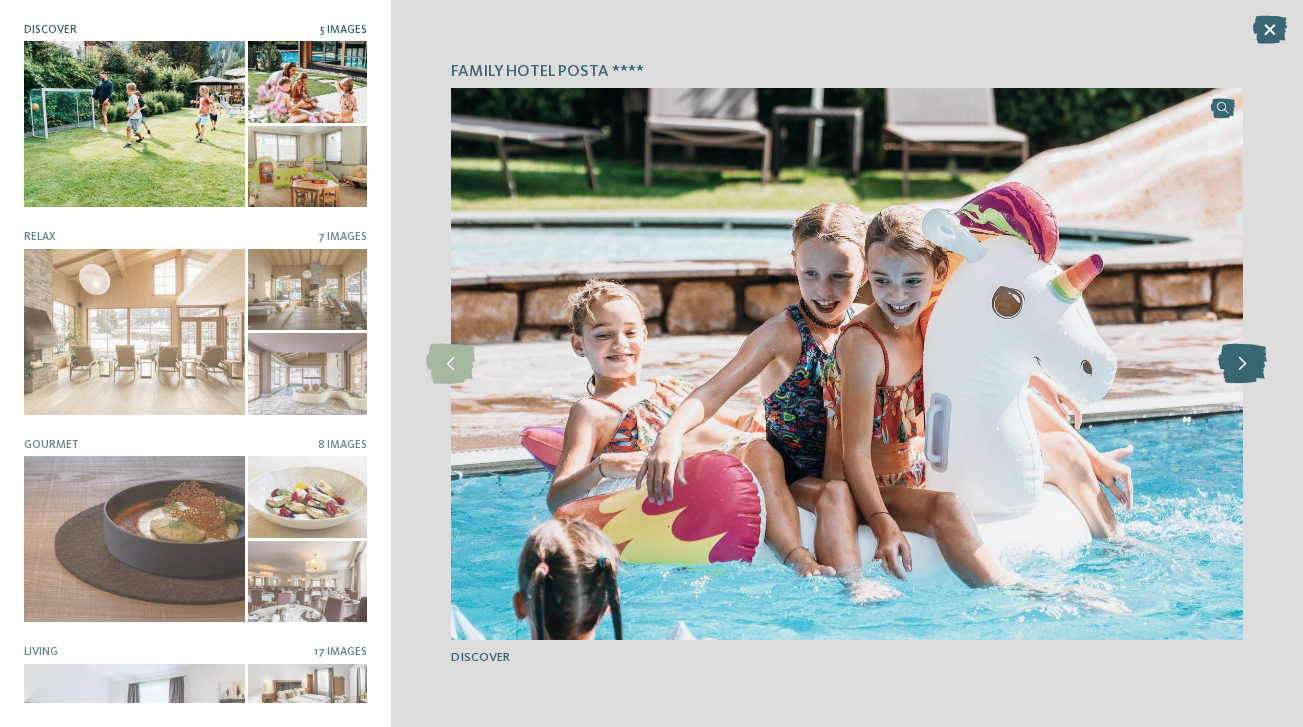 click at bounding box center [1242, 364] 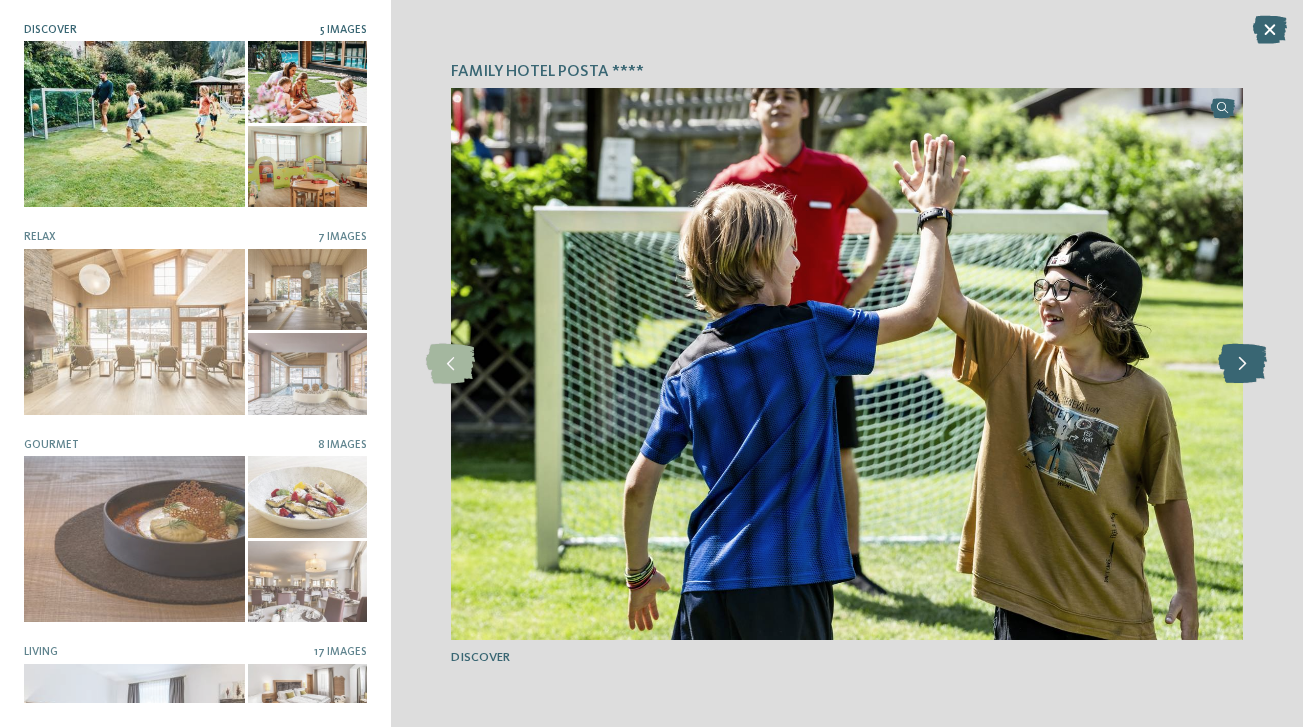 click at bounding box center [1242, 364] 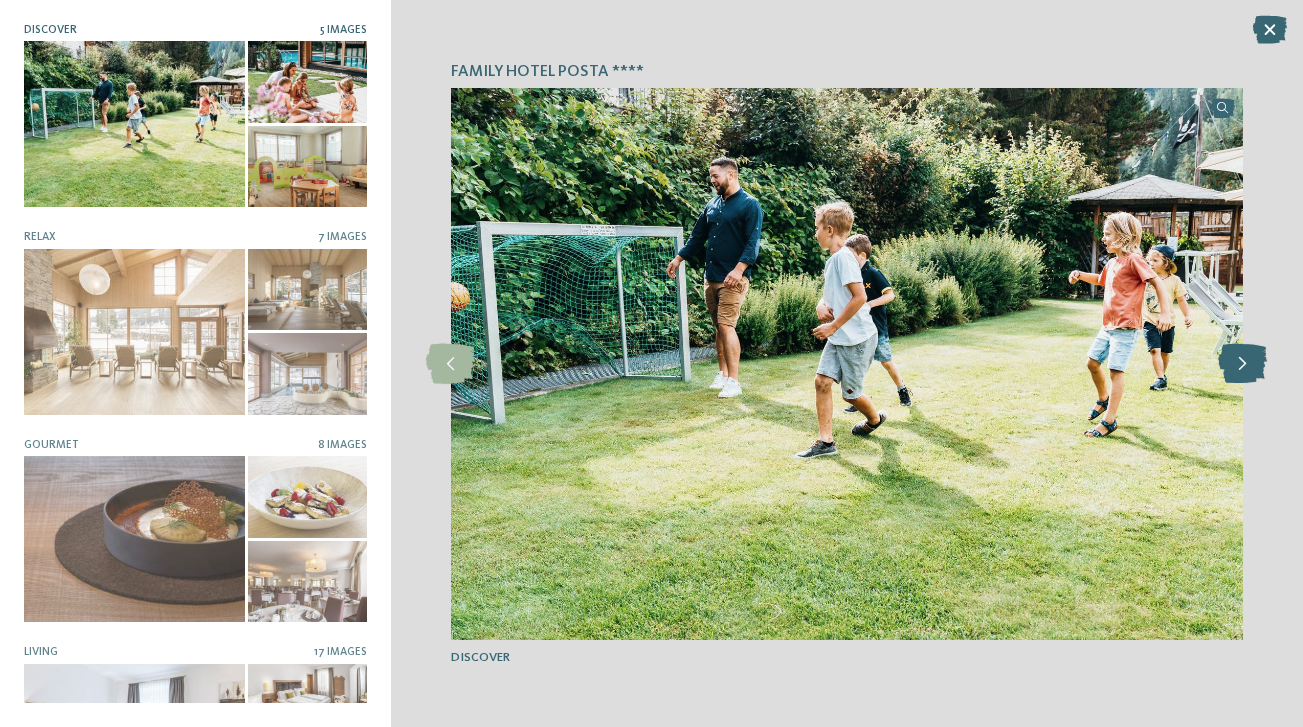 click at bounding box center [1242, 364] 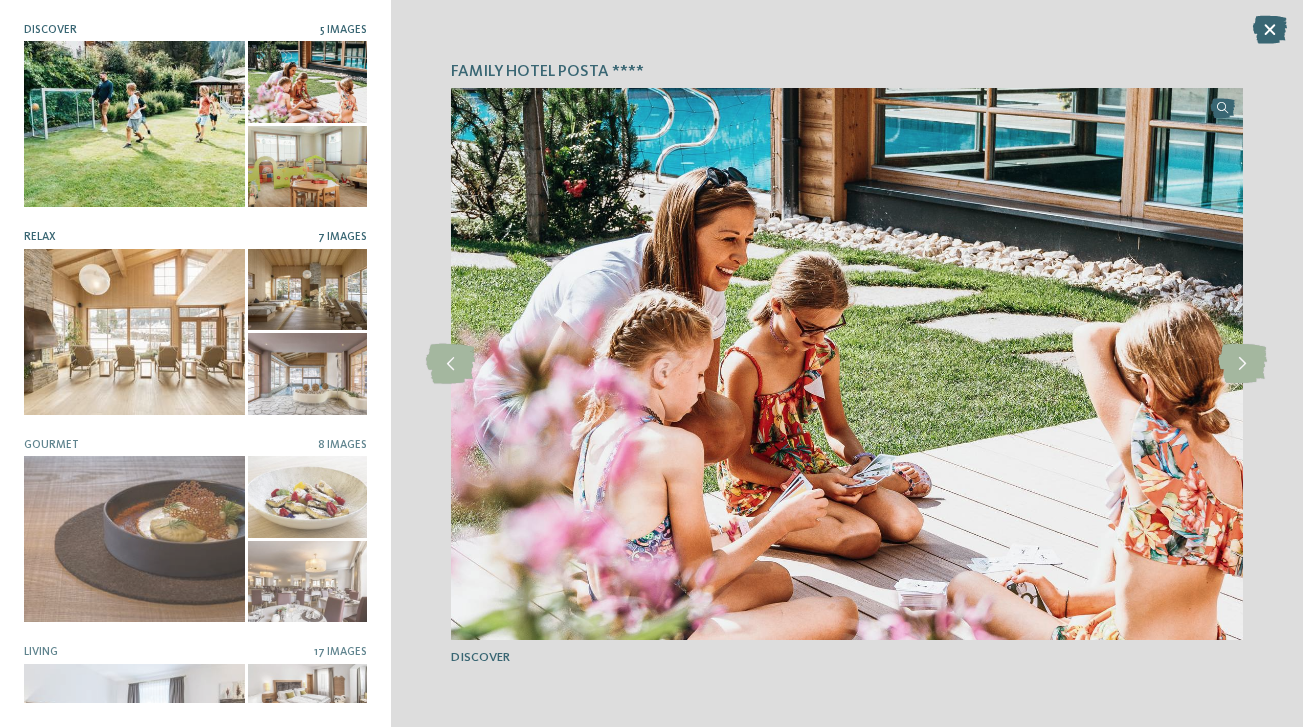 click at bounding box center (195, 332) 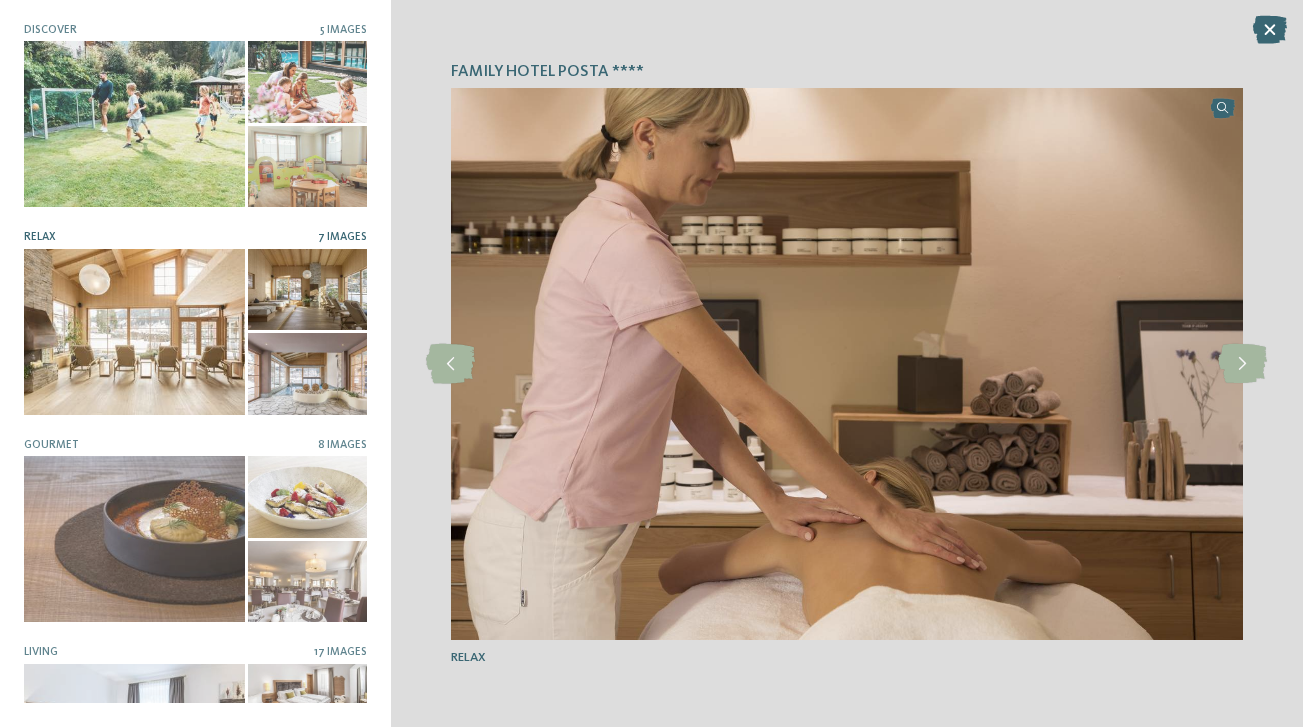 scroll, scrollTop: 126, scrollLeft: 0, axis: vertical 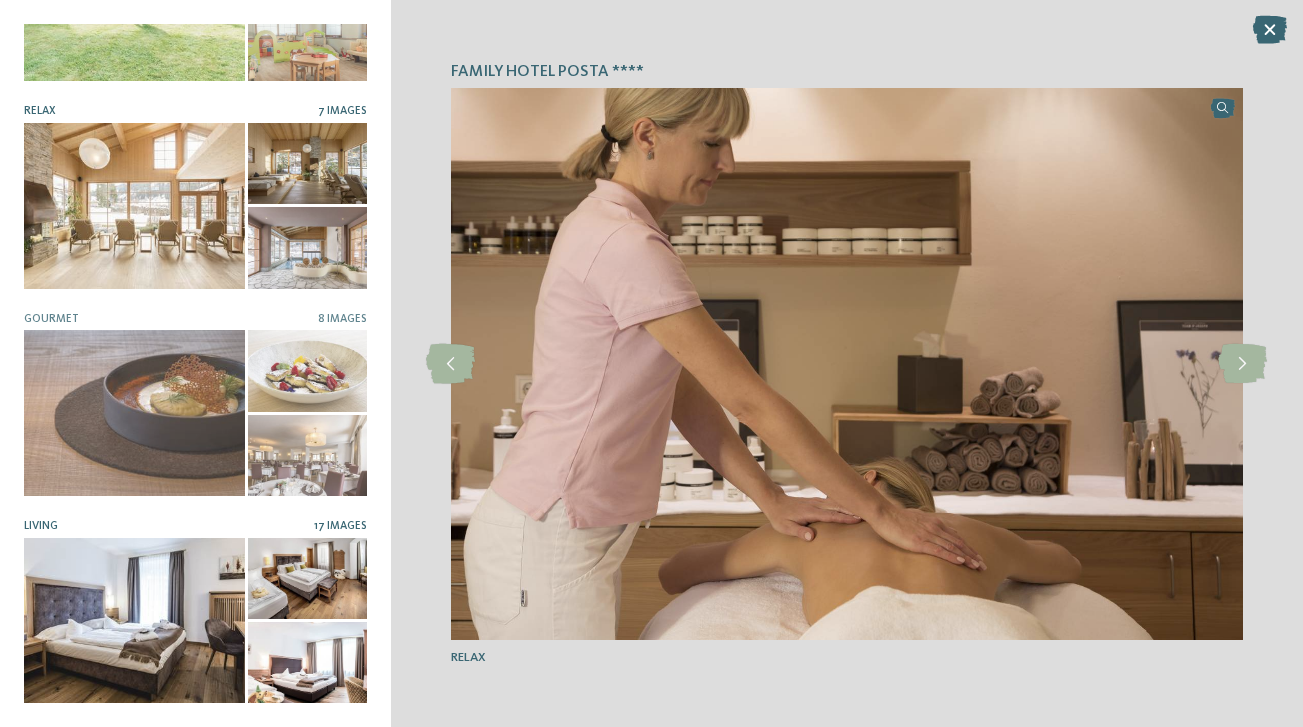 click at bounding box center [307, 578] 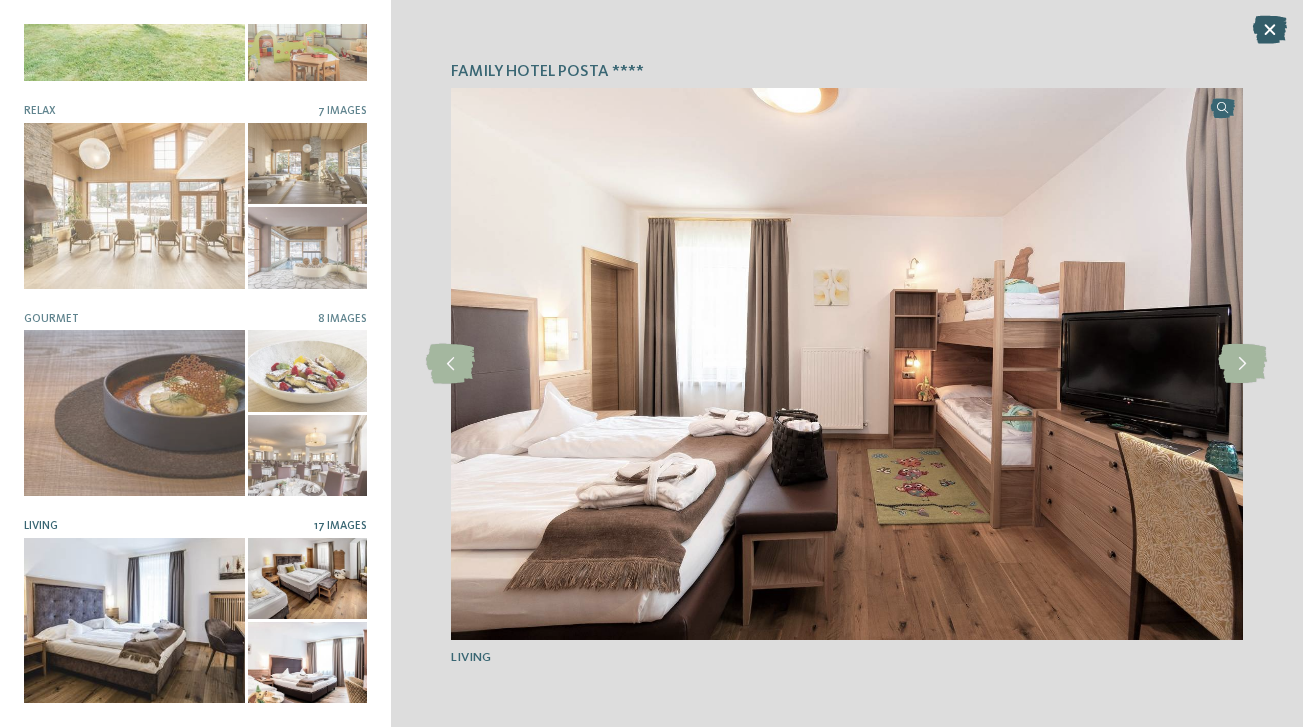 click at bounding box center [1270, 30] 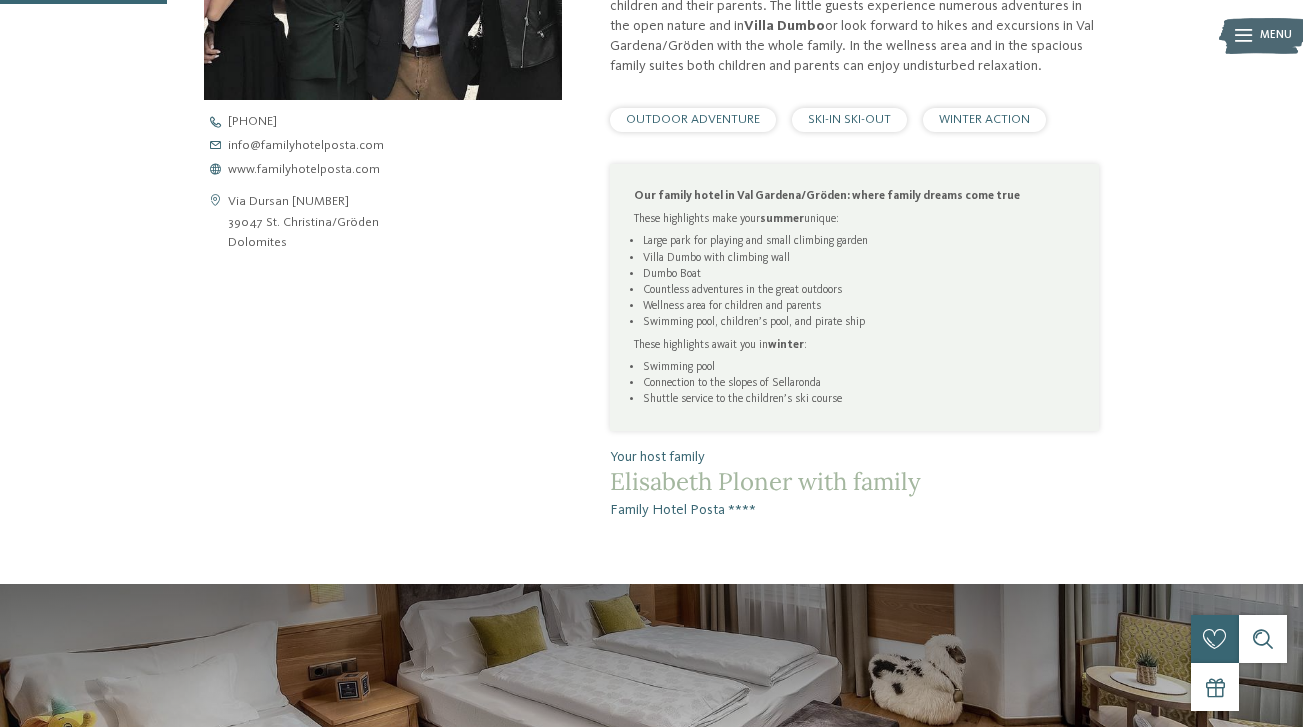 scroll, scrollTop: 737, scrollLeft: 0, axis: vertical 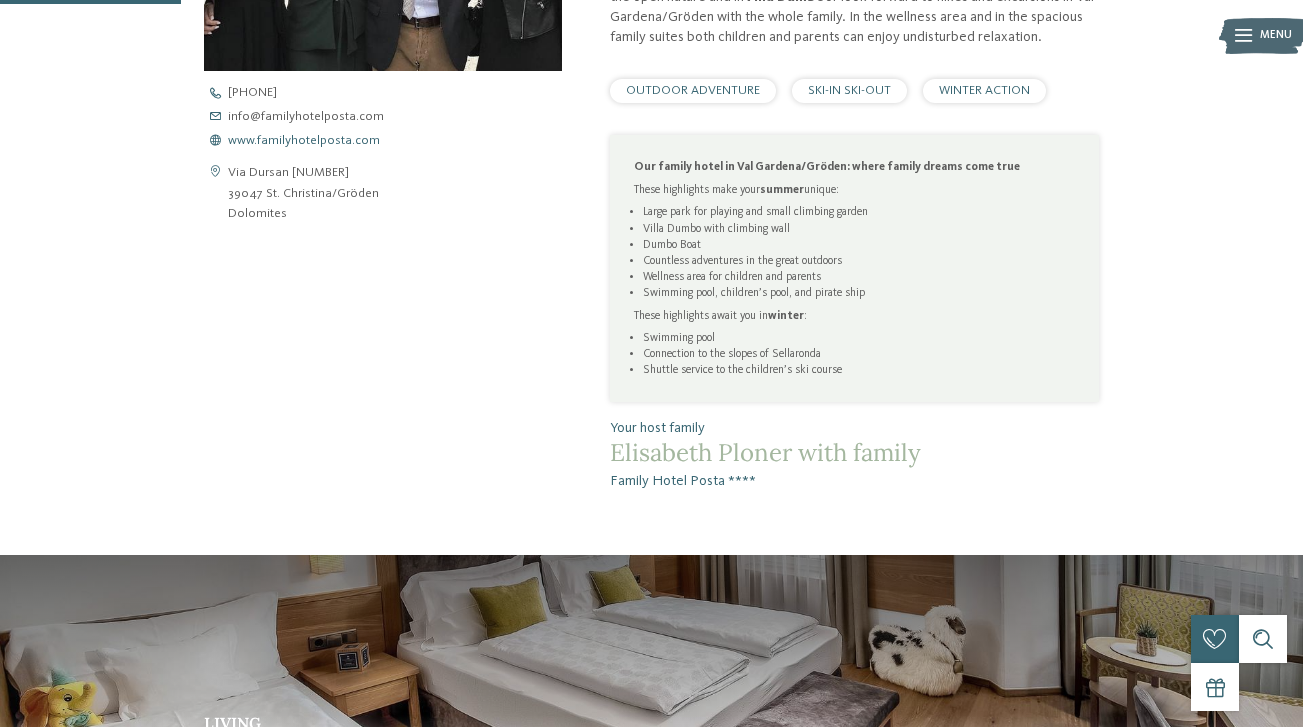 click on "www.familyhotelposta.com" at bounding box center [304, 141] 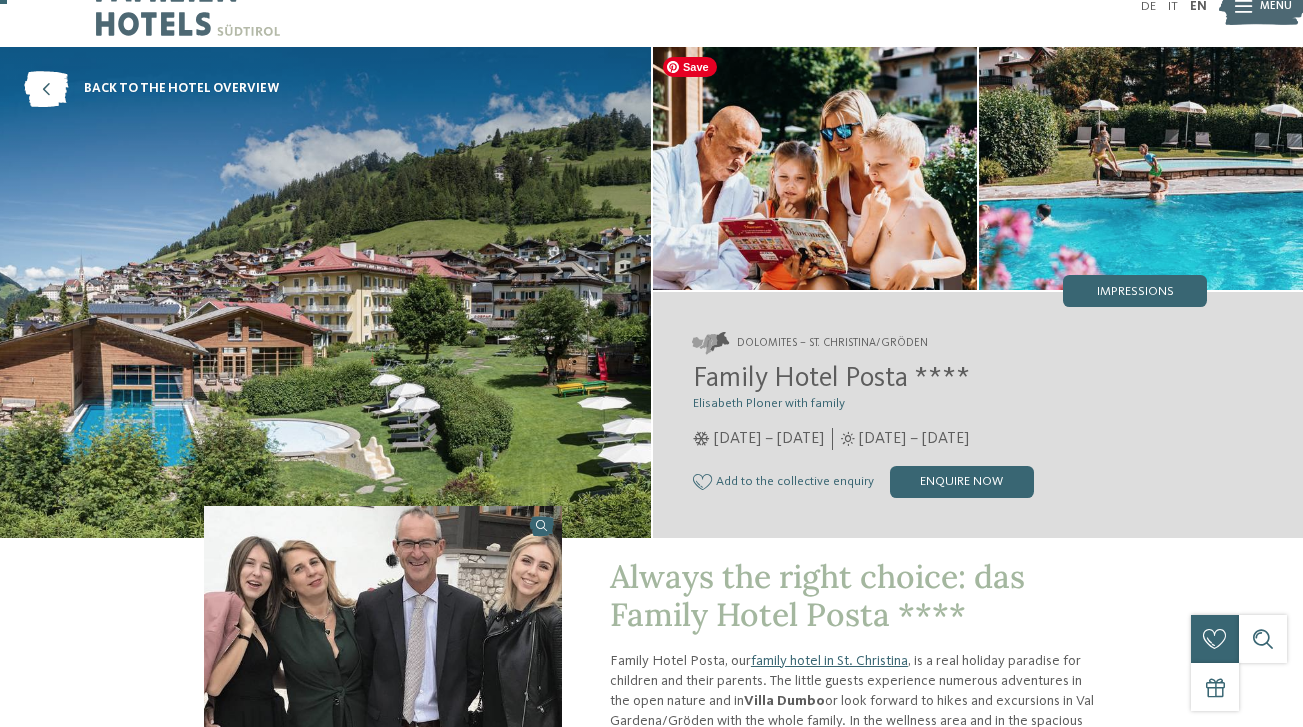scroll, scrollTop: 60, scrollLeft: 0, axis: vertical 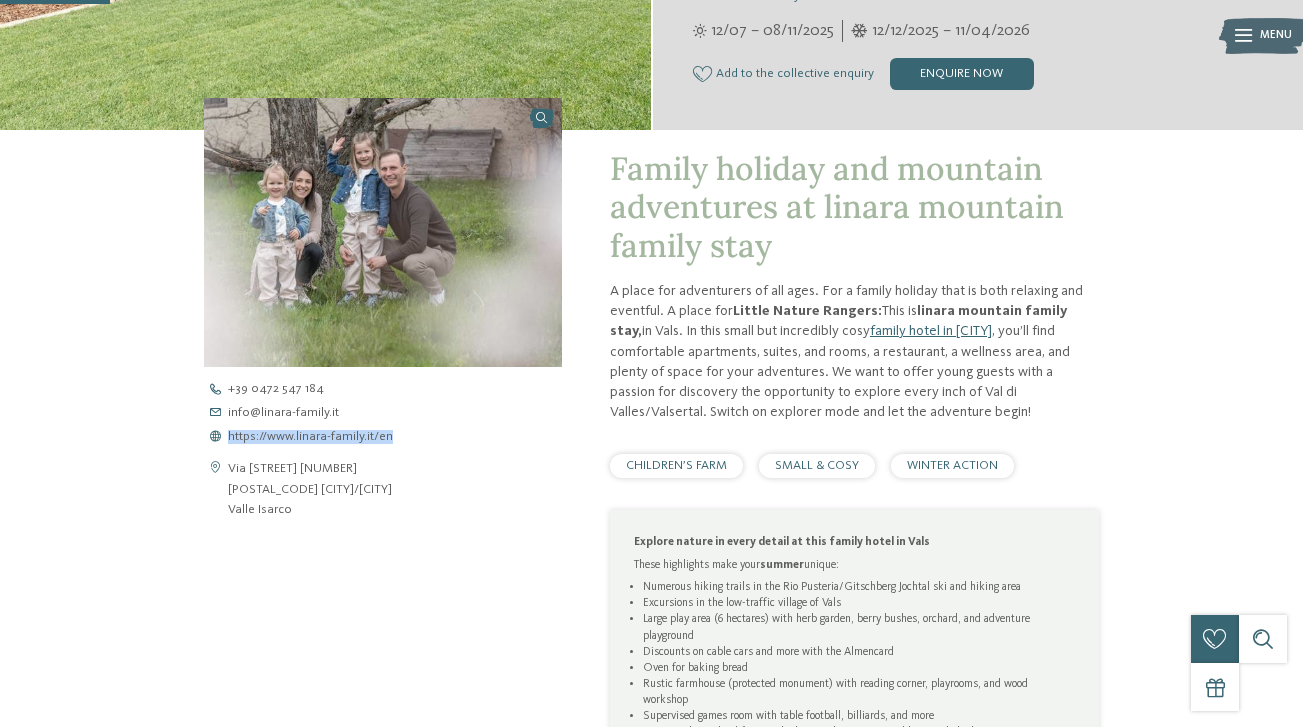 click on "https://www.linara-family.it/en" at bounding box center [310, 437] 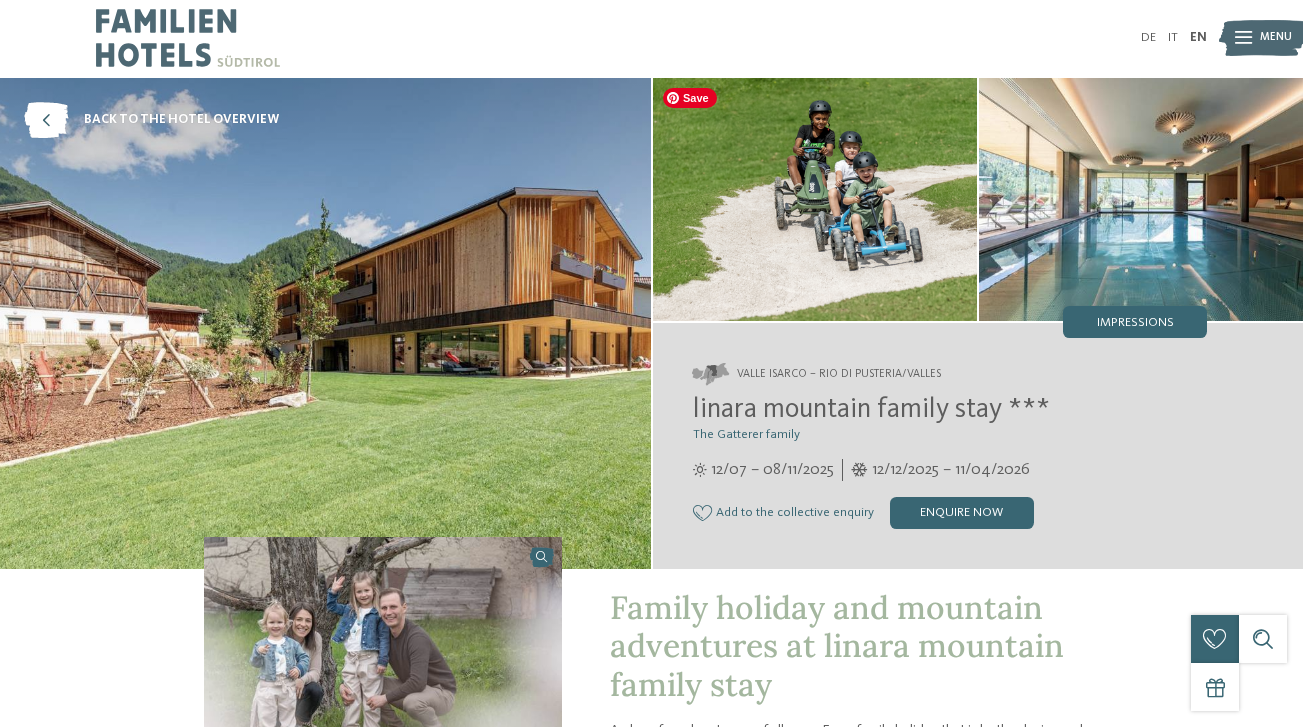 scroll, scrollTop: 0, scrollLeft: 0, axis: both 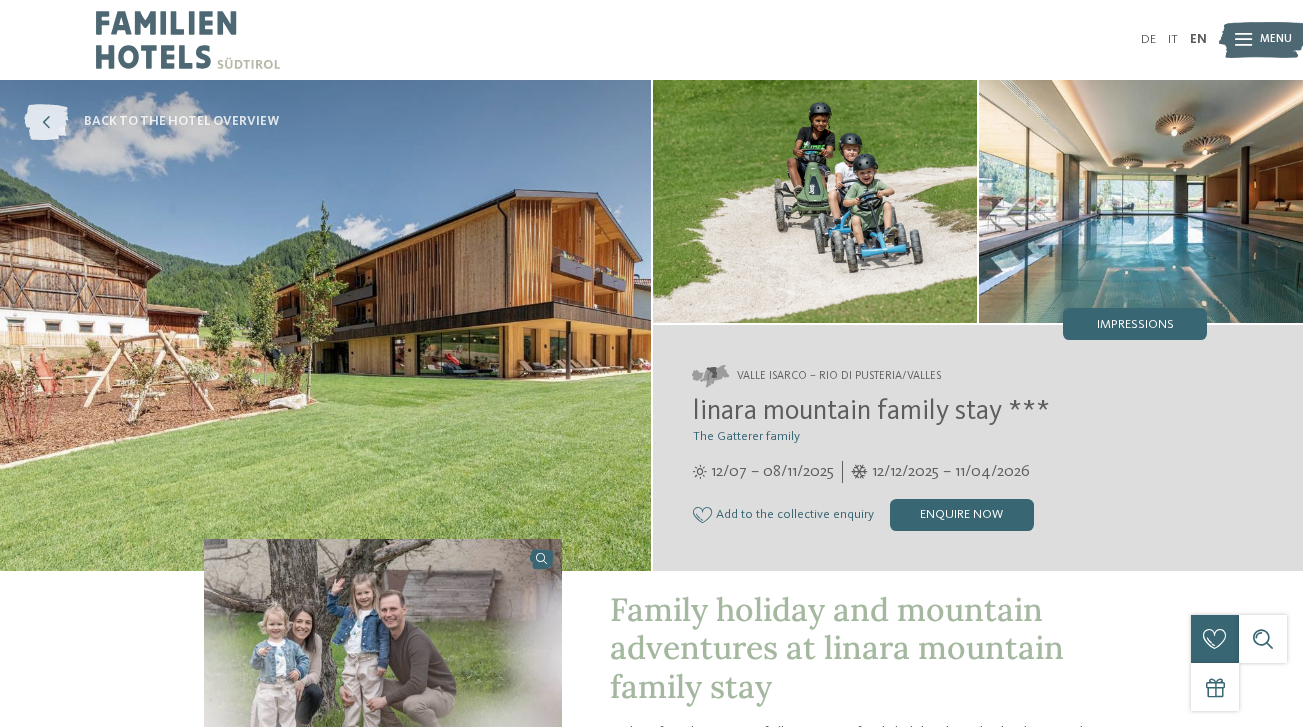 click at bounding box center (46, 122) 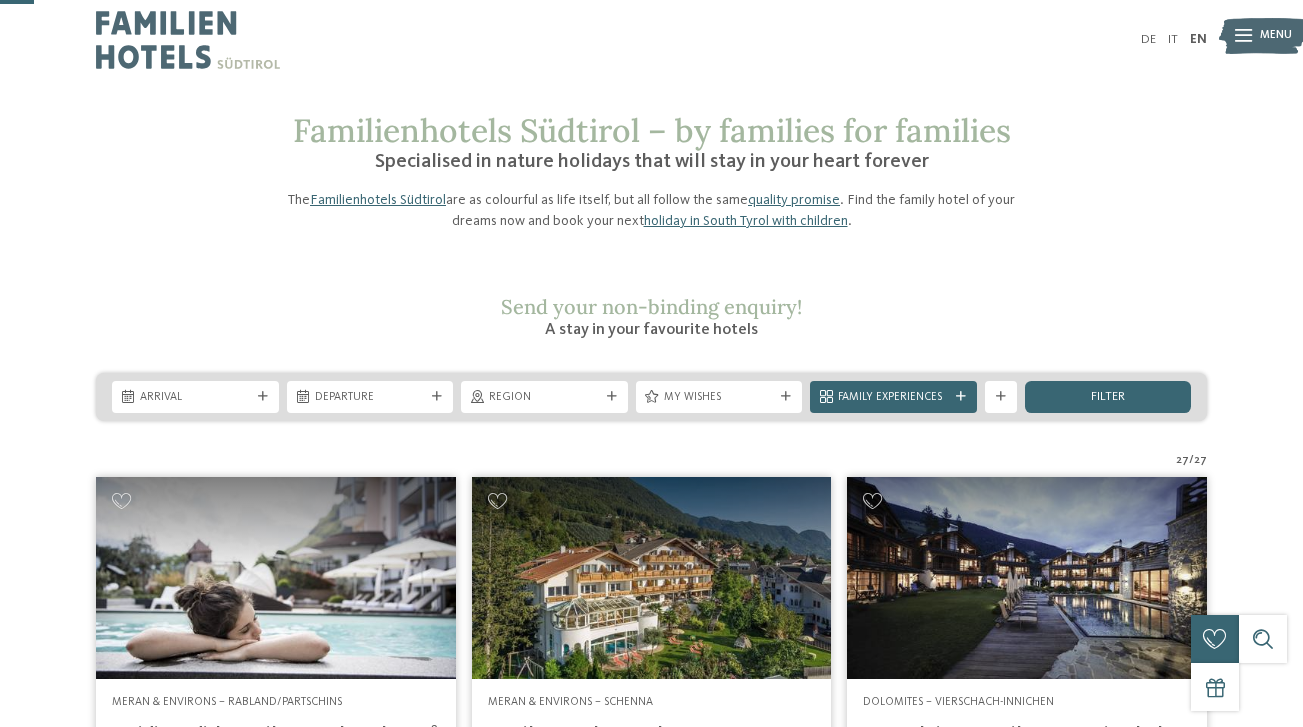 scroll, scrollTop: 142, scrollLeft: 0, axis: vertical 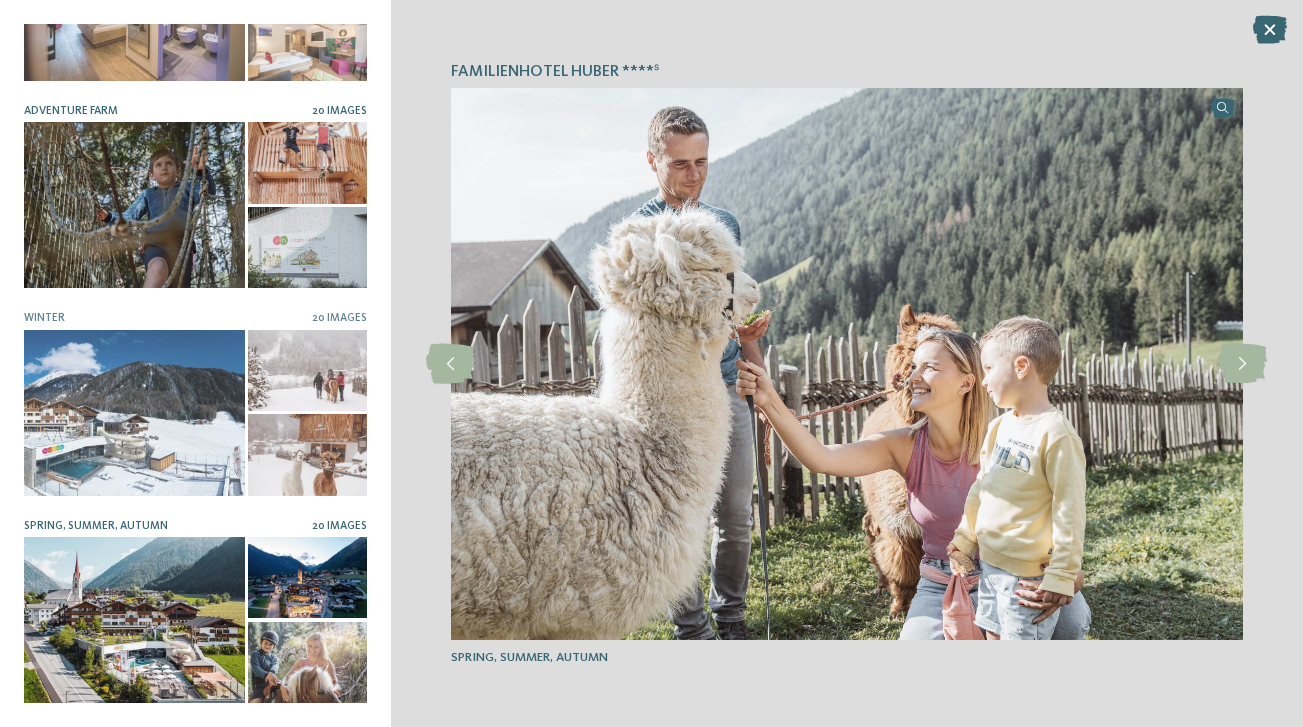 click at bounding box center [307, 247] 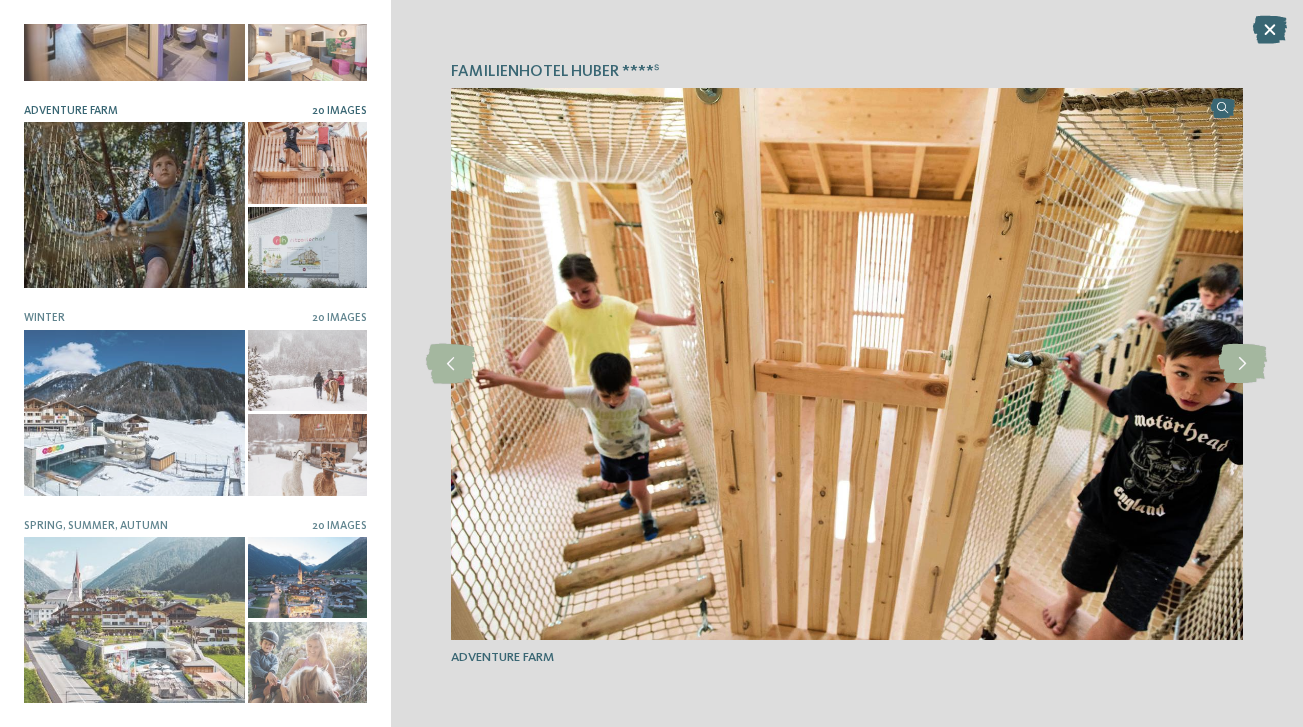 click on "20 Images" at bounding box center (339, 111) 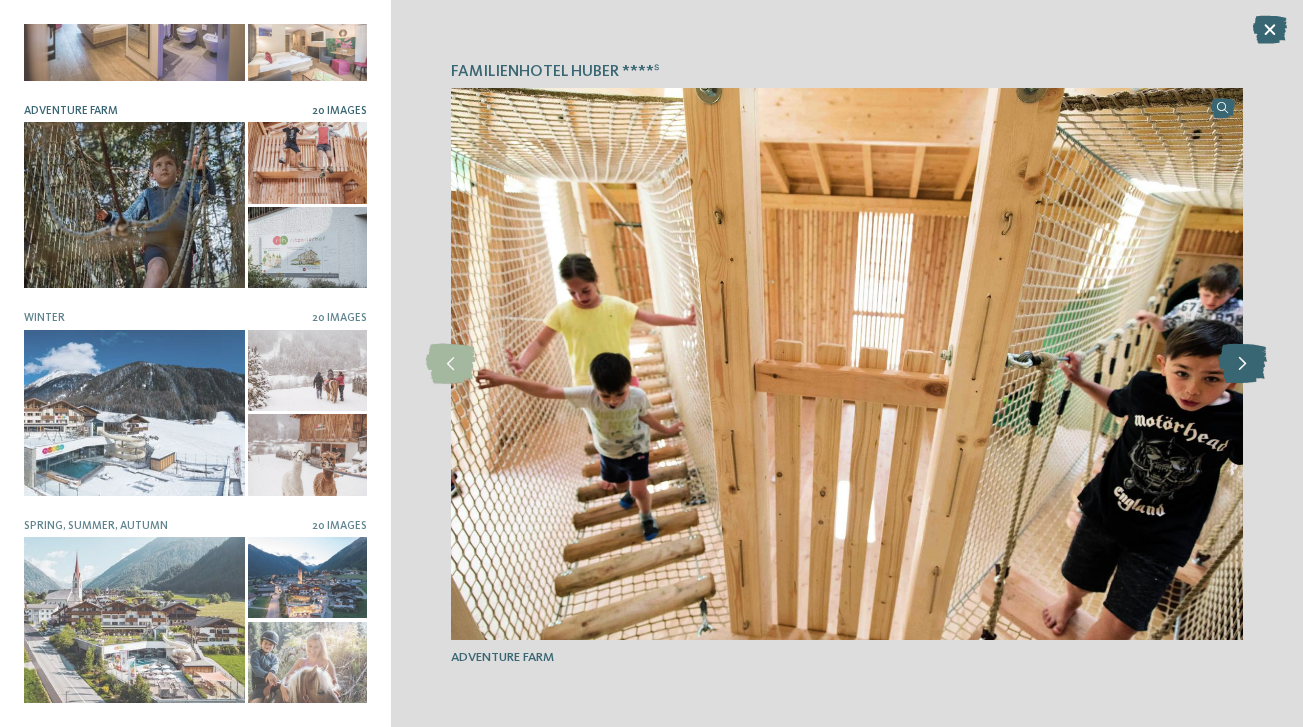 click at bounding box center [1242, 364] 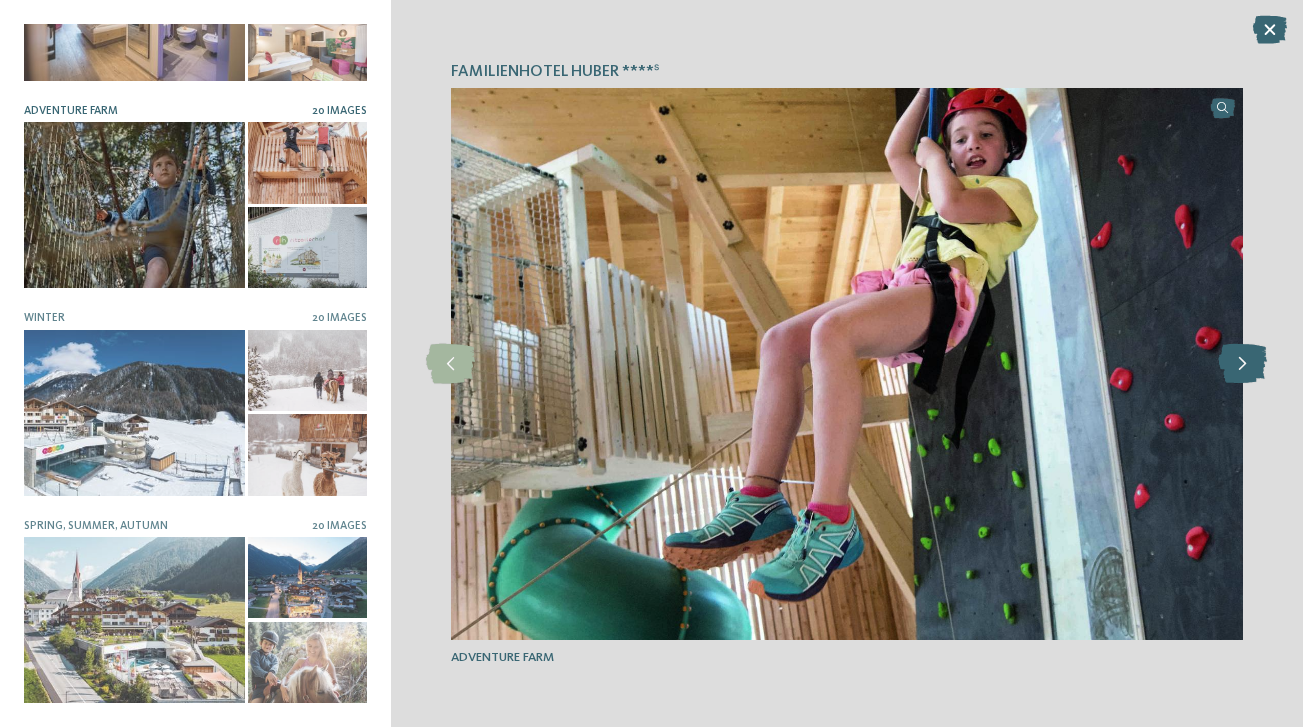 click at bounding box center (1242, 364) 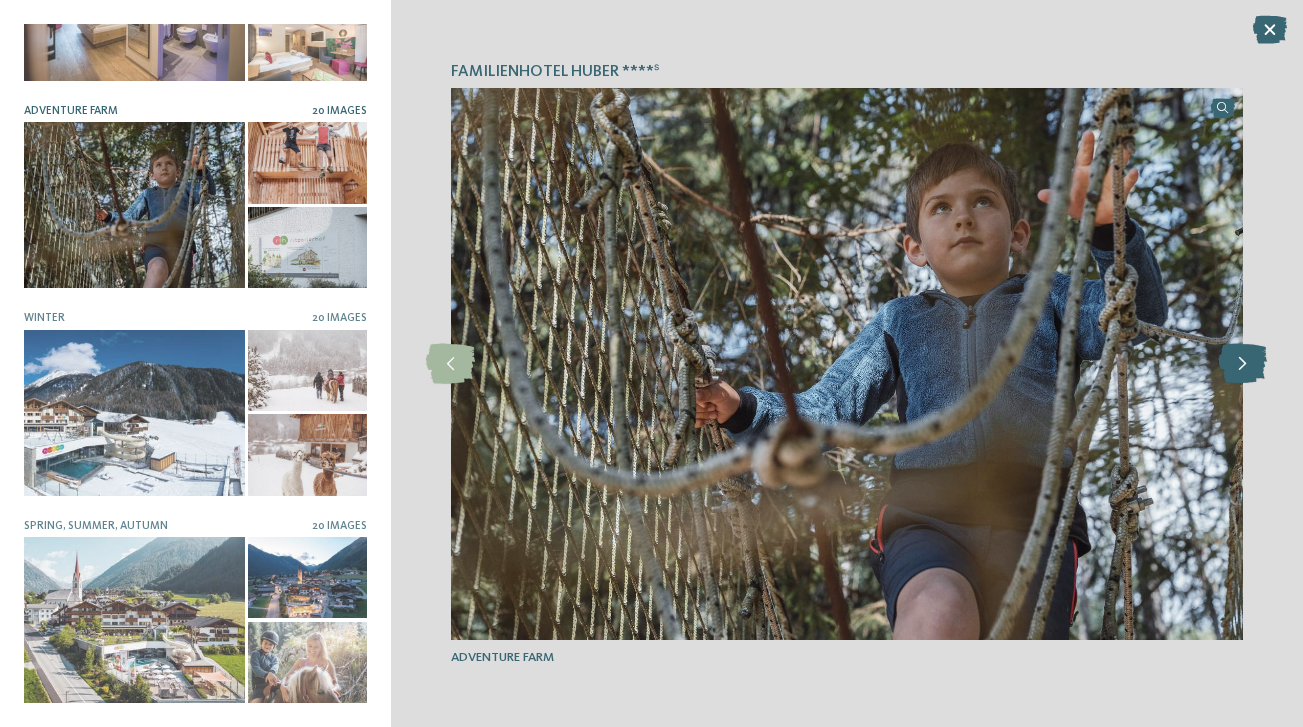 click at bounding box center (1242, 364) 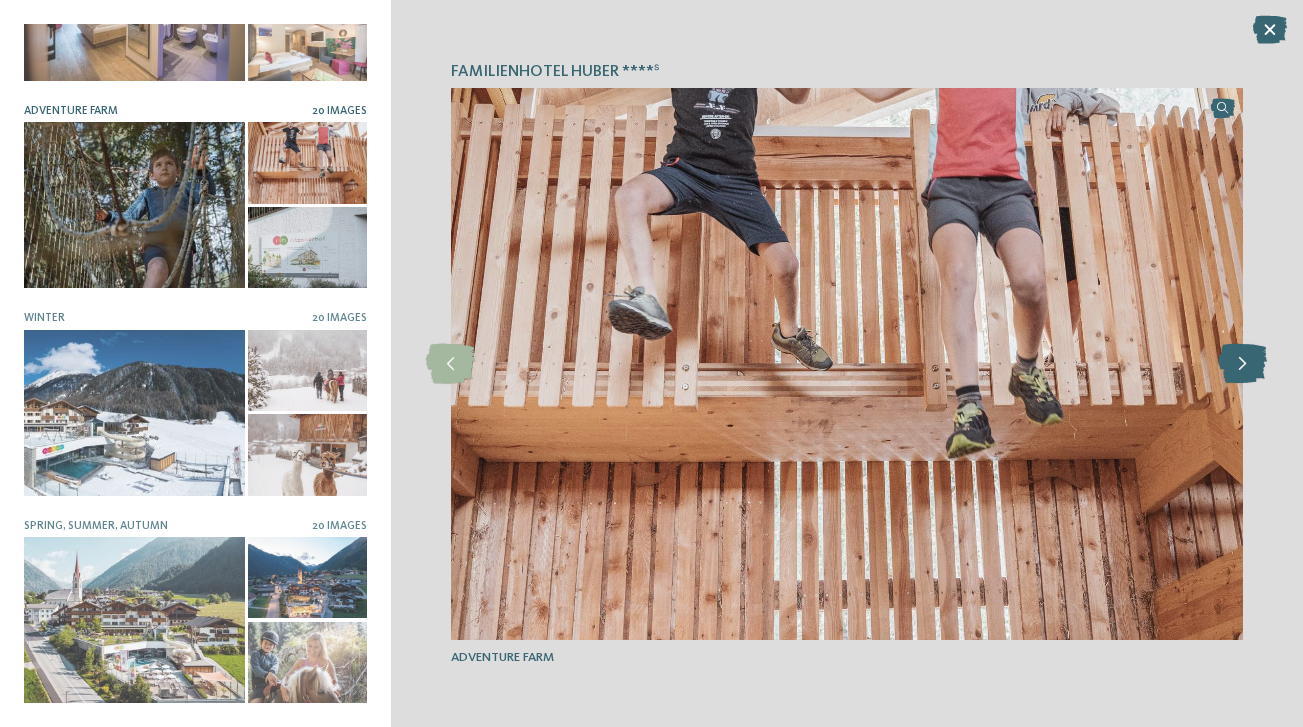 click at bounding box center (1242, 364) 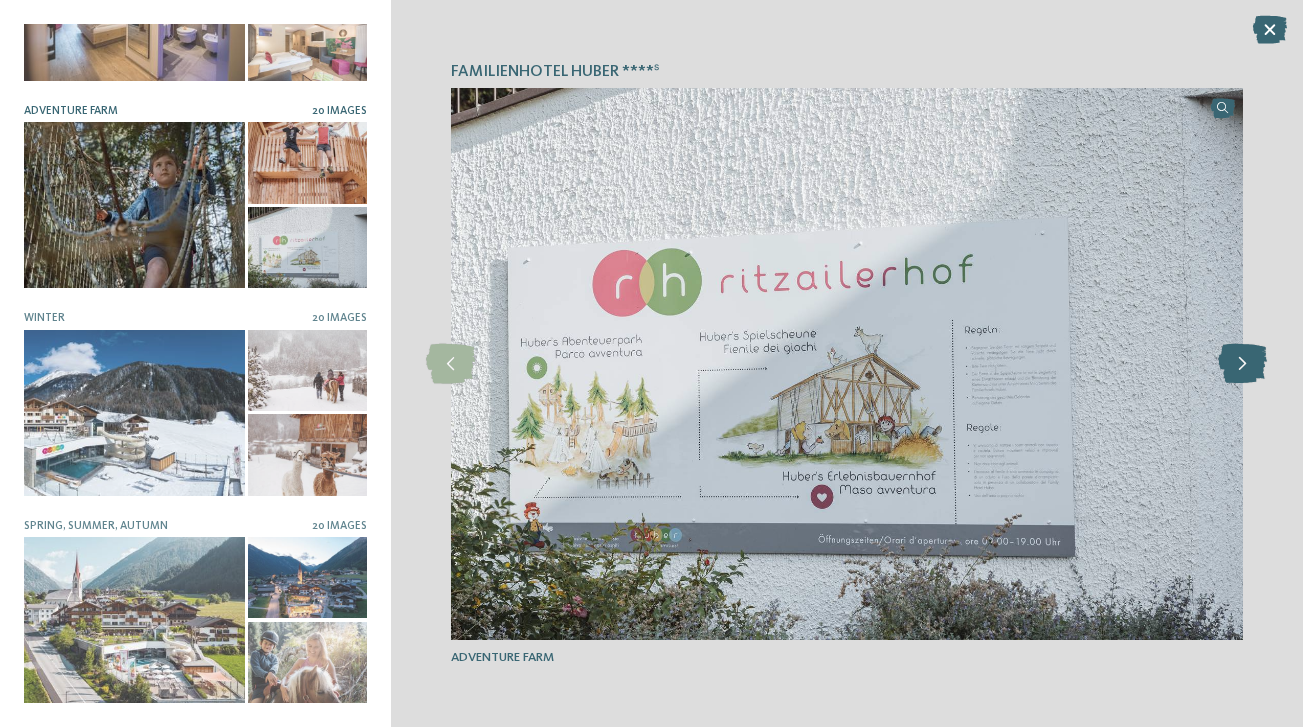 click at bounding box center (1242, 364) 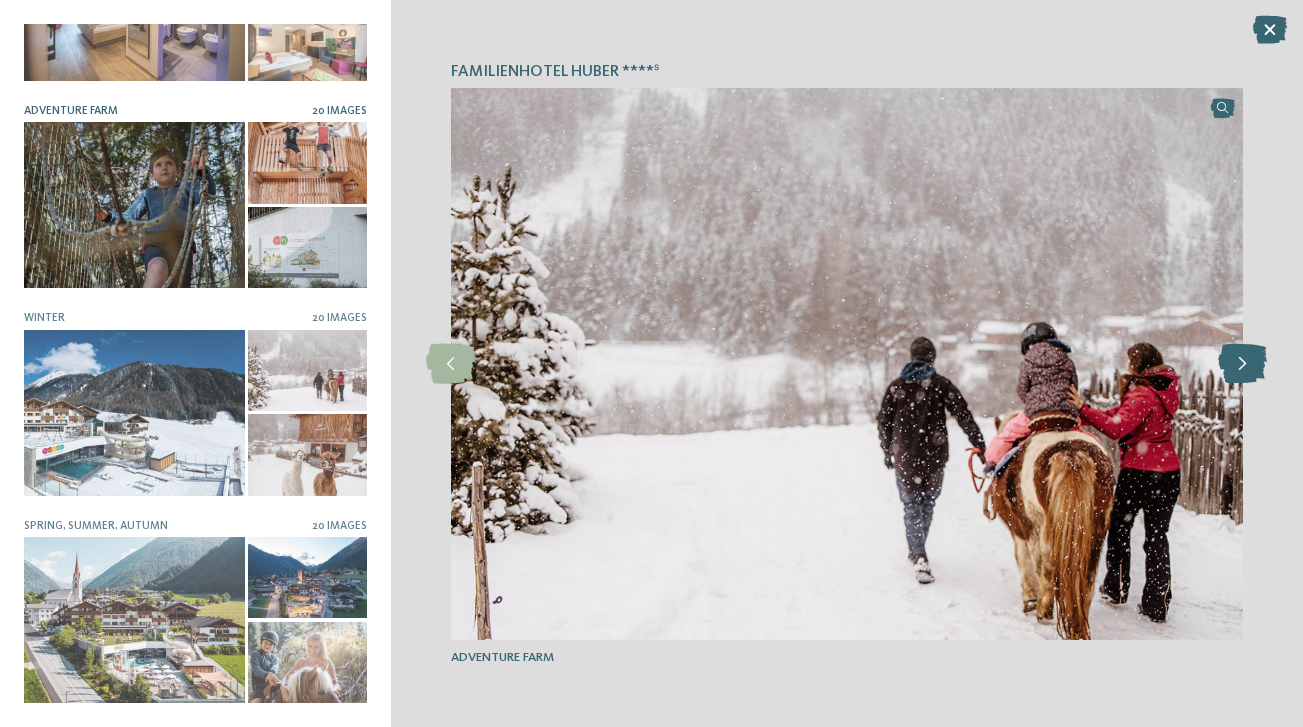 click at bounding box center (1242, 364) 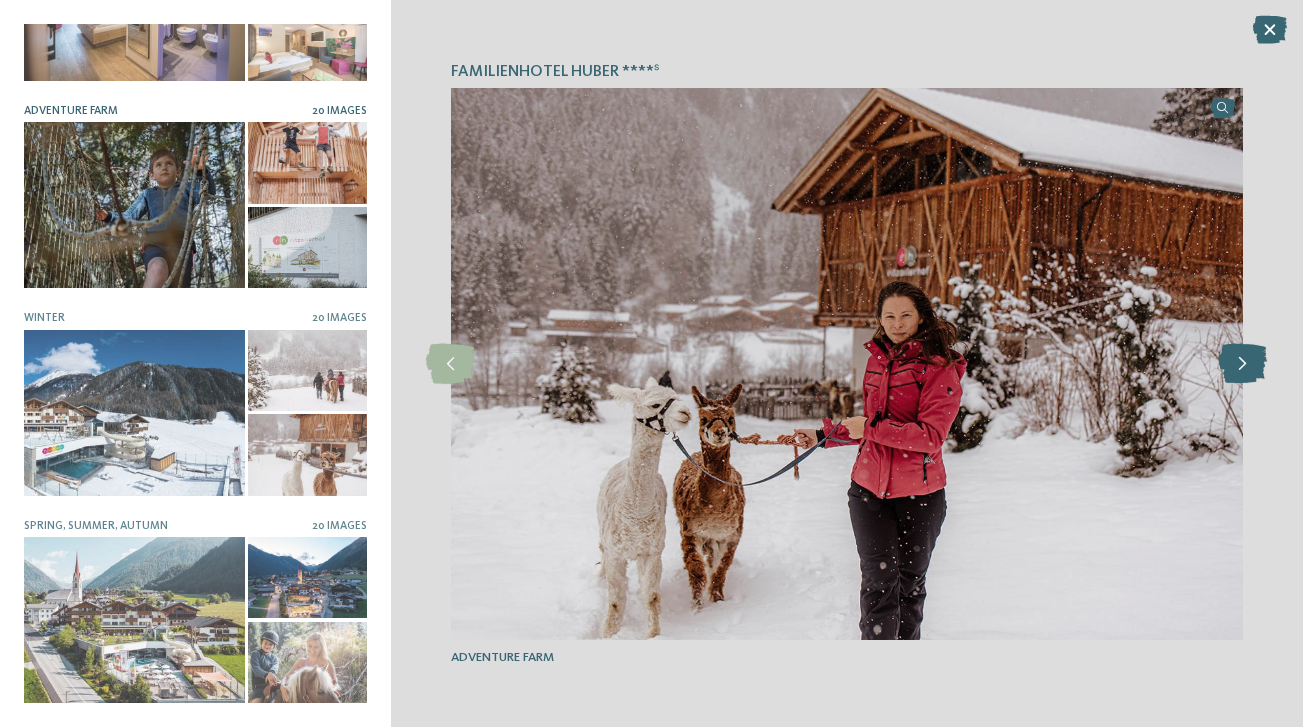 click at bounding box center (1242, 364) 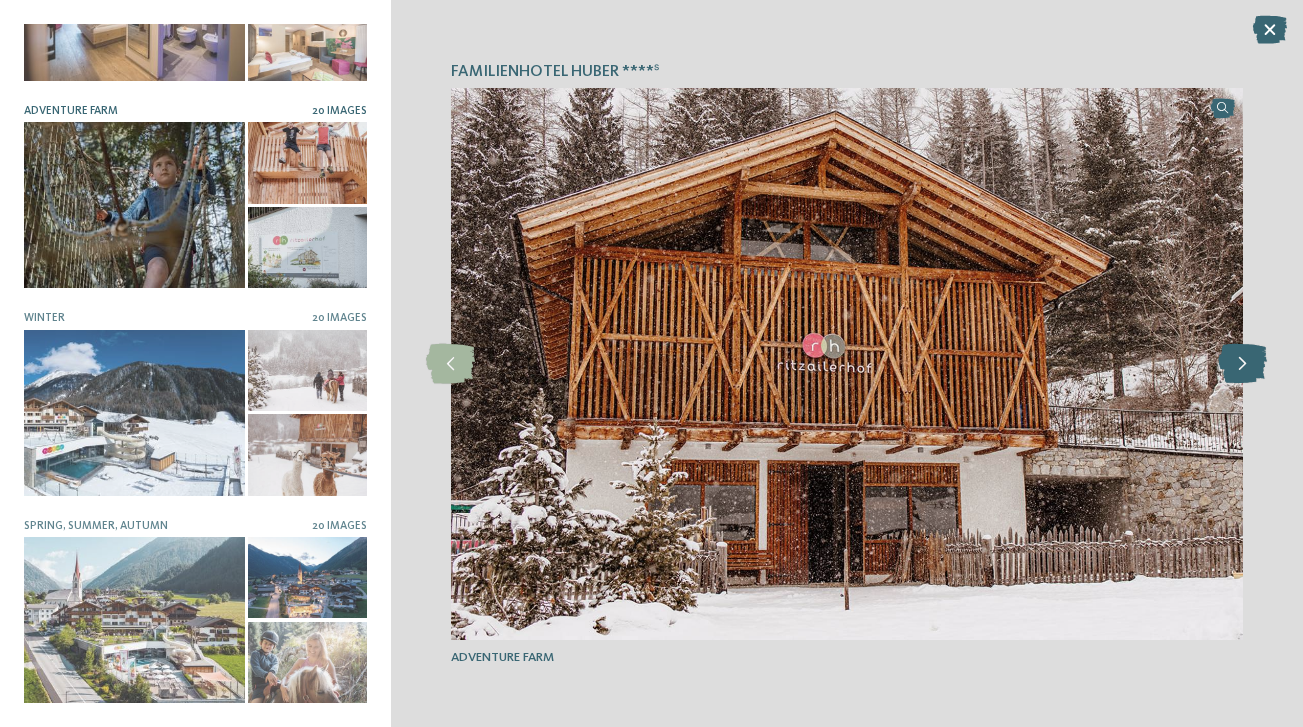 click at bounding box center [1242, 364] 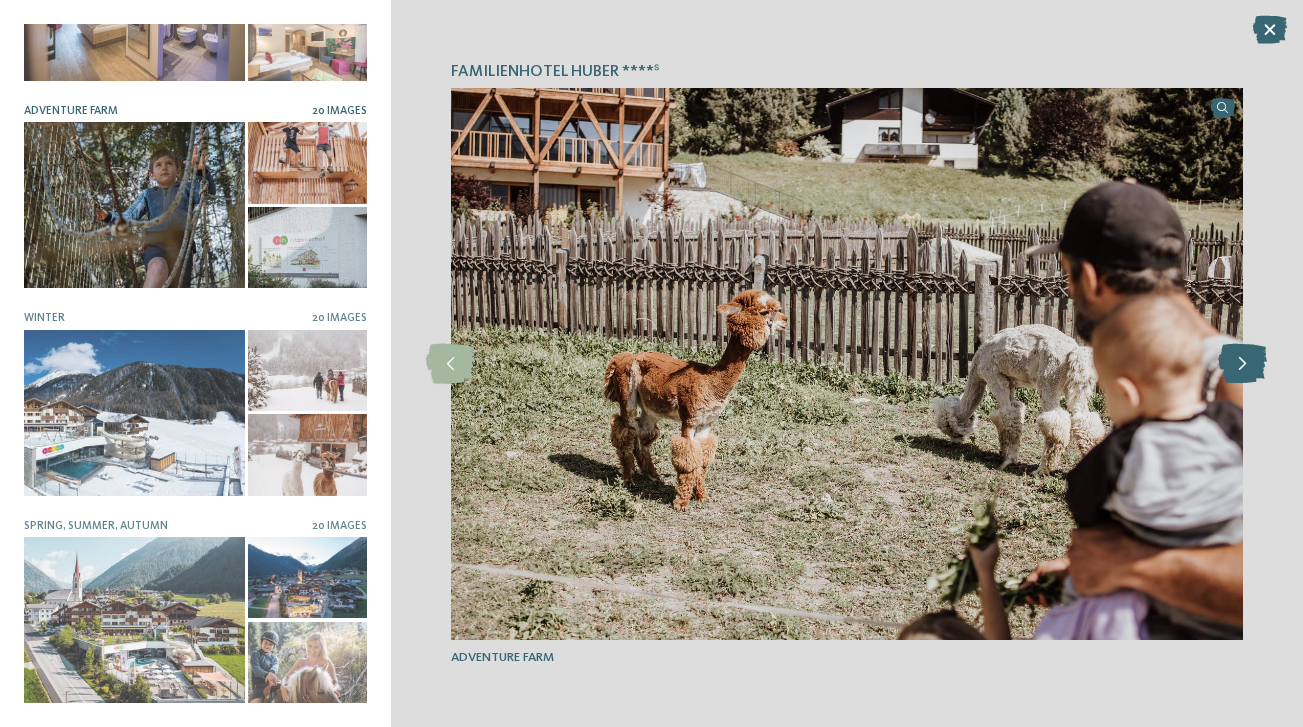 click at bounding box center [1242, 364] 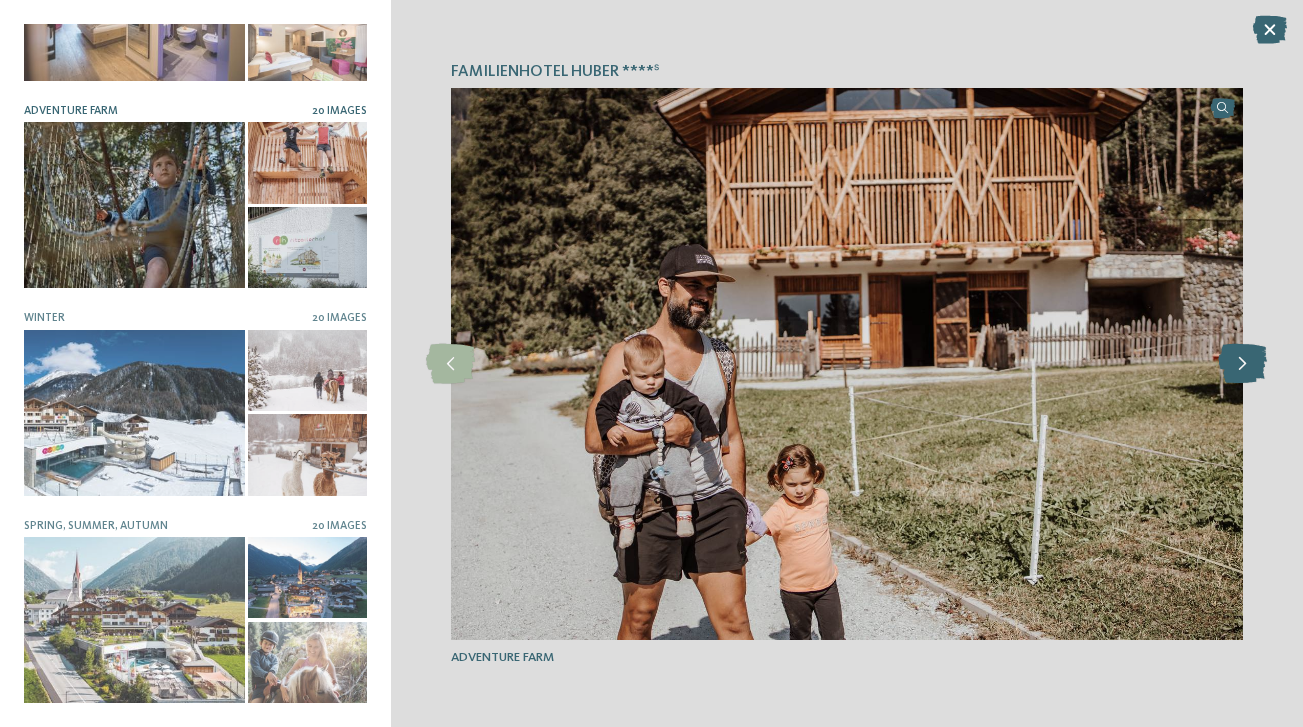click at bounding box center (1242, 364) 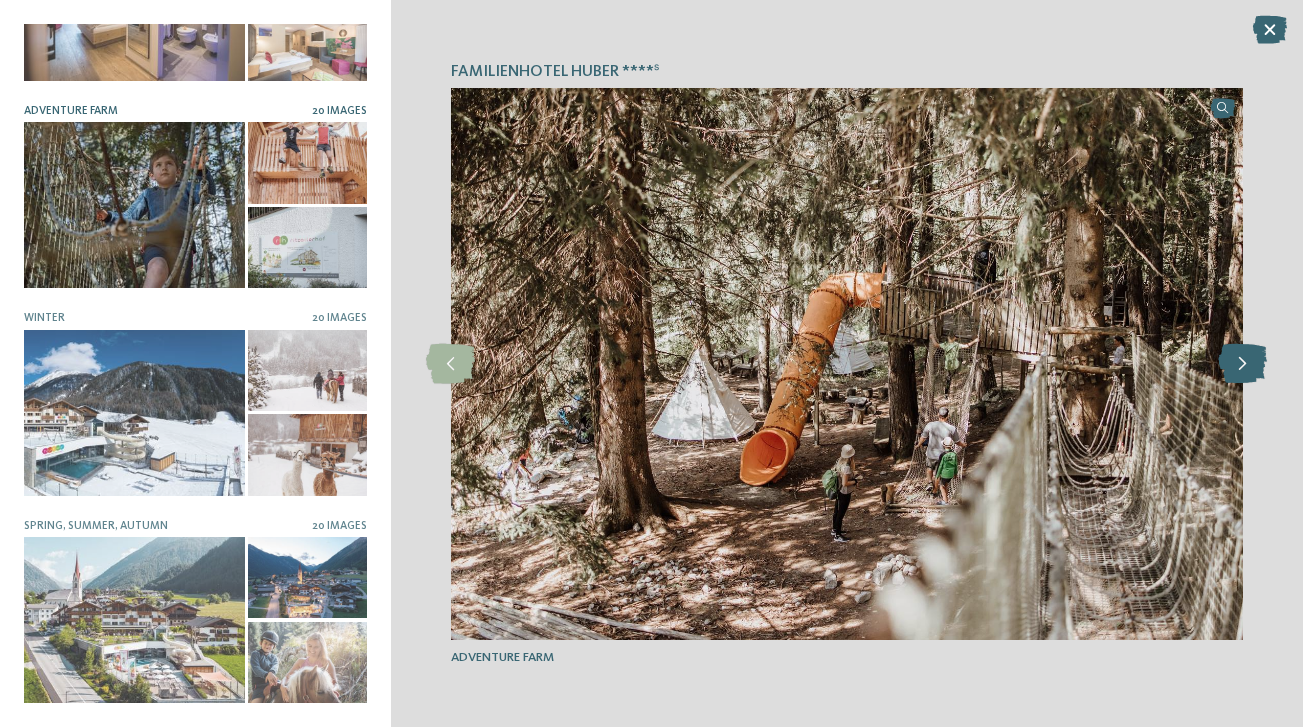 click at bounding box center [1242, 364] 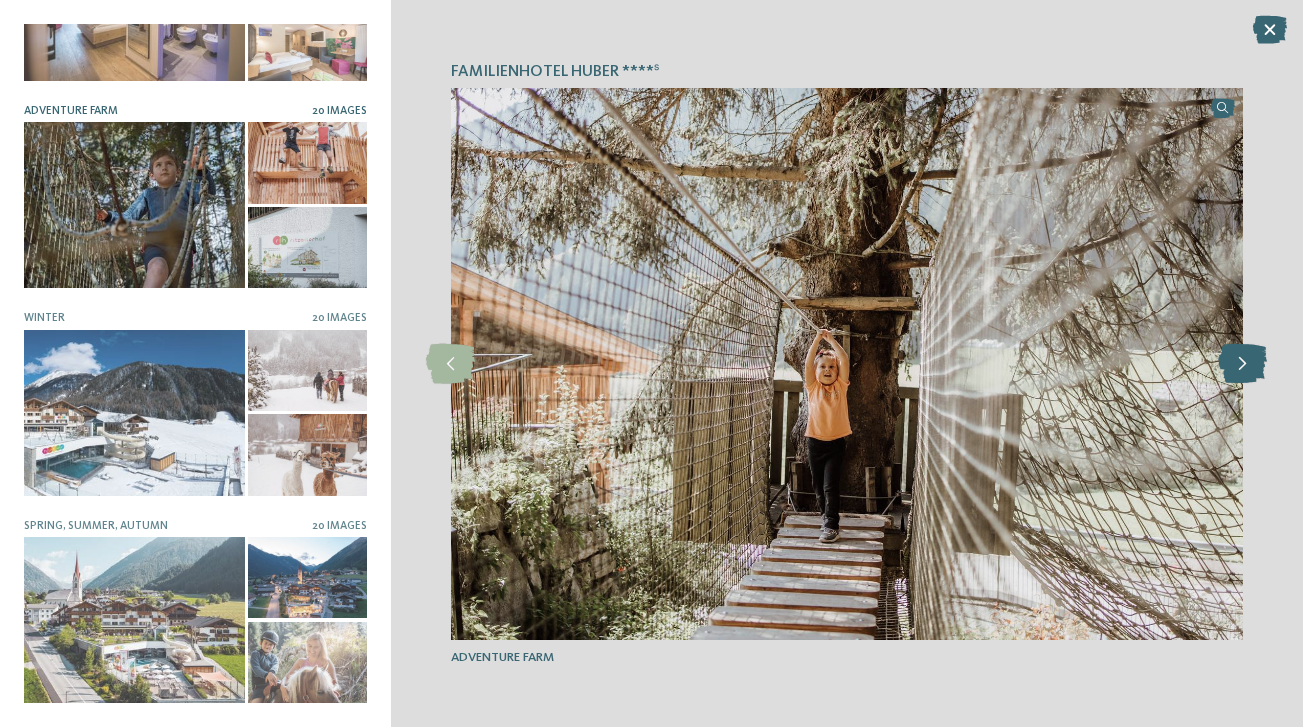 click at bounding box center (1242, 364) 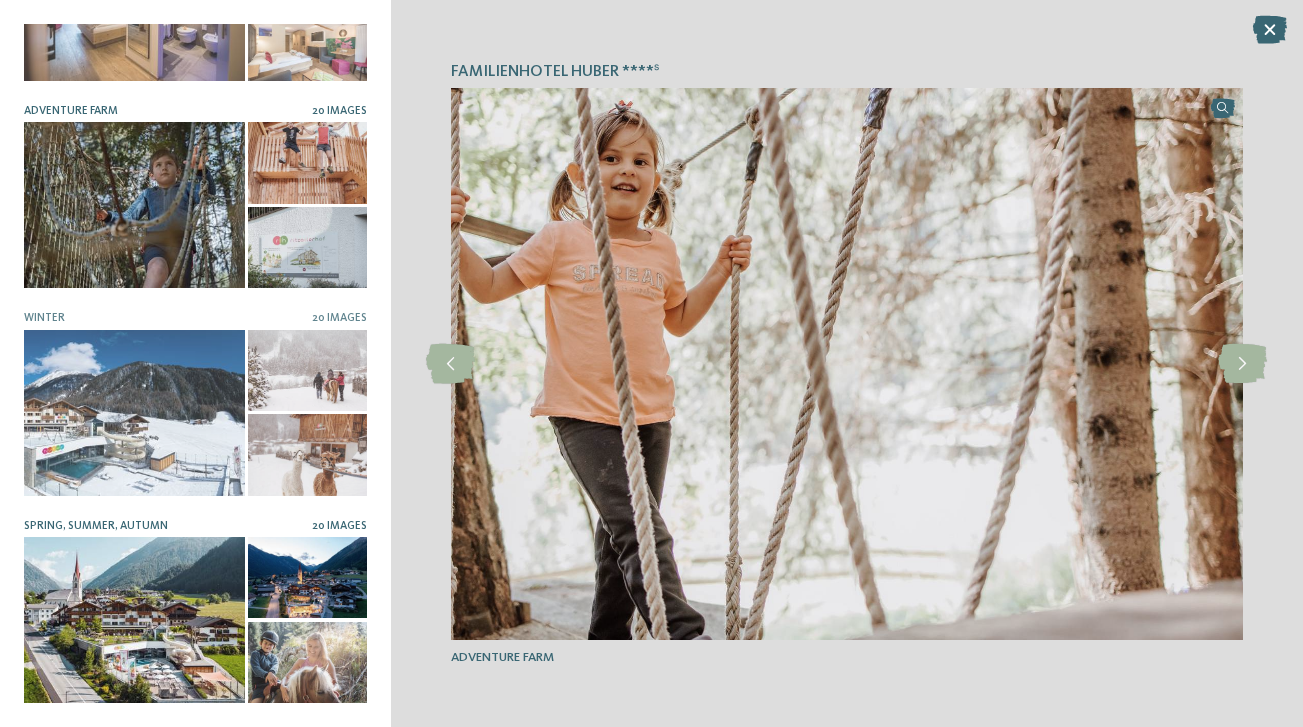 click on "20 Images" at bounding box center [339, 526] 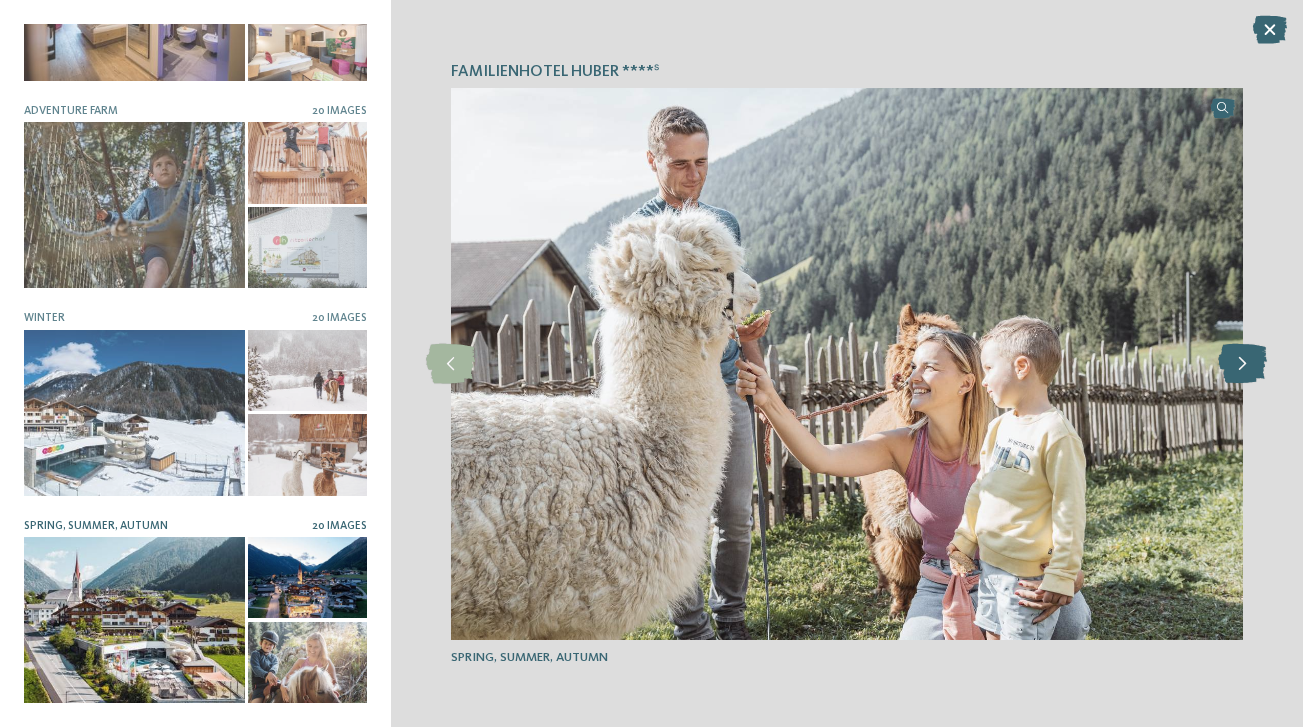 click at bounding box center (1242, 364) 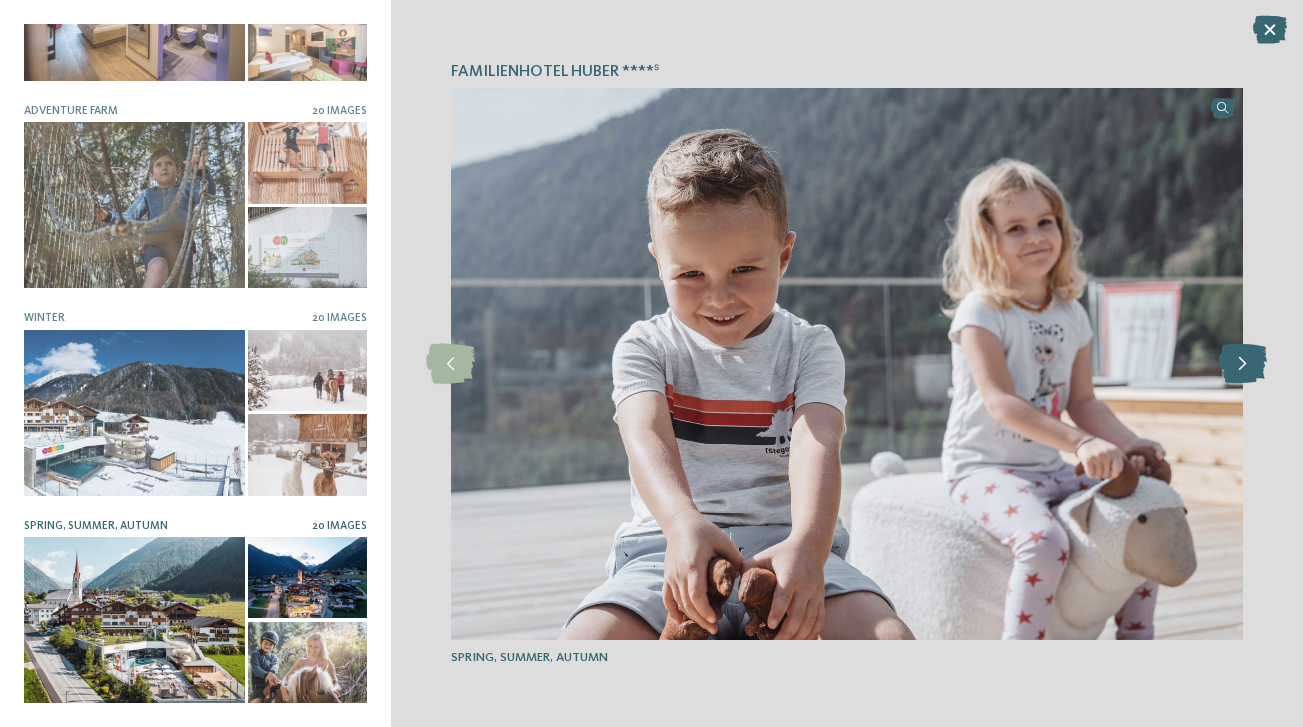 click at bounding box center [1242, 364] 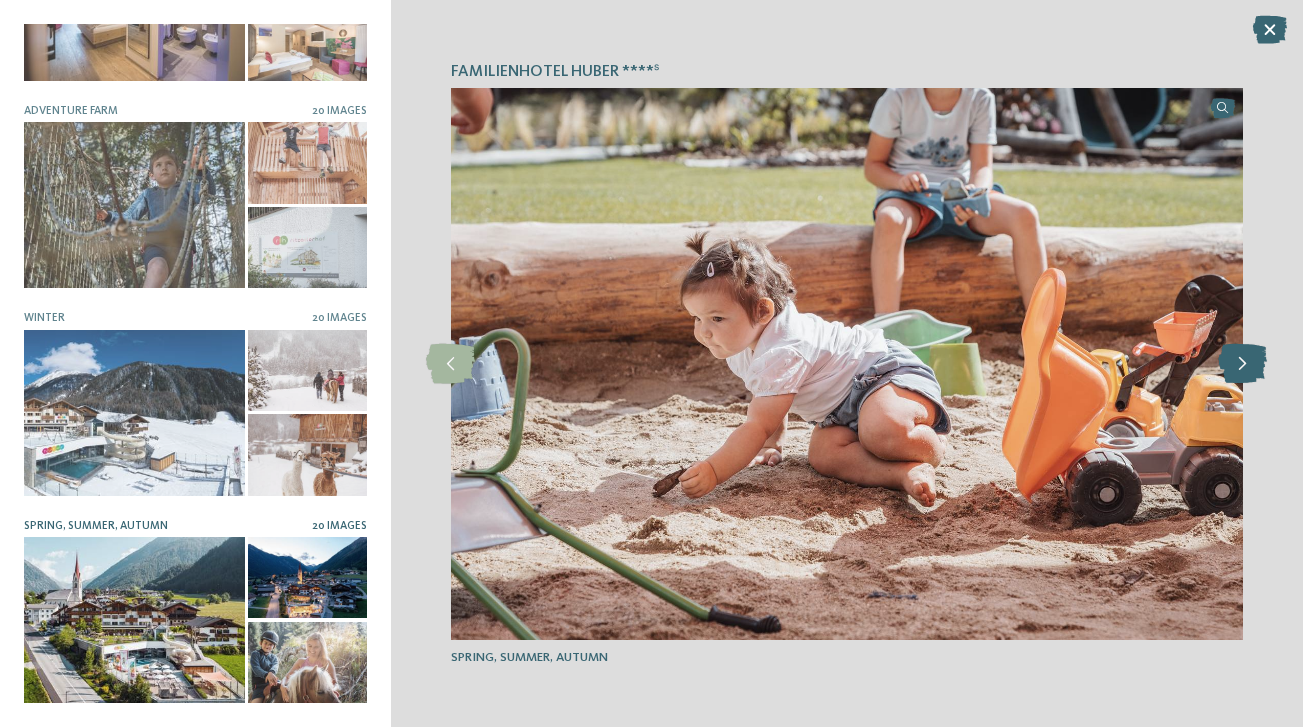 click at bounding box center (1242, 364) 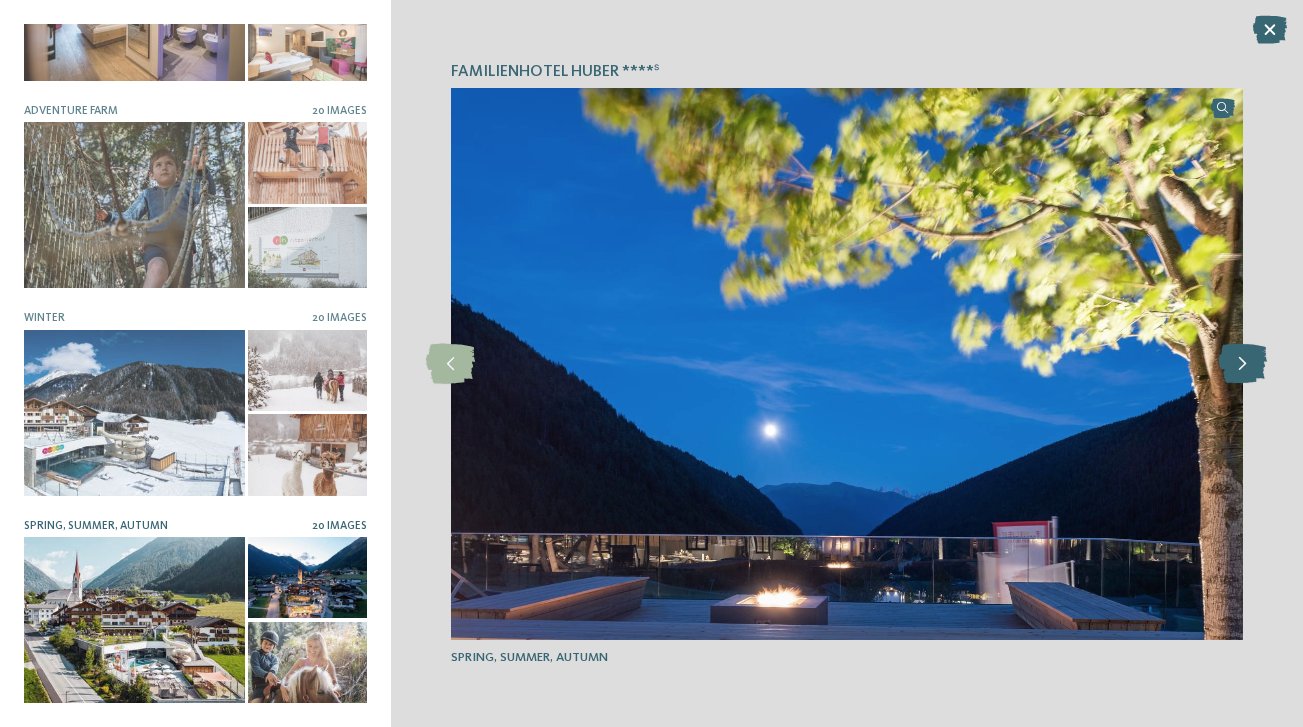 click at bounding box center (1242, 364) 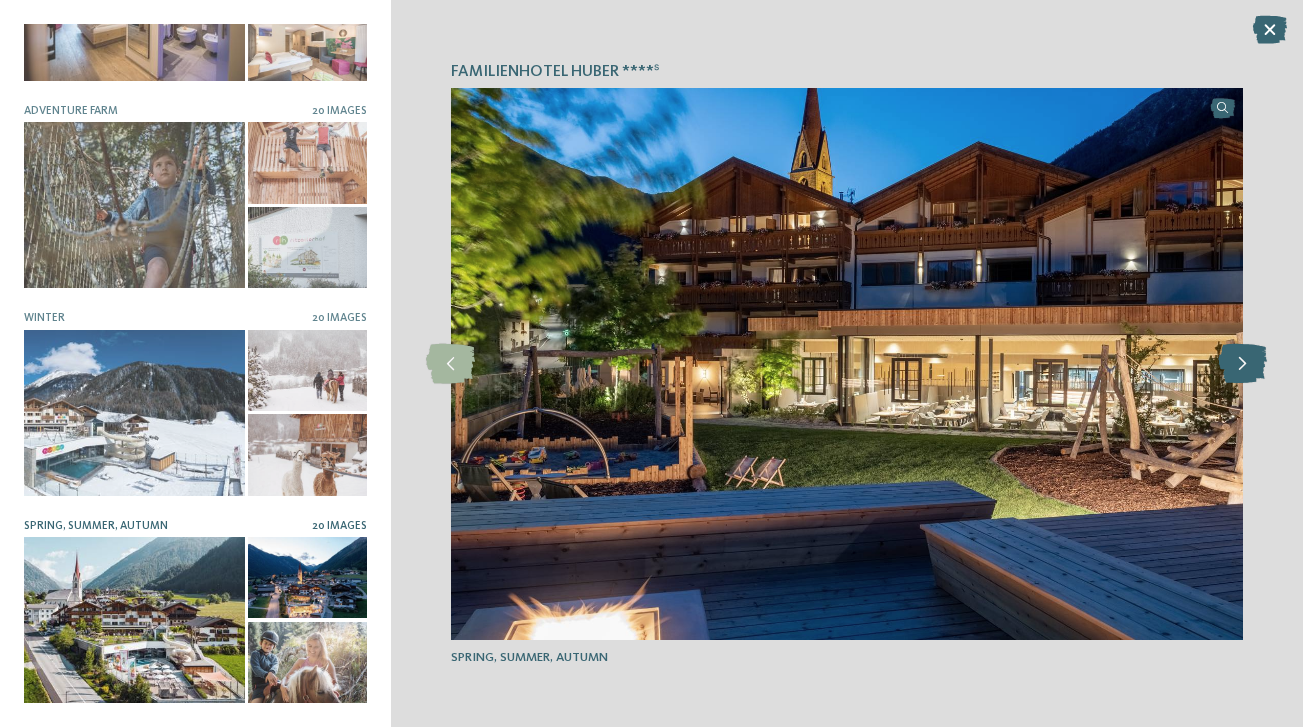 click at bounding box center (1242, 364) 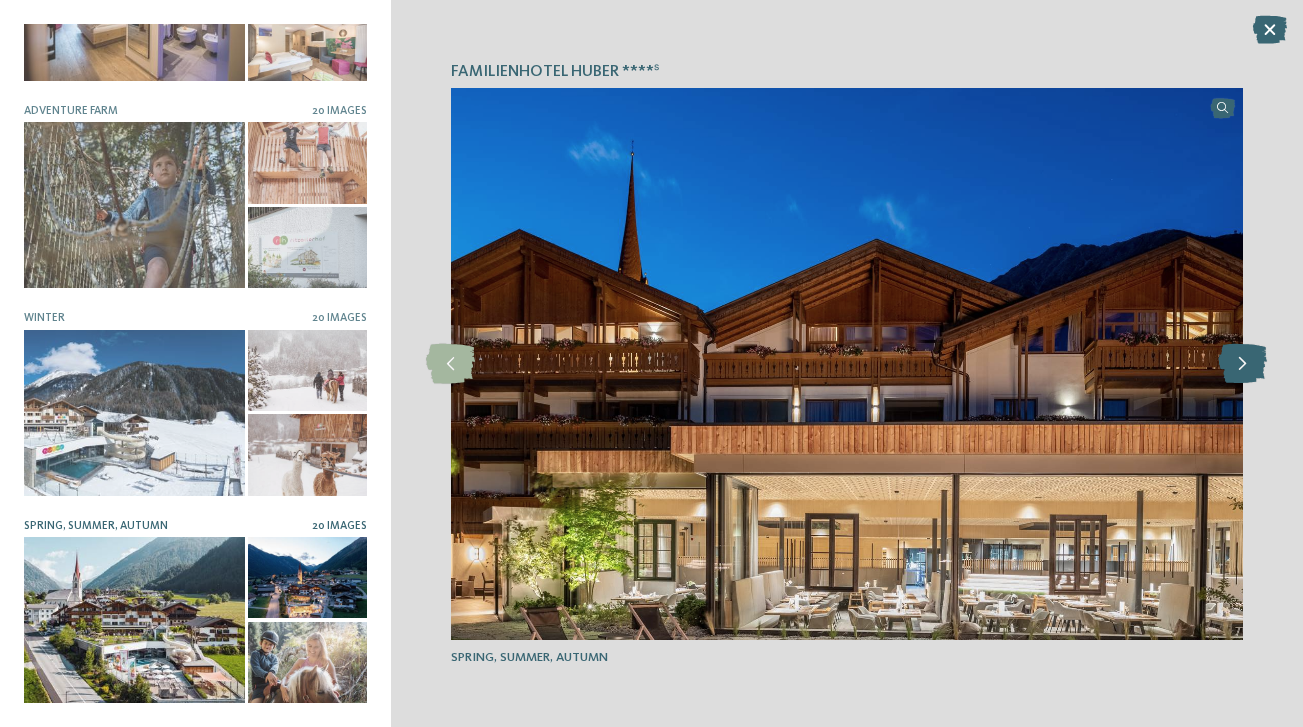 click at bounding box center [1242, 364] 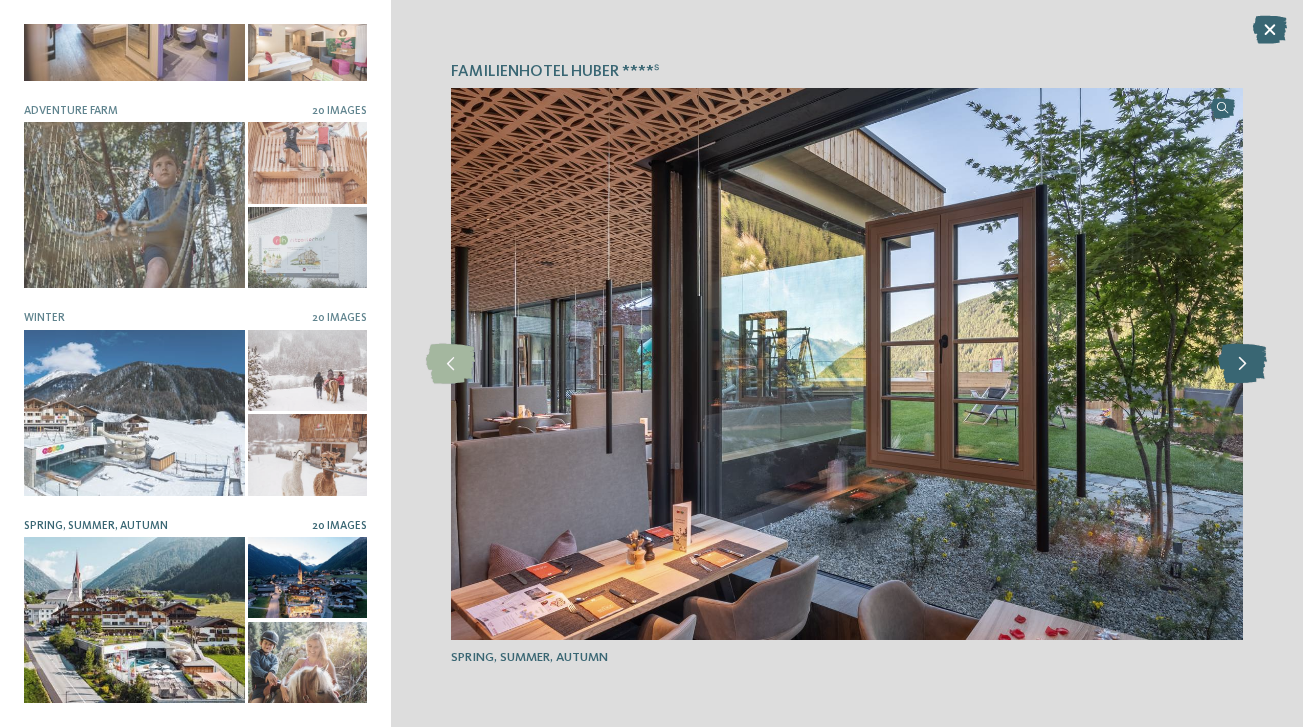 click at bounding box center [1242, 364] 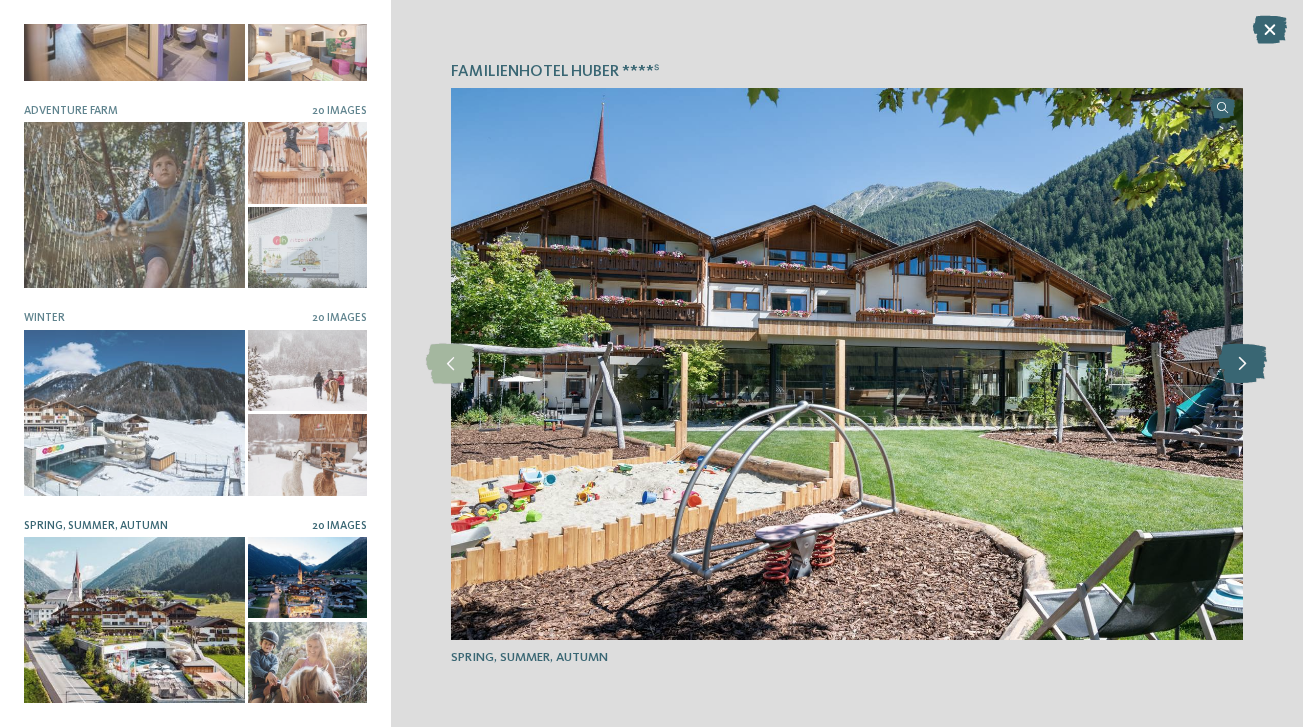 click at bounding box center (1242, 364) 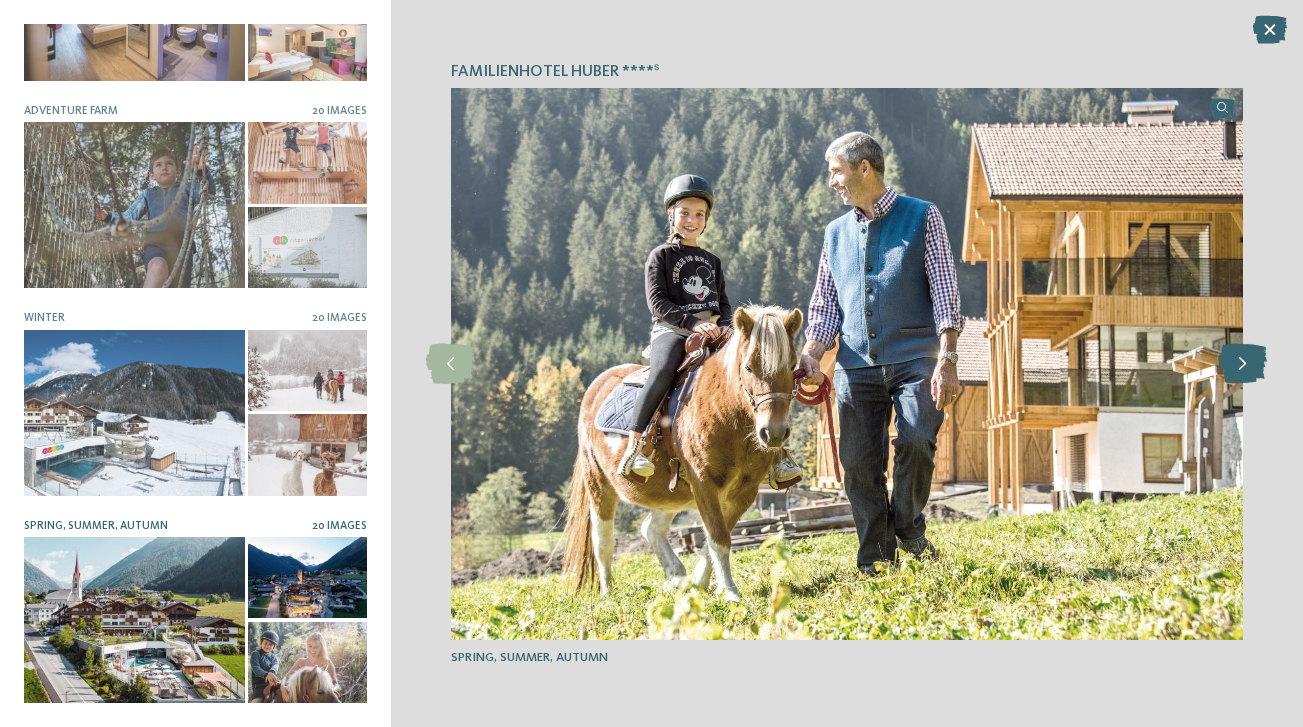 click at bounding box center [1242, 364] 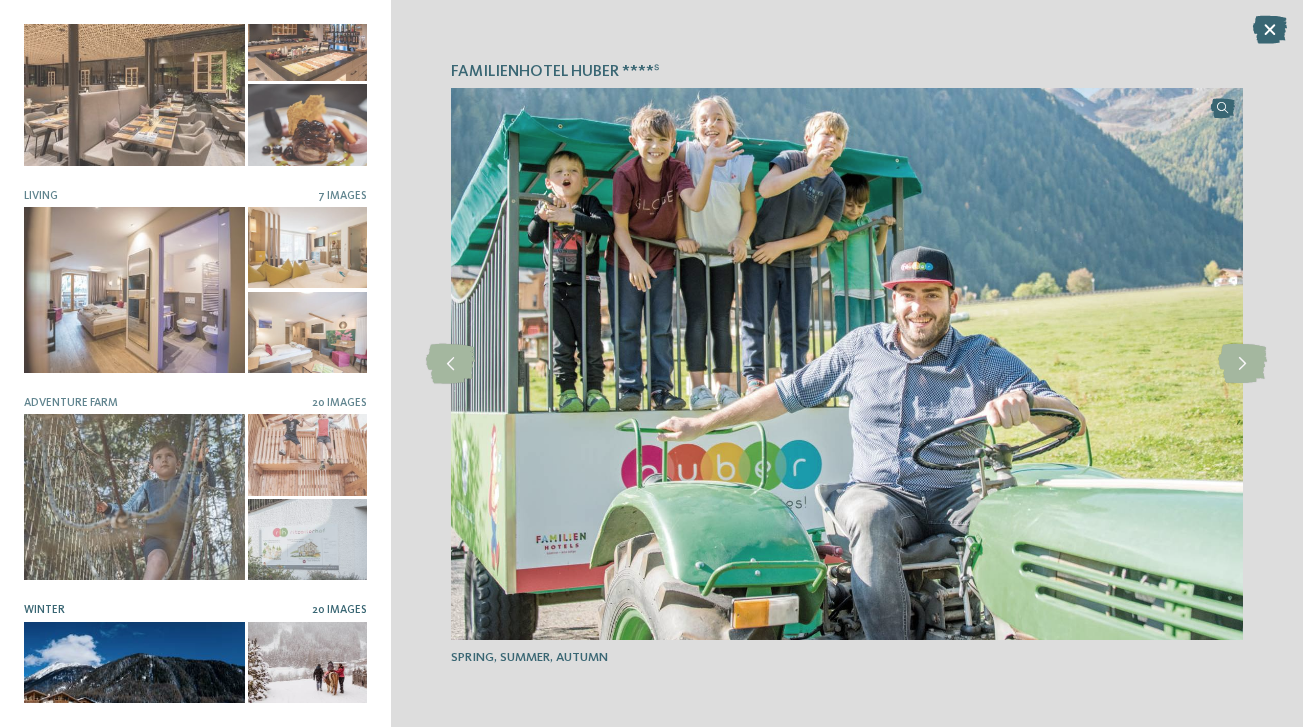 scroll, scrollTop: 635, scrollLeft: 0, axis: vertical 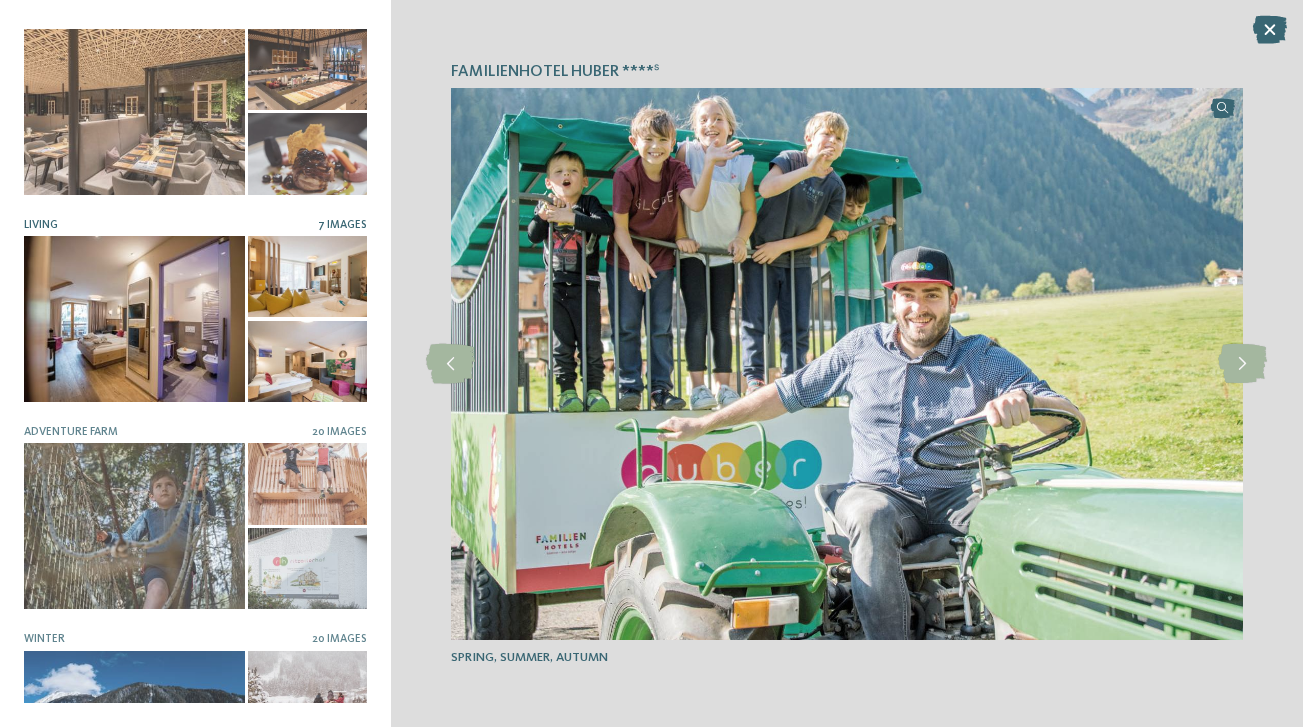 click on "7 Images" at bounding box center [342, 225] 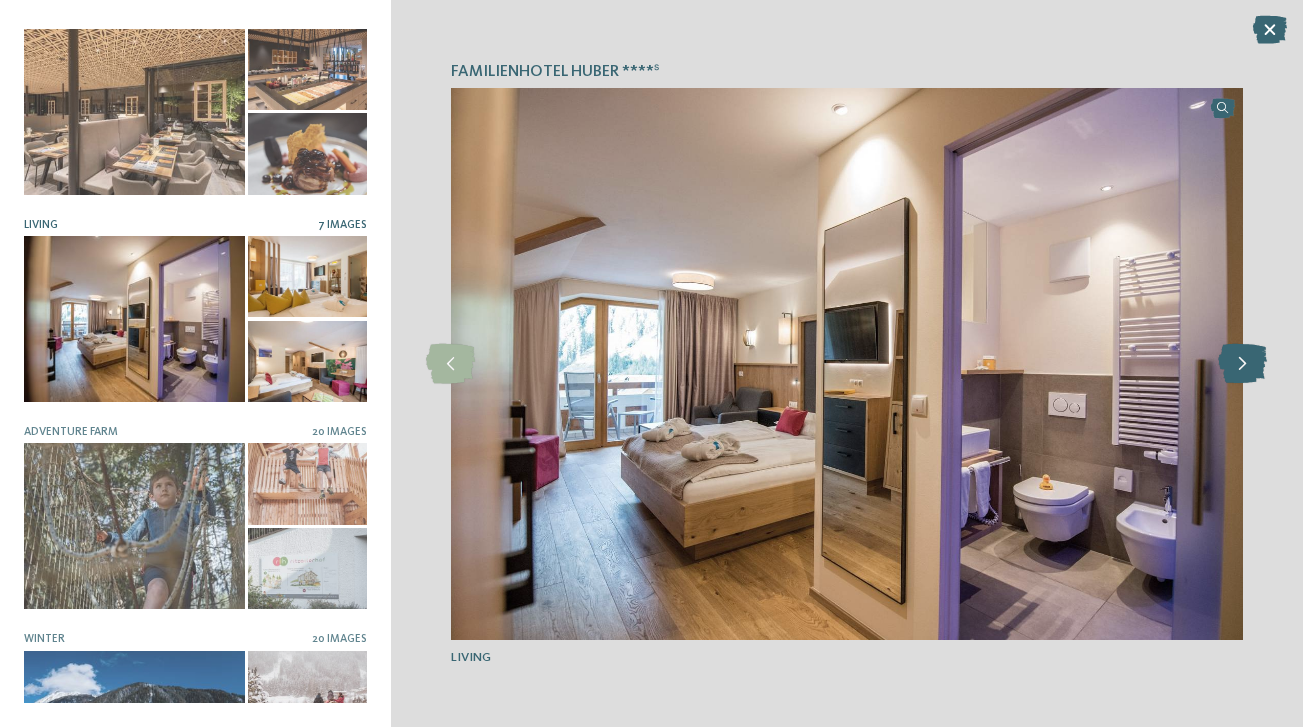 click at bounding box center (1242, 364) 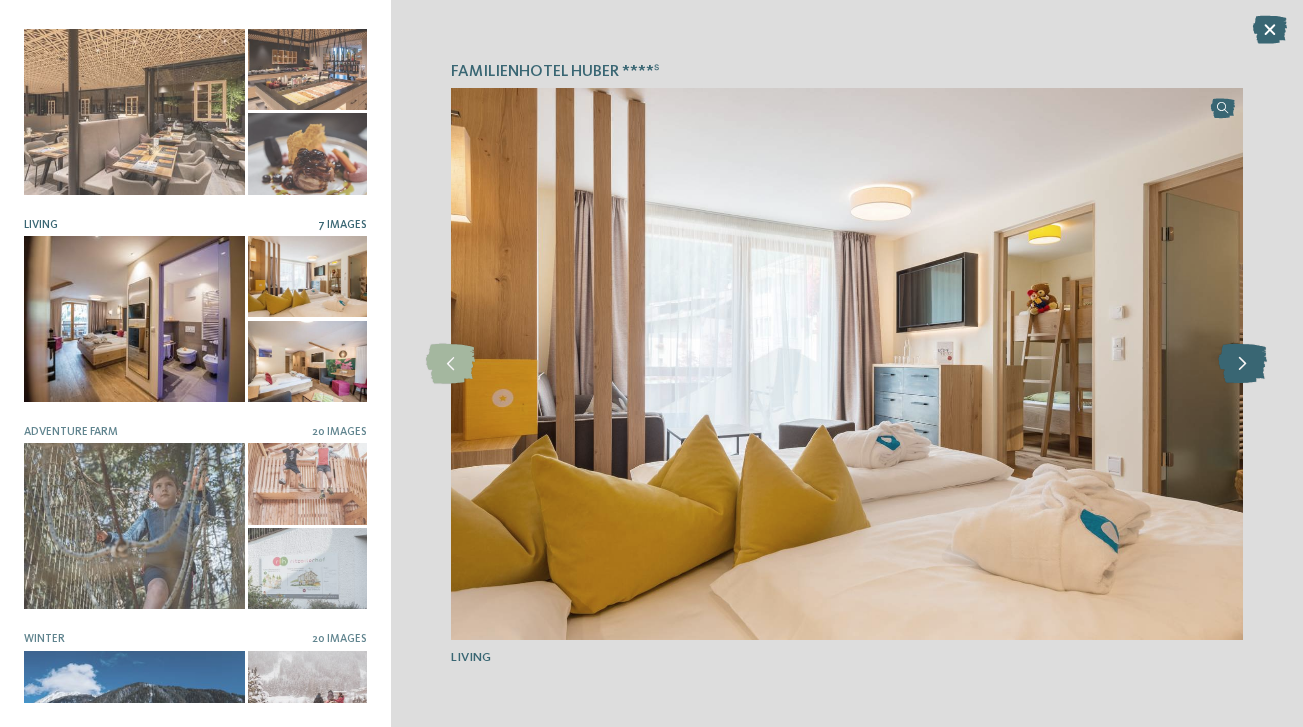 click at bounding box center (1242, 364) 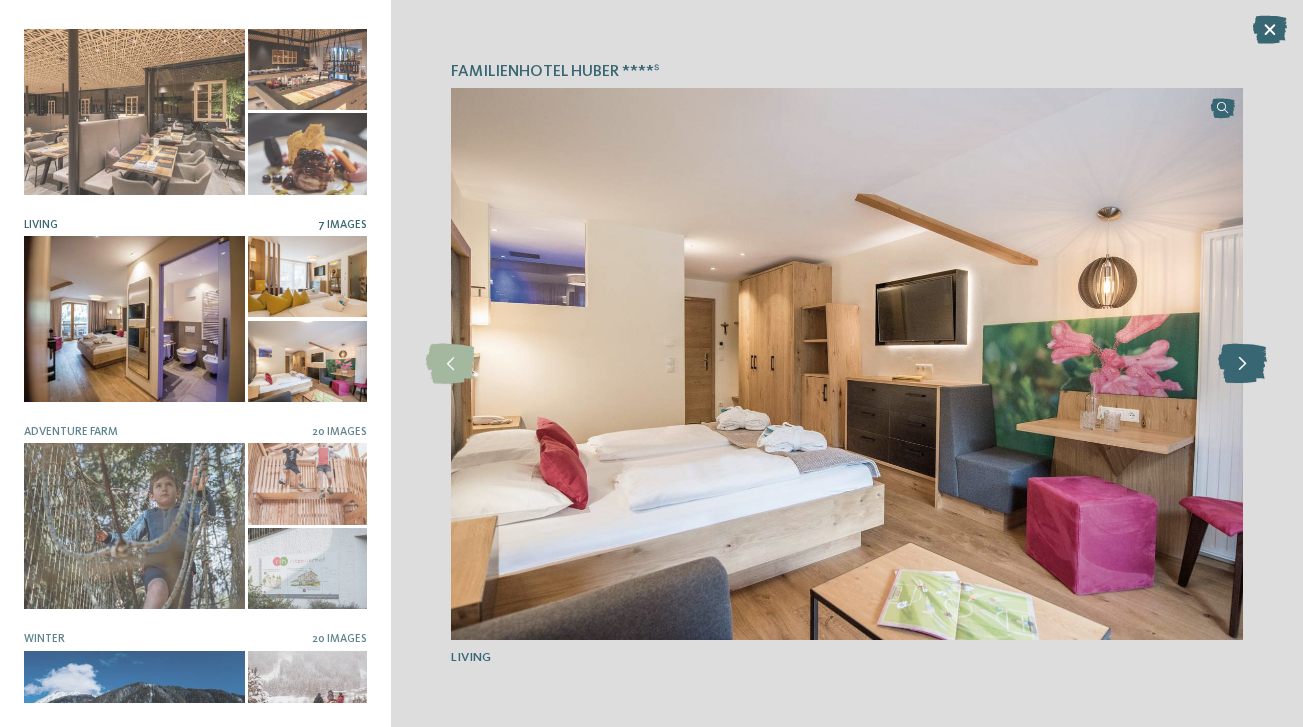 click at bounding box center (1242, 364) 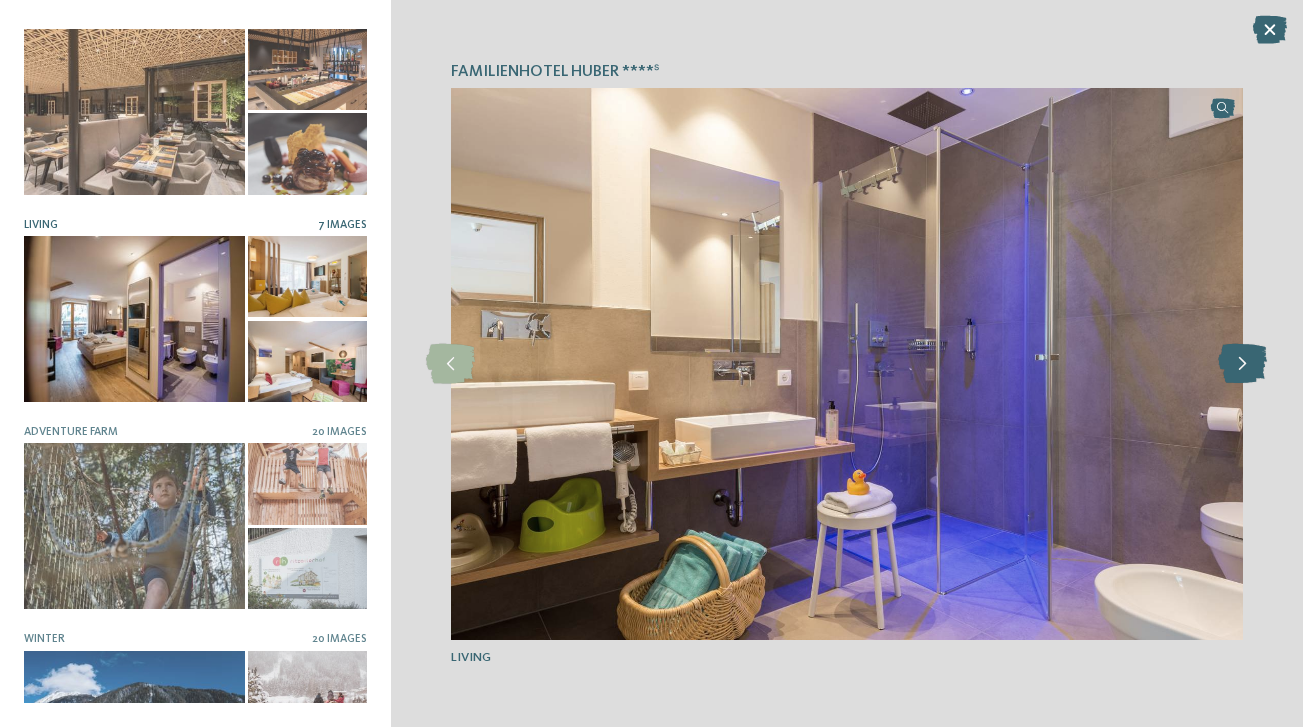click at bounding box center (1242, 364) 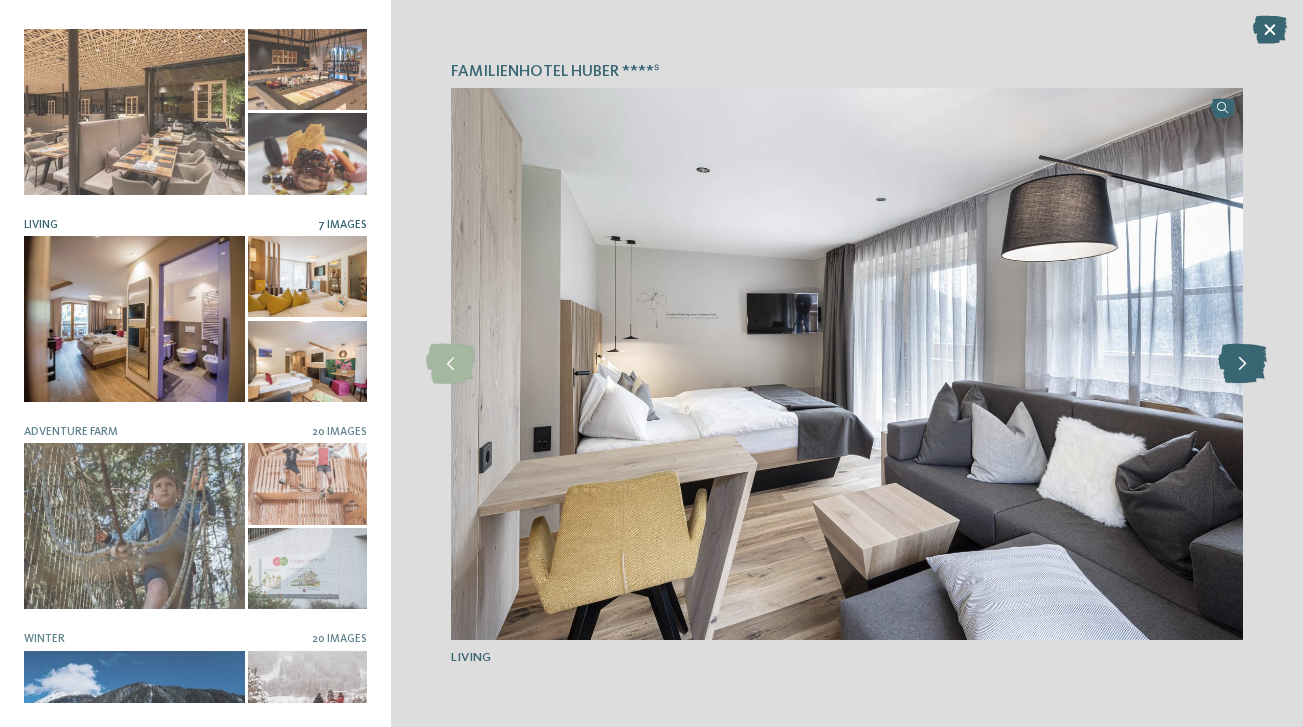 click at bounding box center [1242, 364] 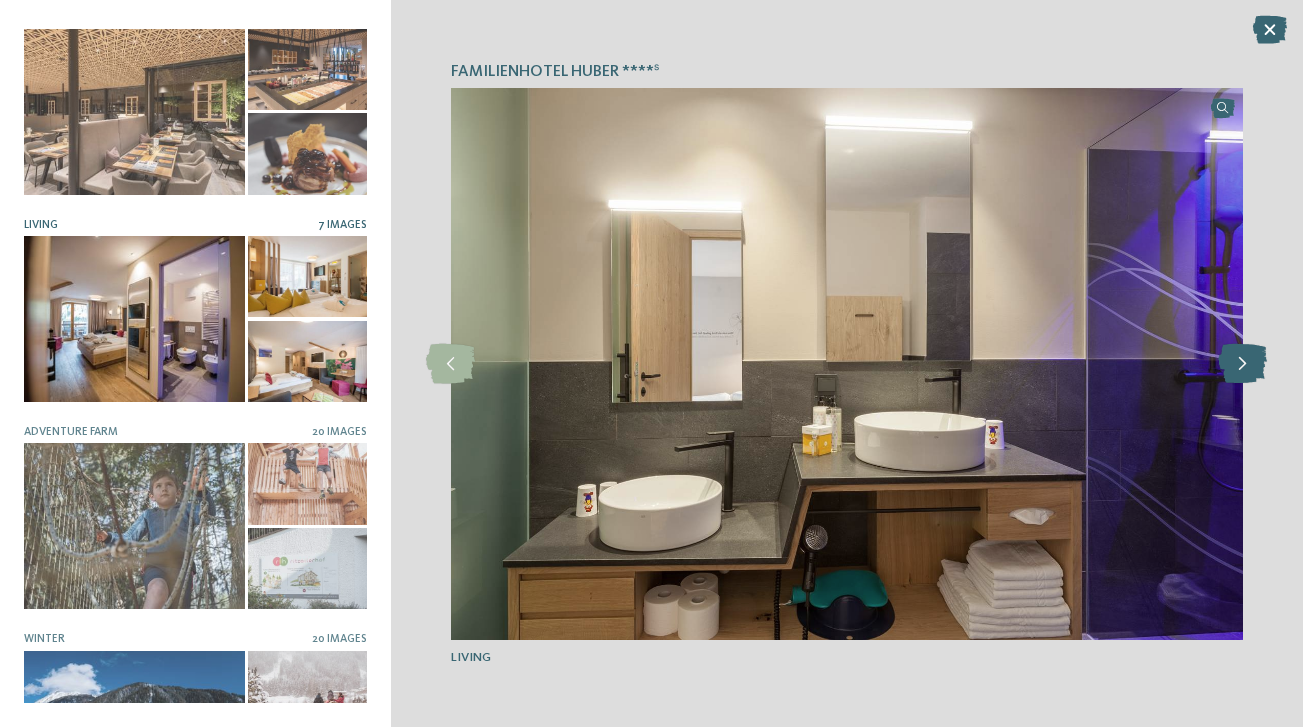 click at bounding box center [1242, 364] 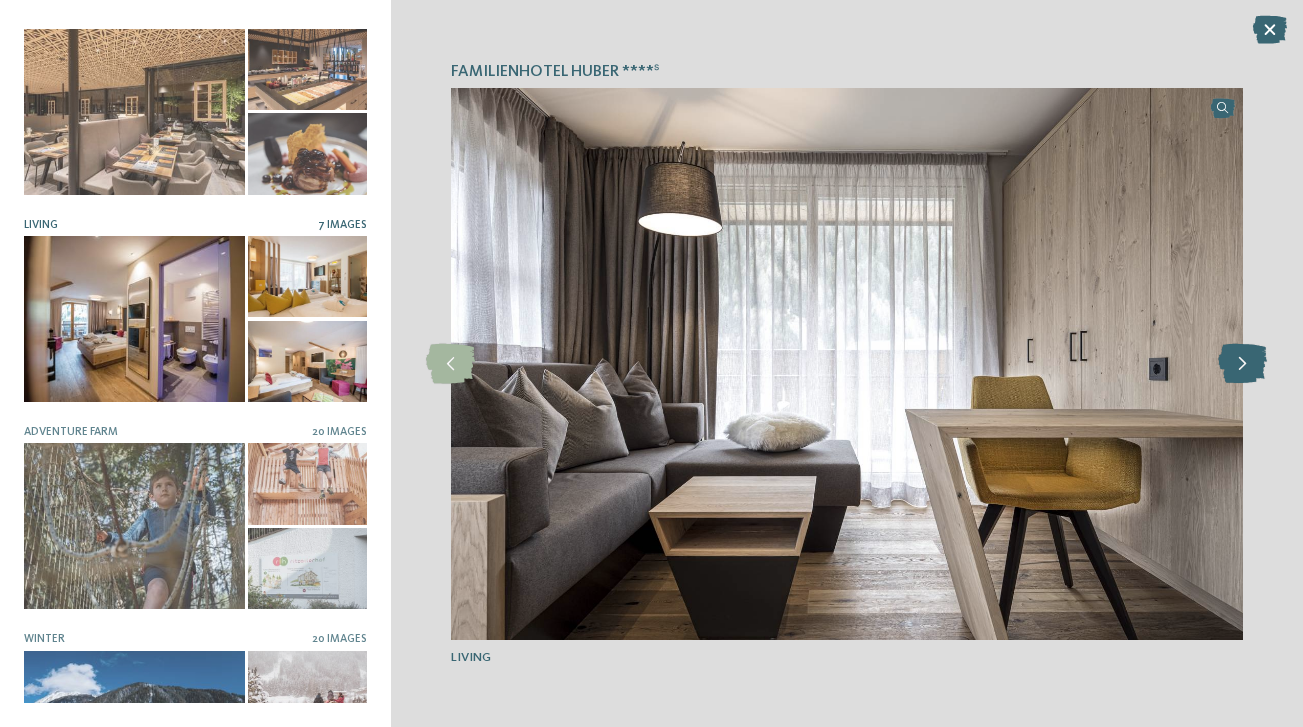 click at bounding box center (1242, 364) 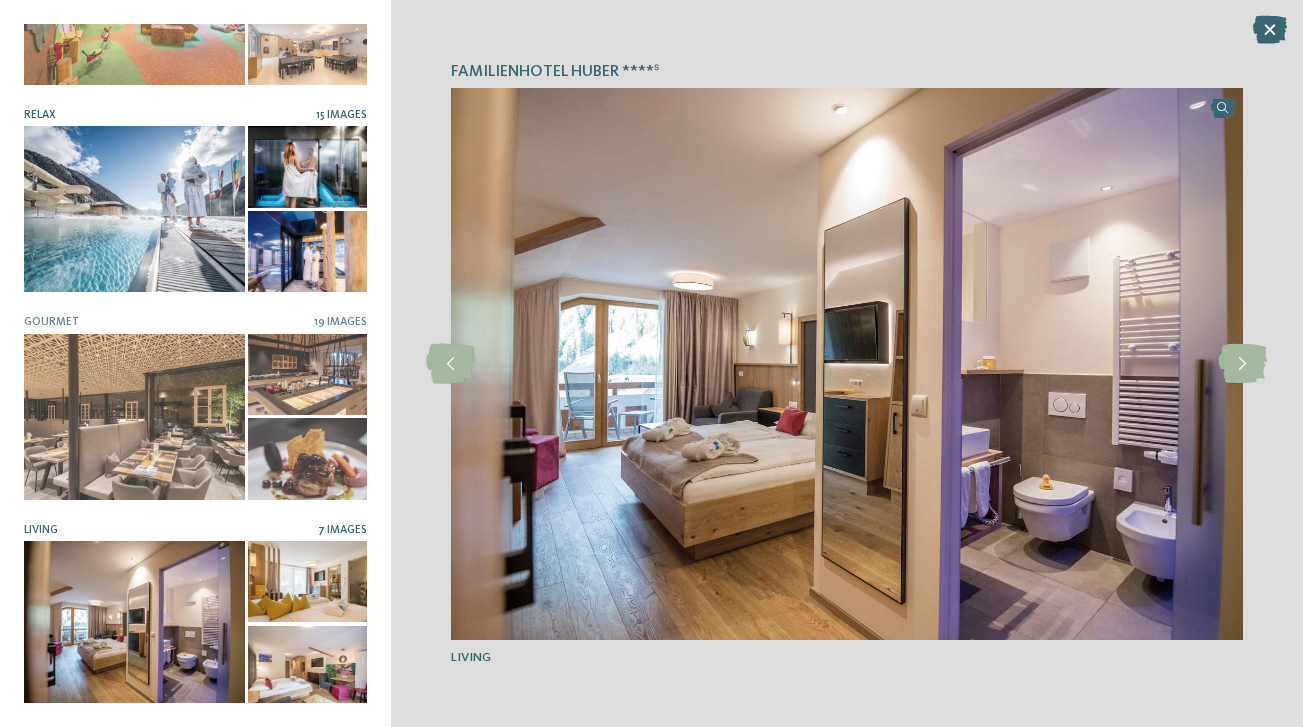 scroll, scrollTop: 328, scrollLeft: 0, axis: vertical 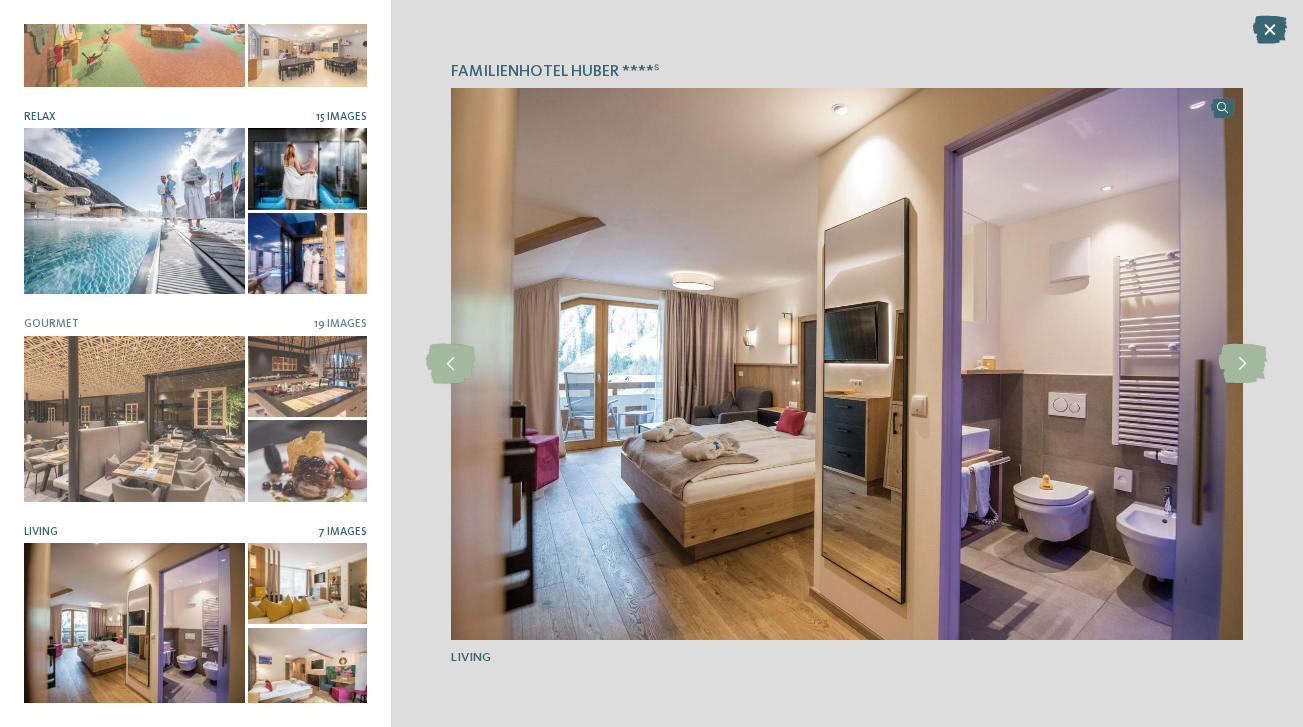 click on "15 Images" at bounding box center [341, 117] 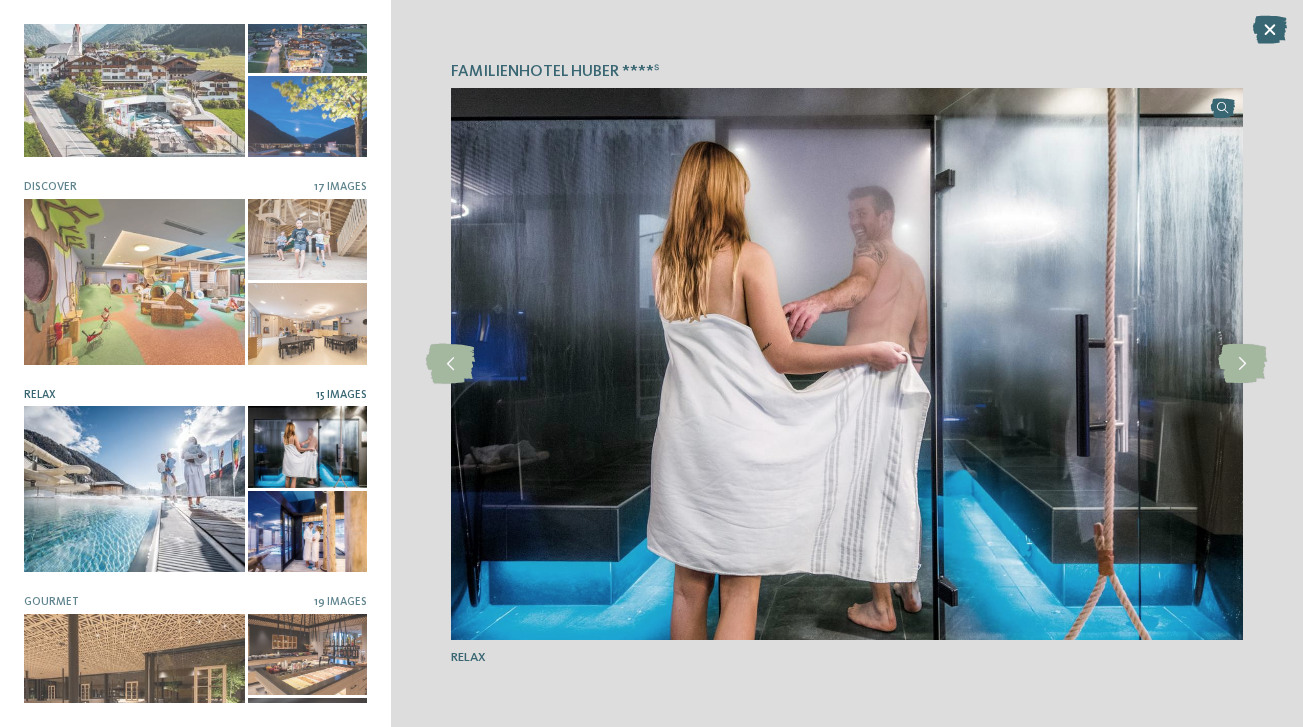 scroll, scrollTop: 0, scrollLeft: 0, axis: both 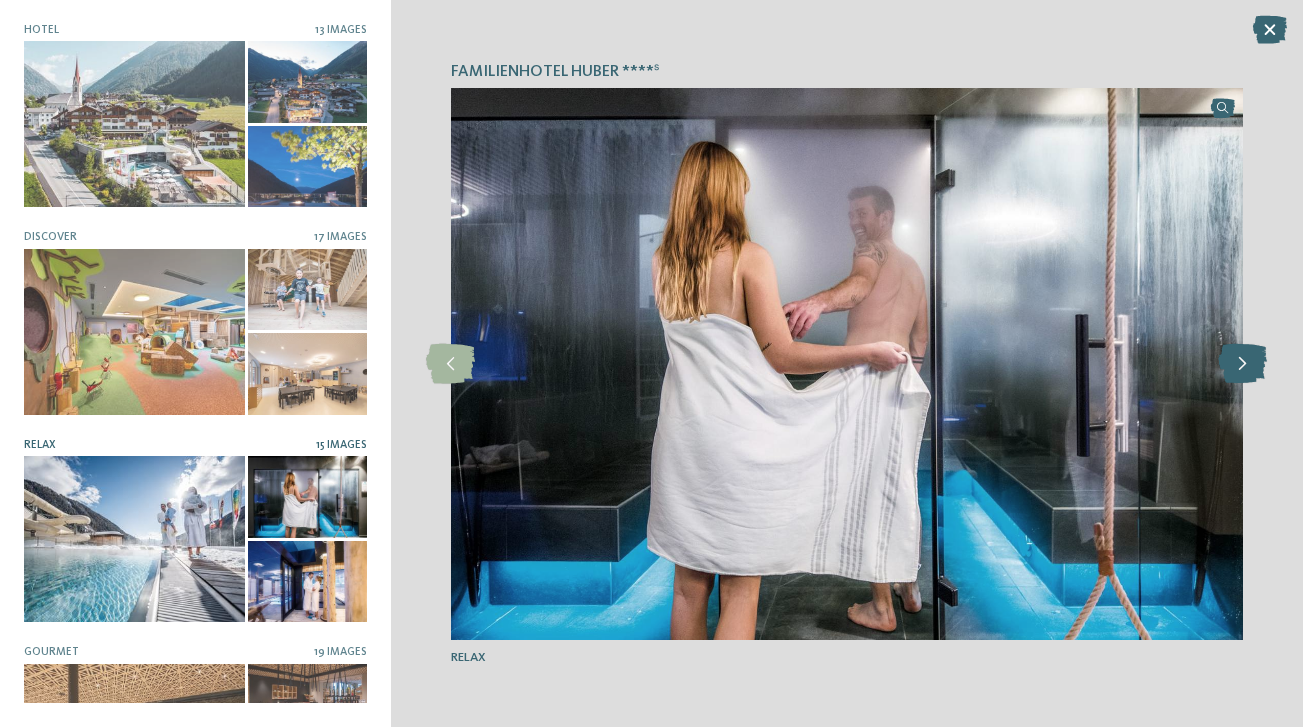 click at bounding box center [1242, 364] 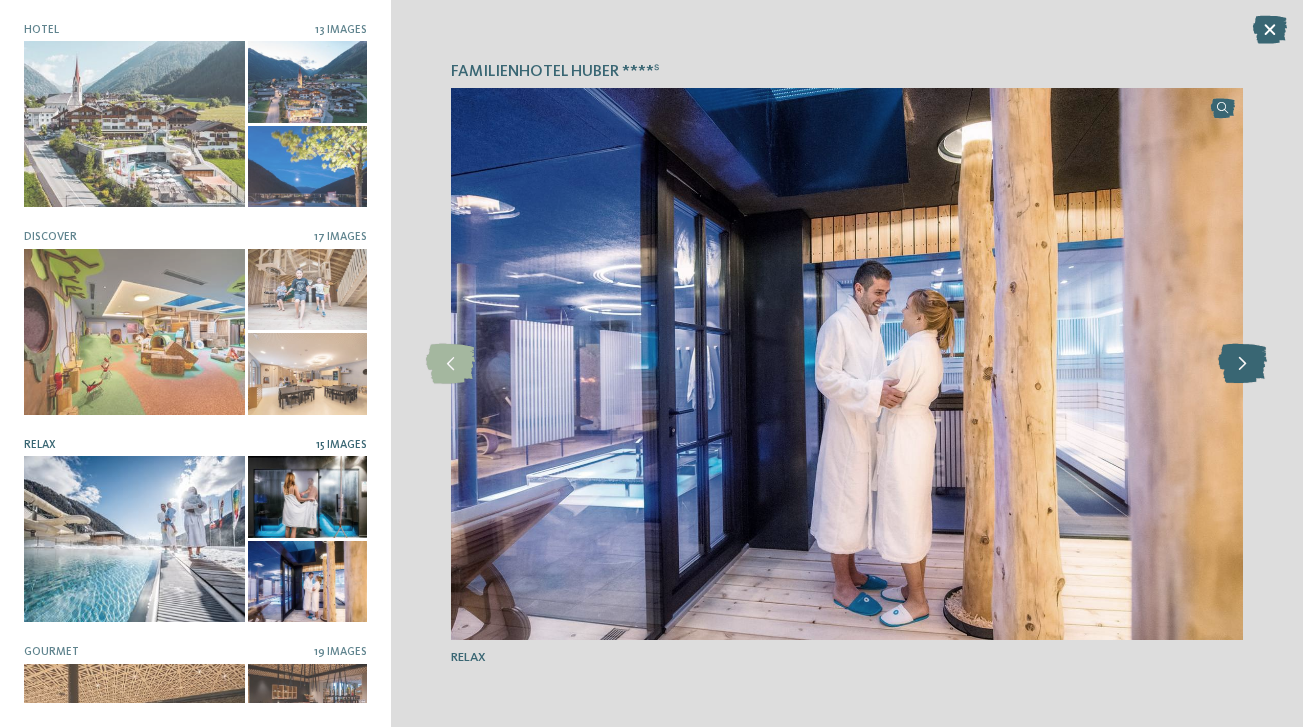 click at bounding box center (1242, 364) 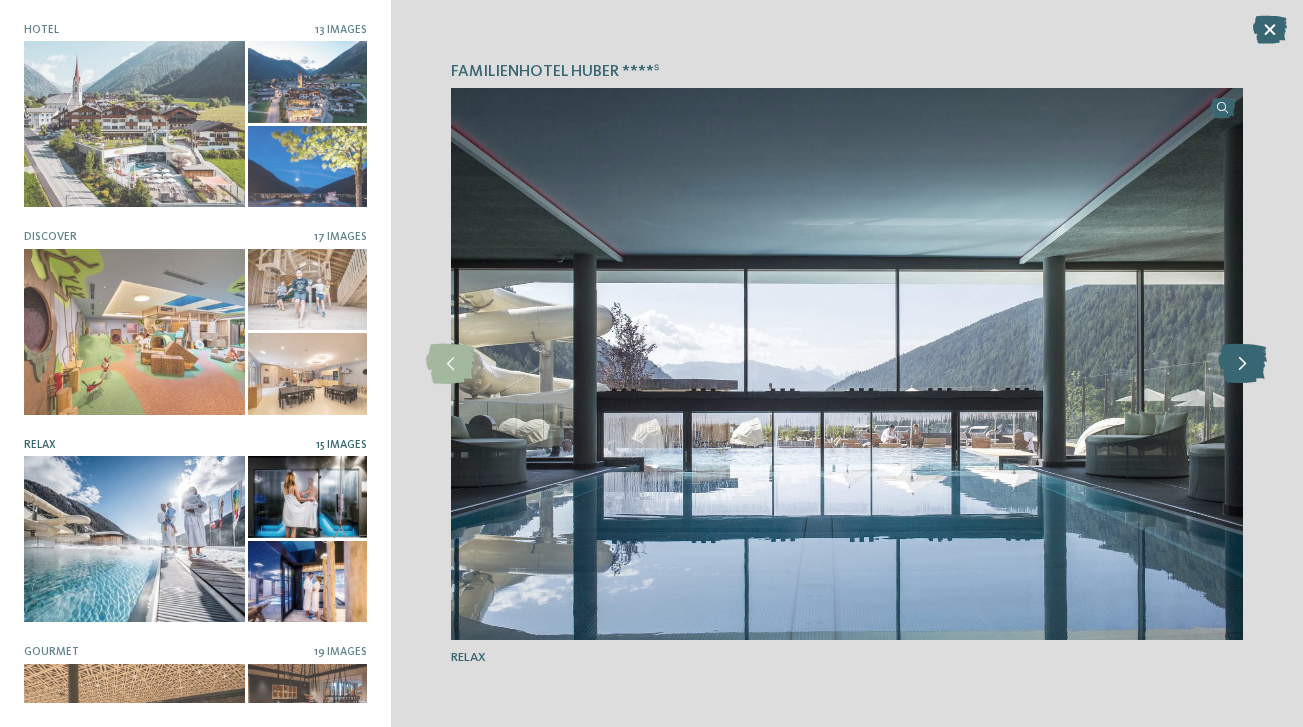 click at bounding box center (1242, 364) 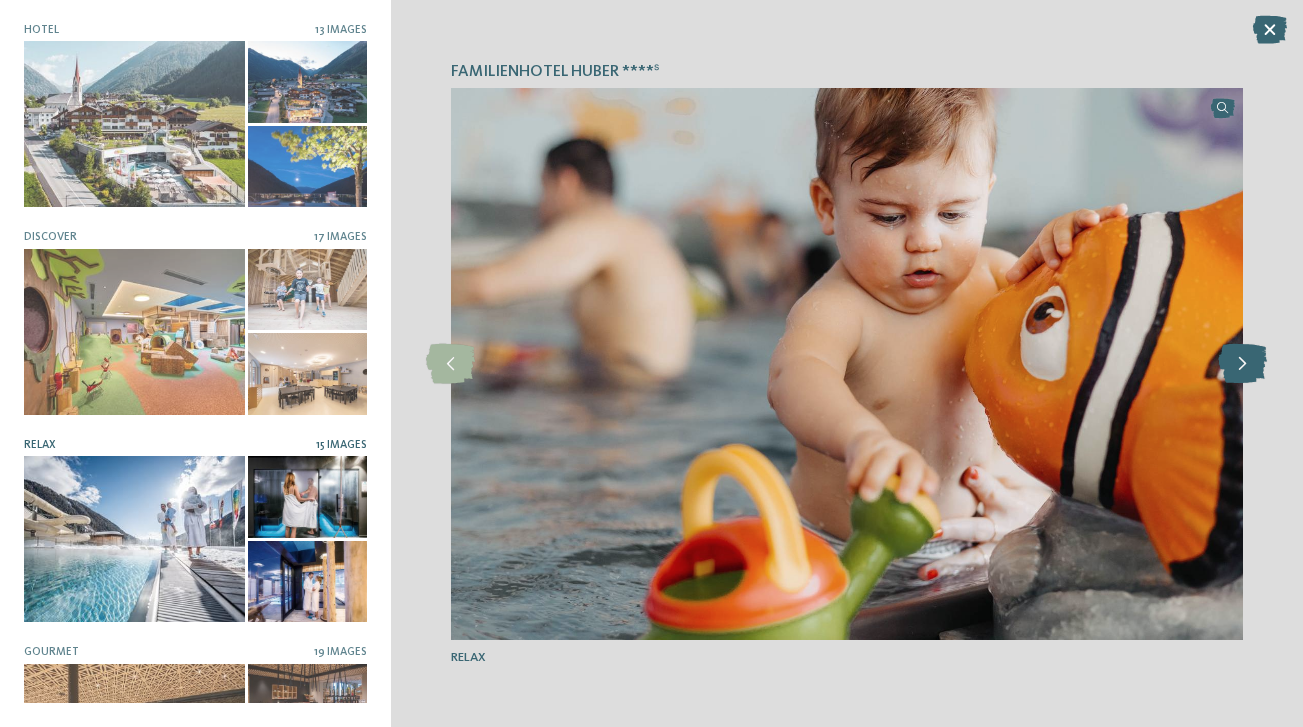 drag, startPoint x: 1242, startPoint y: 367, endPoint x: 1232, endPoint y: 373, distance: 11.661903 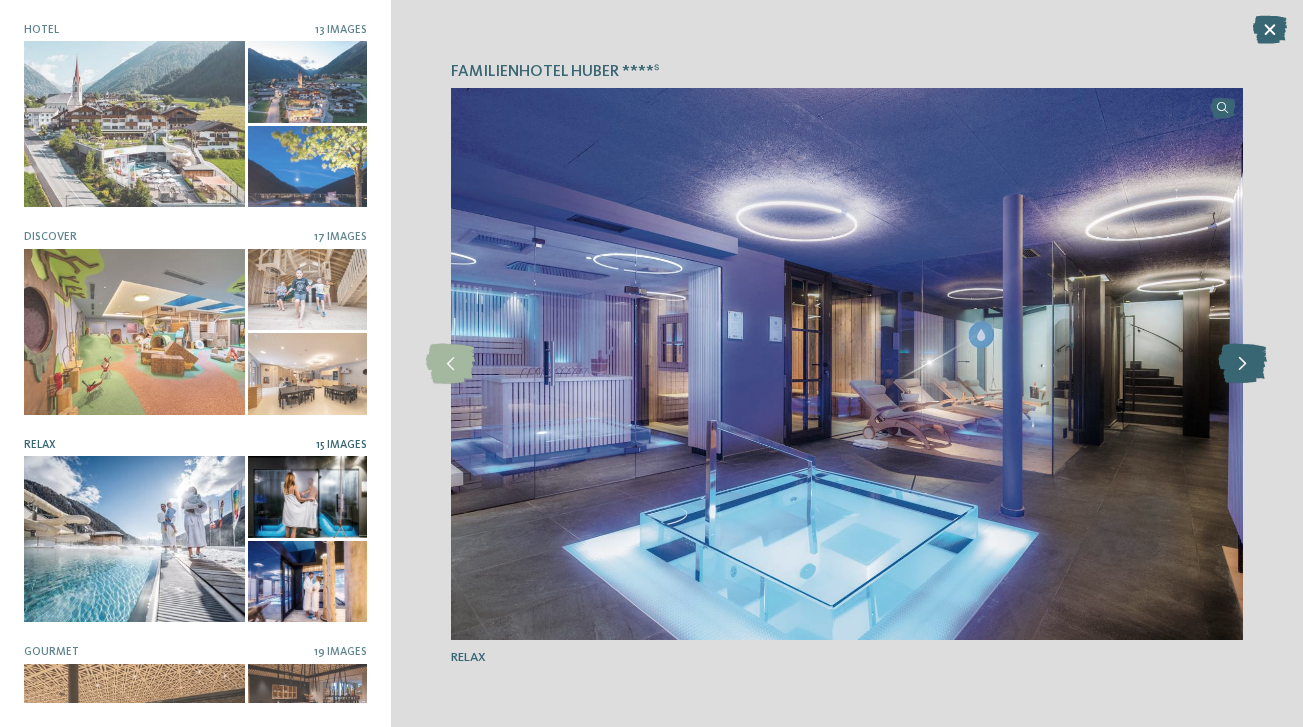 click at bounding box center (1242, 364) 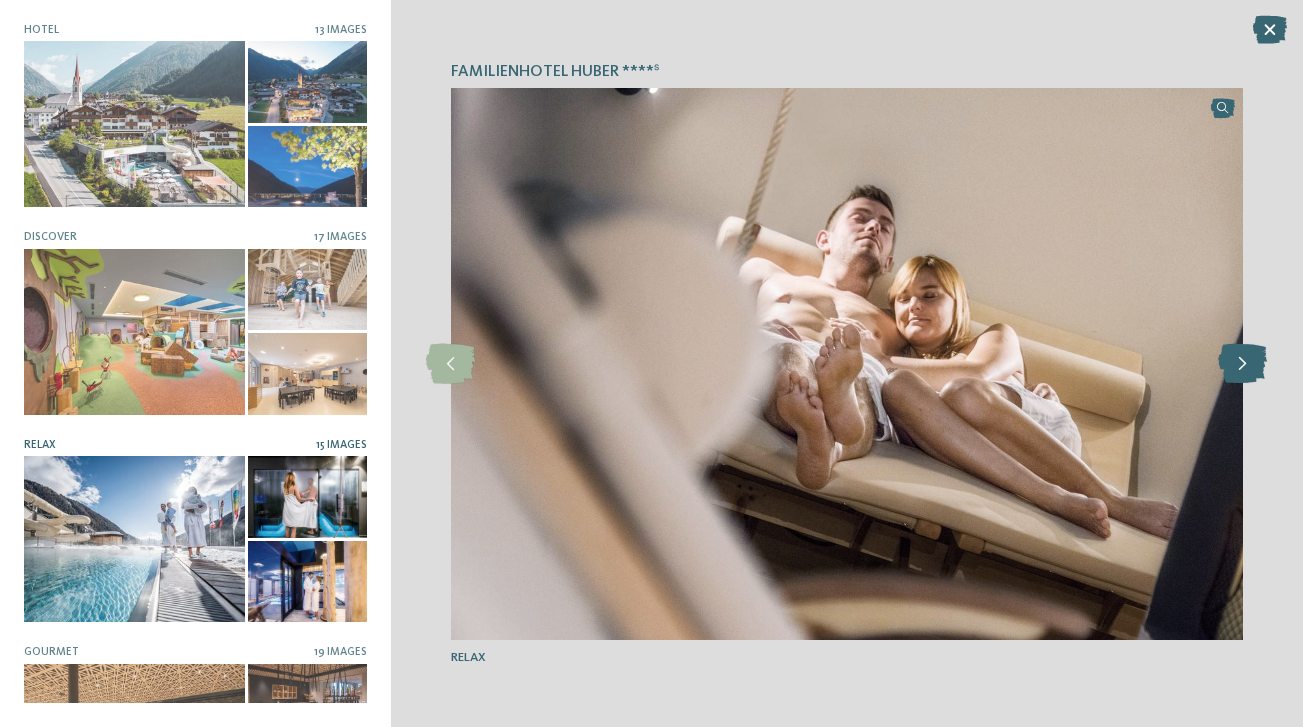 click at bounding box center [1242, 364] 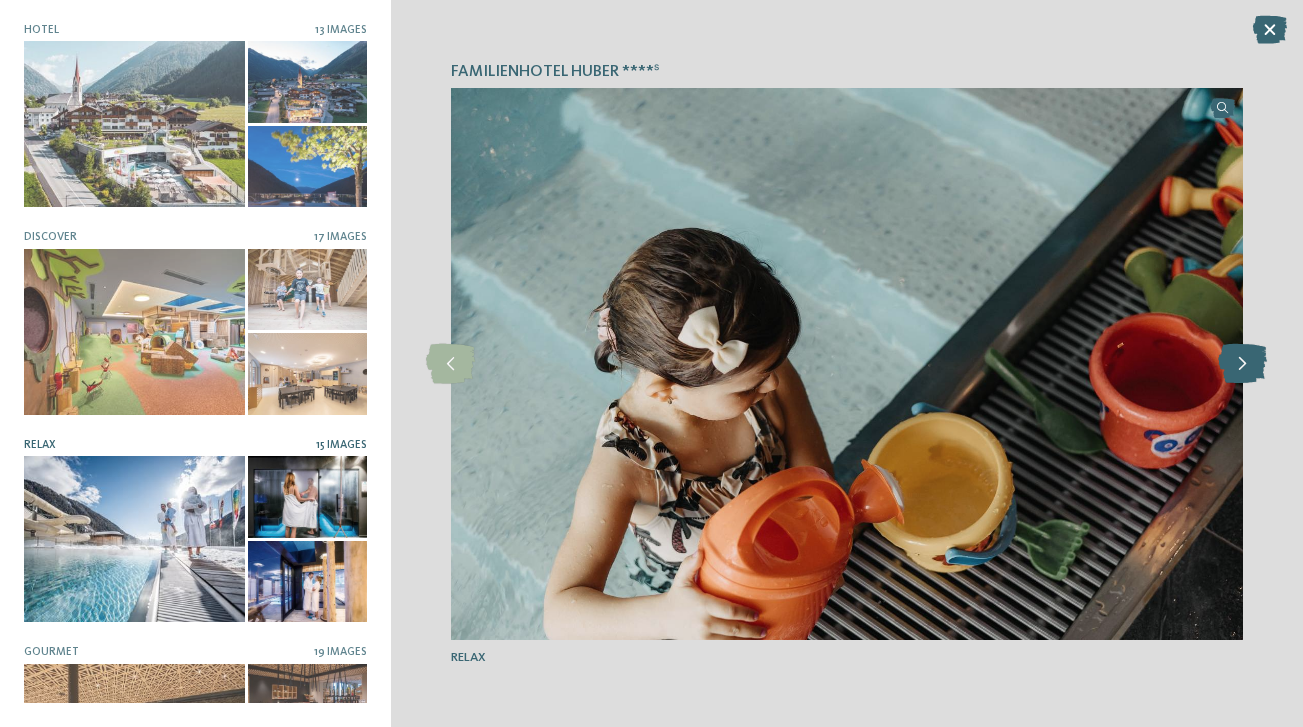 click at bounding box center (1242, 364) 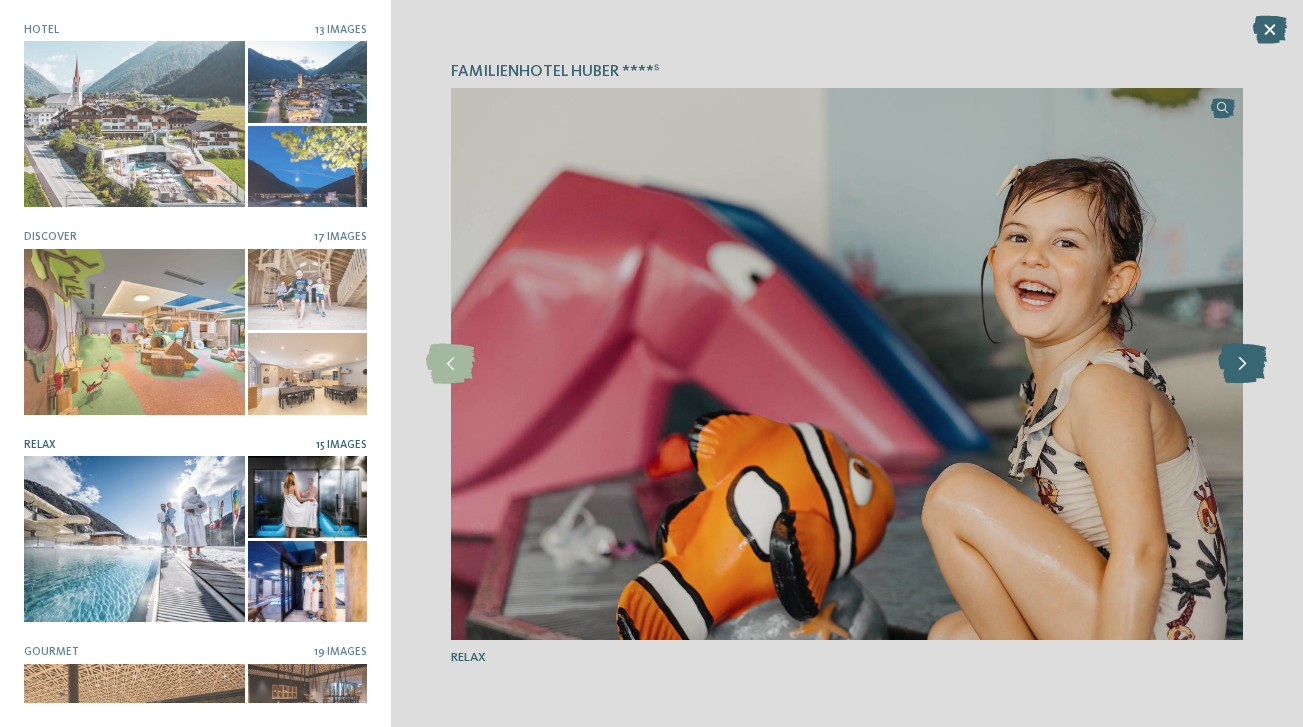 click at bounding box center [1242, 364] 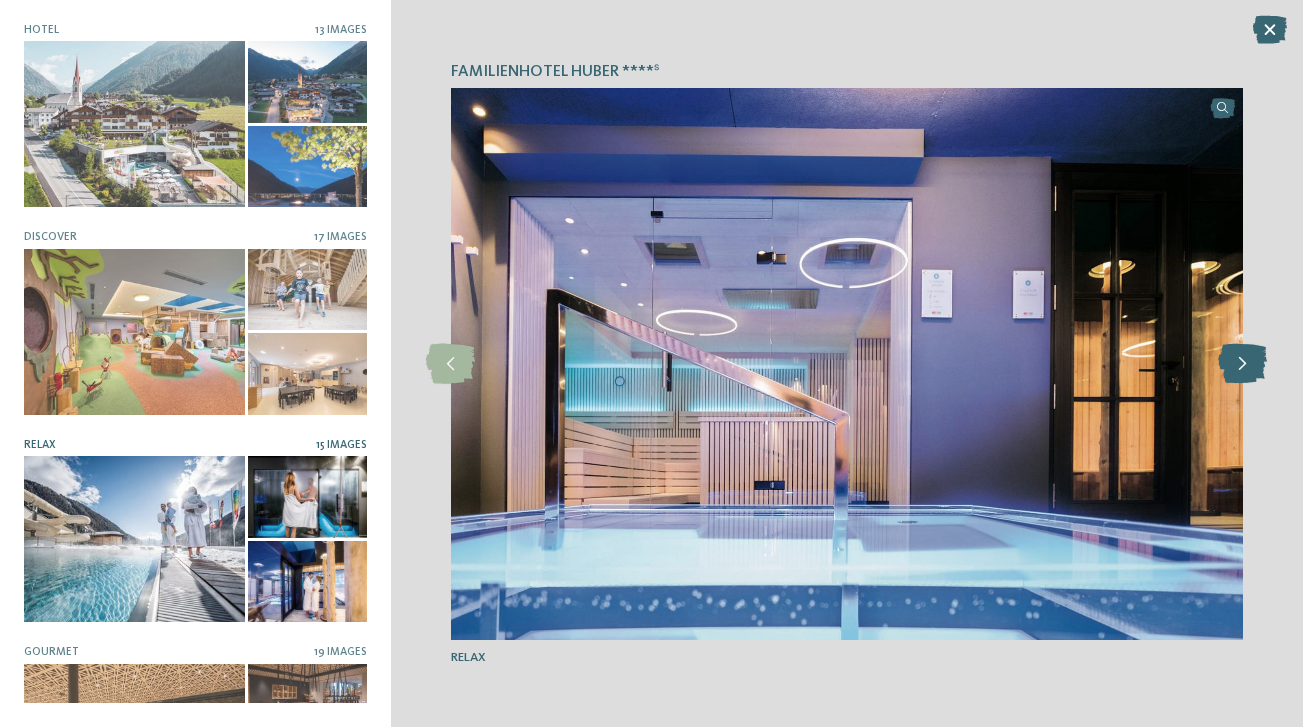 click at bounding box center (1242, 364) 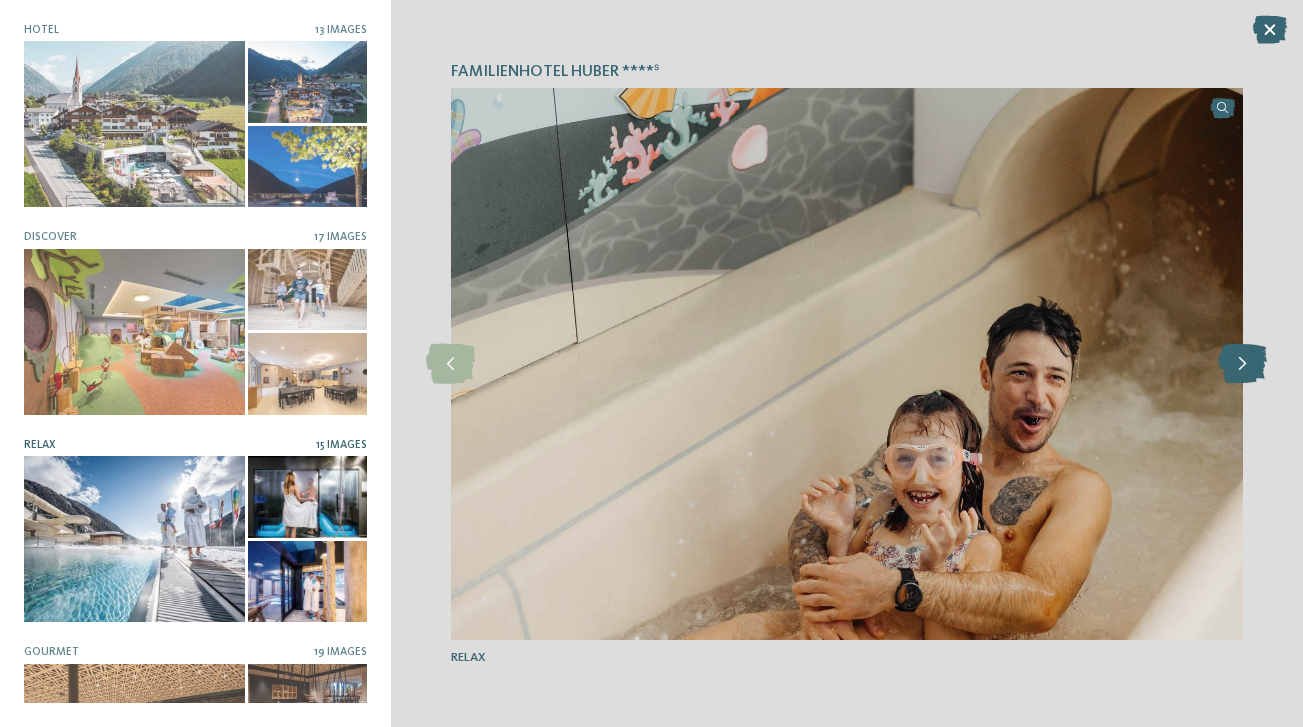 click at bounding box center (1242, 364) 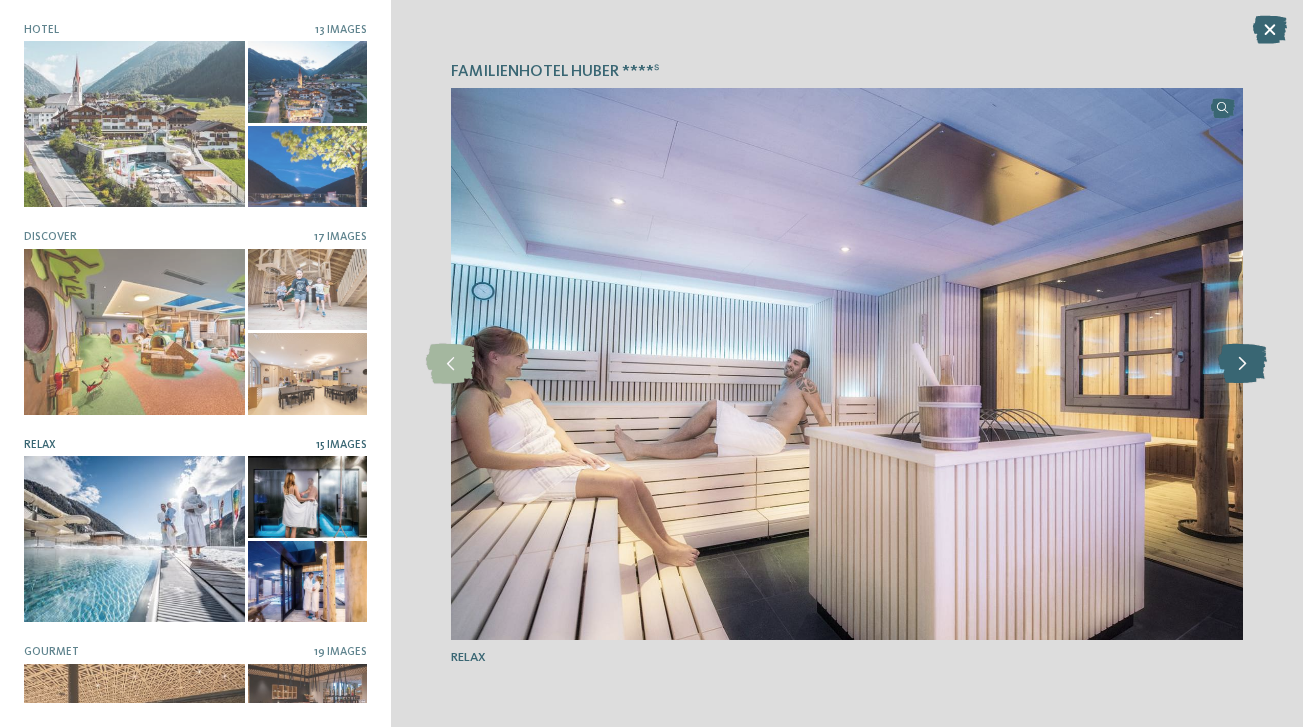 click at bounding box center [1242, 364] 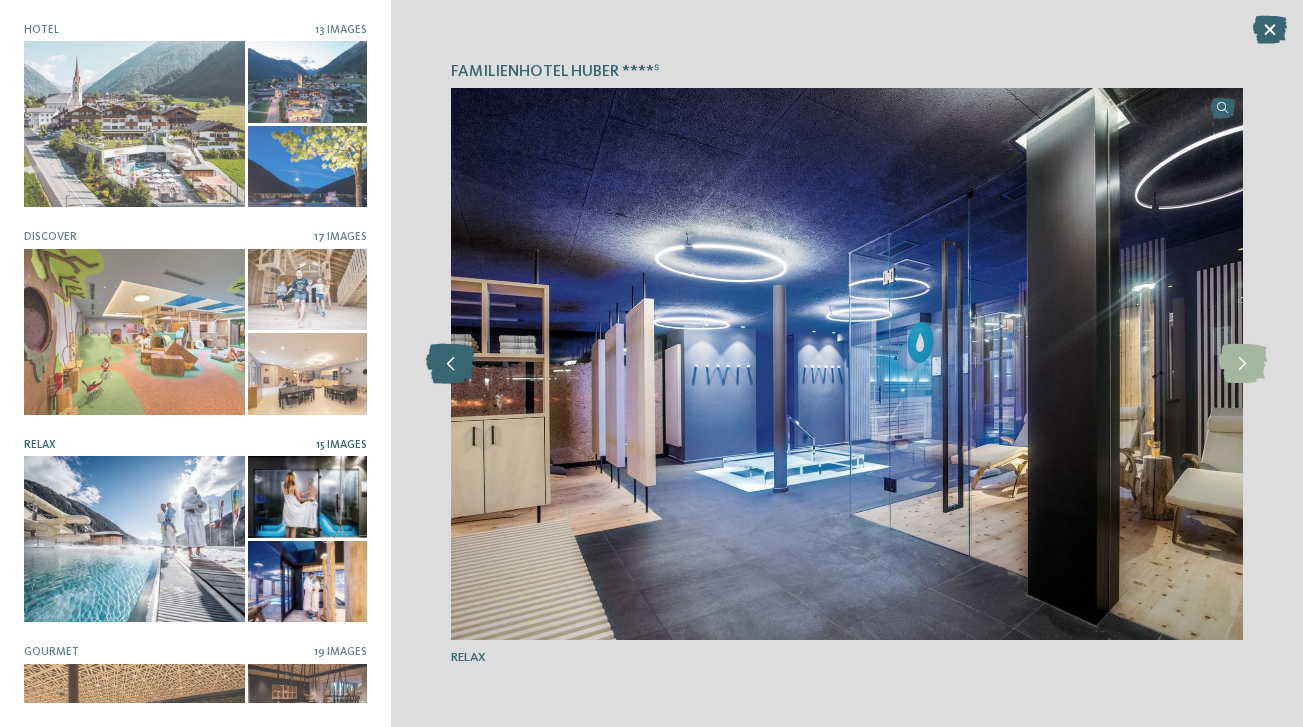 click at bounding box center (450, 364) 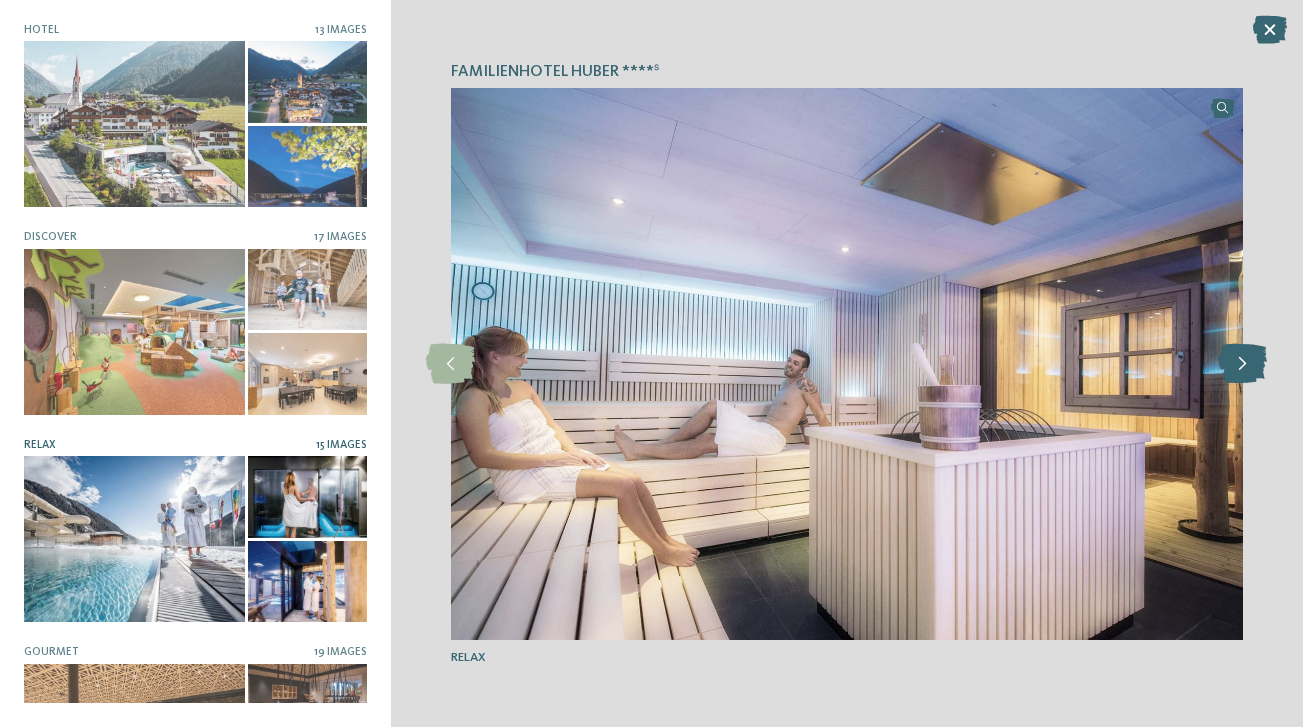 click at bounding box center (1242, 364) 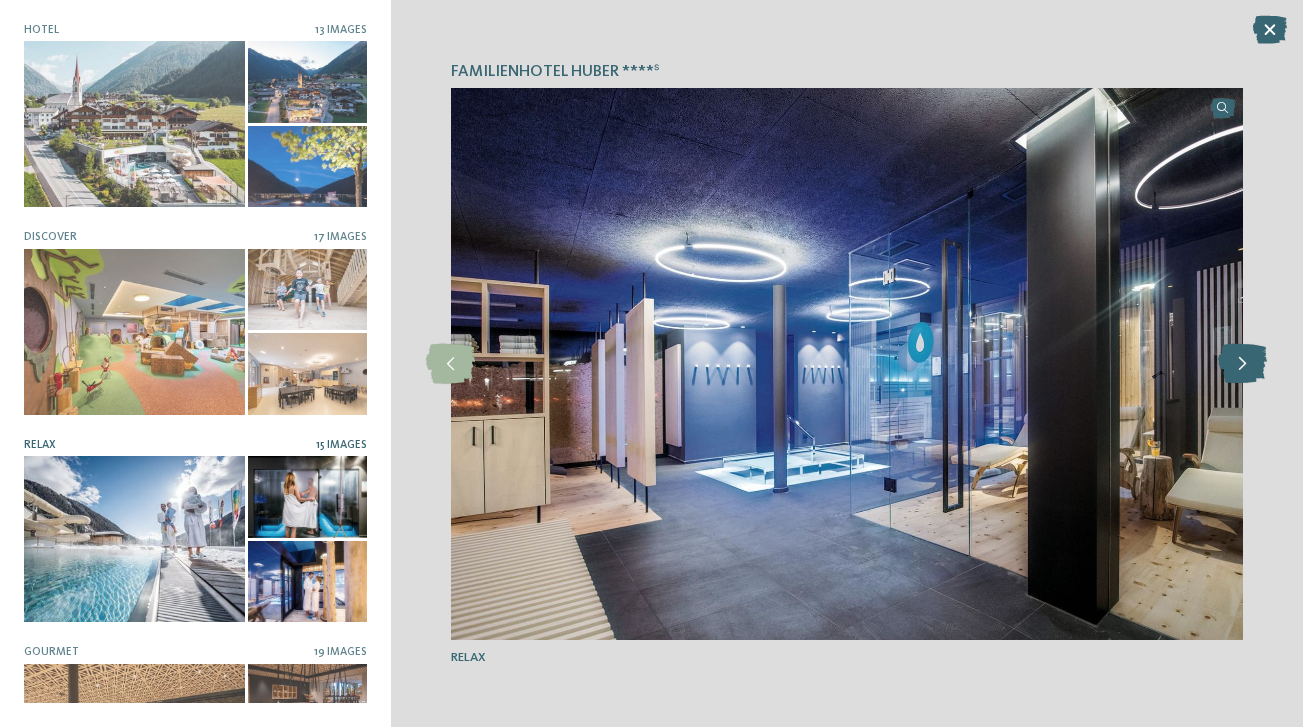 click at bounding box center [1242, 364] 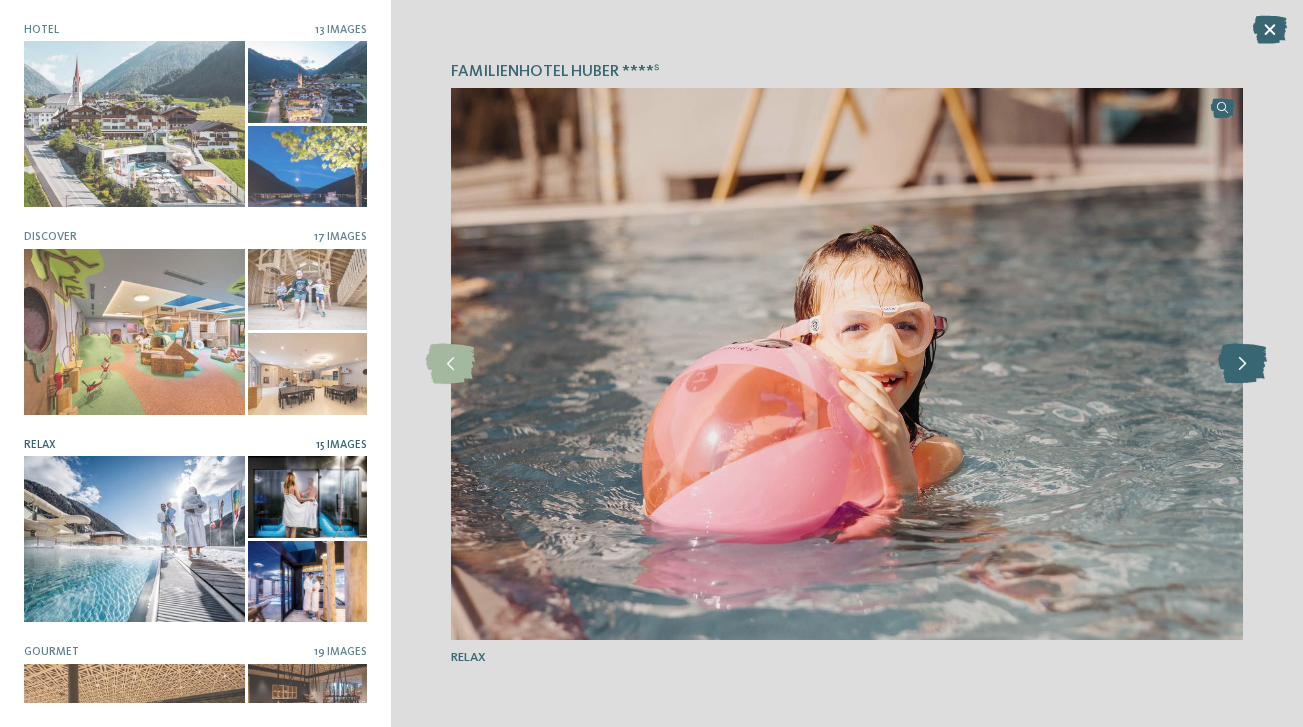 click at bounding box center (1242, 364) 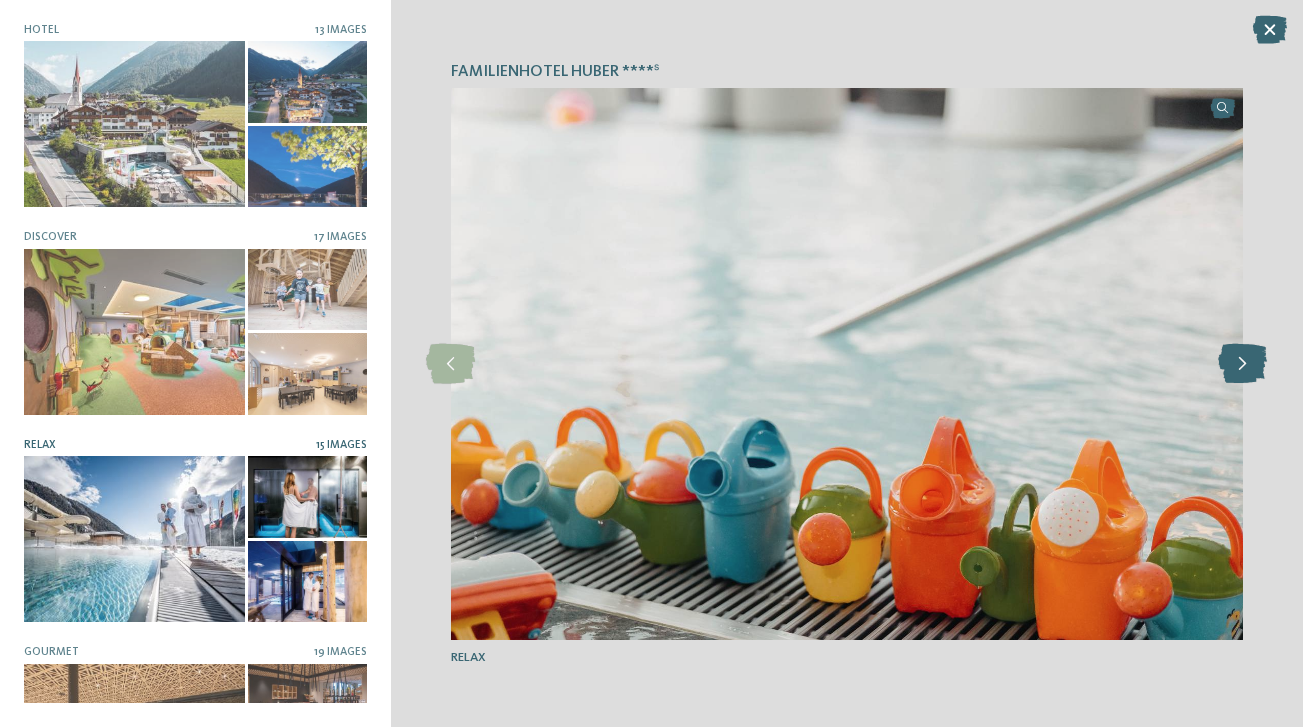 click at bounding box center [1242, 364] 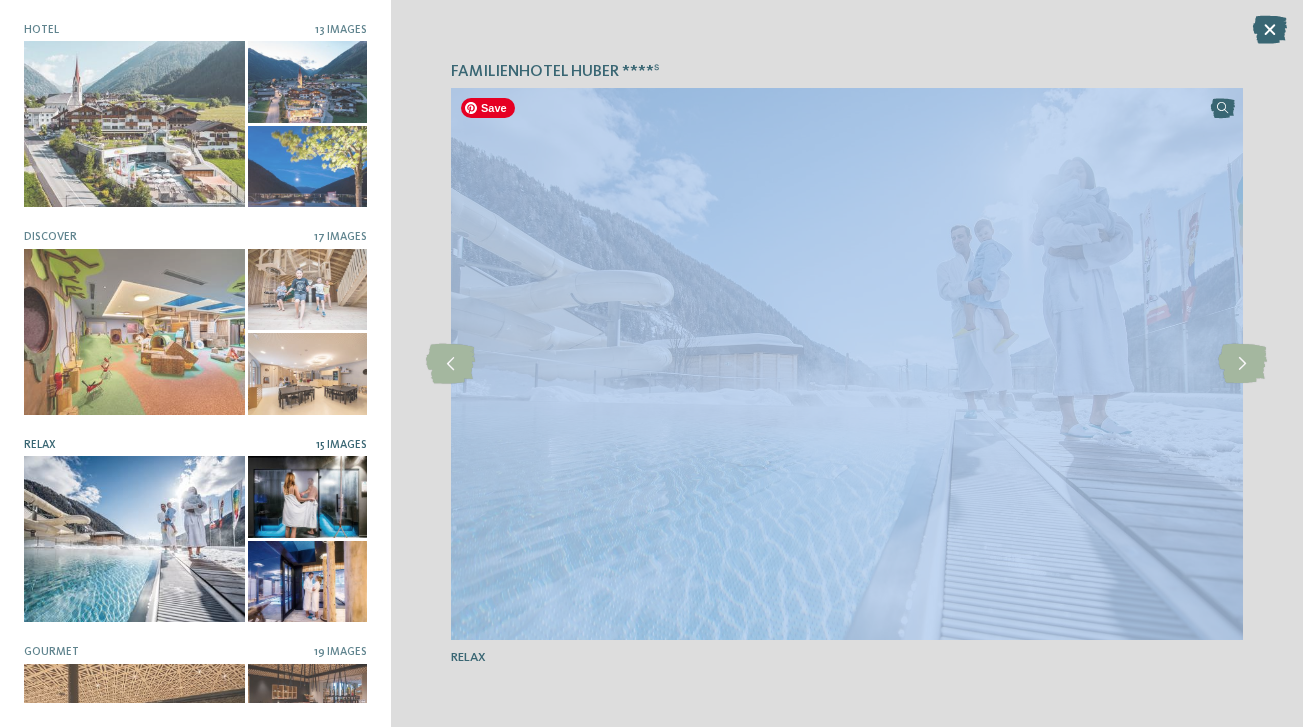 drag, startPoint x: 1242, startPoint y: 367, endPoint x: 595, endPoint y: 283, distance: 652.43005 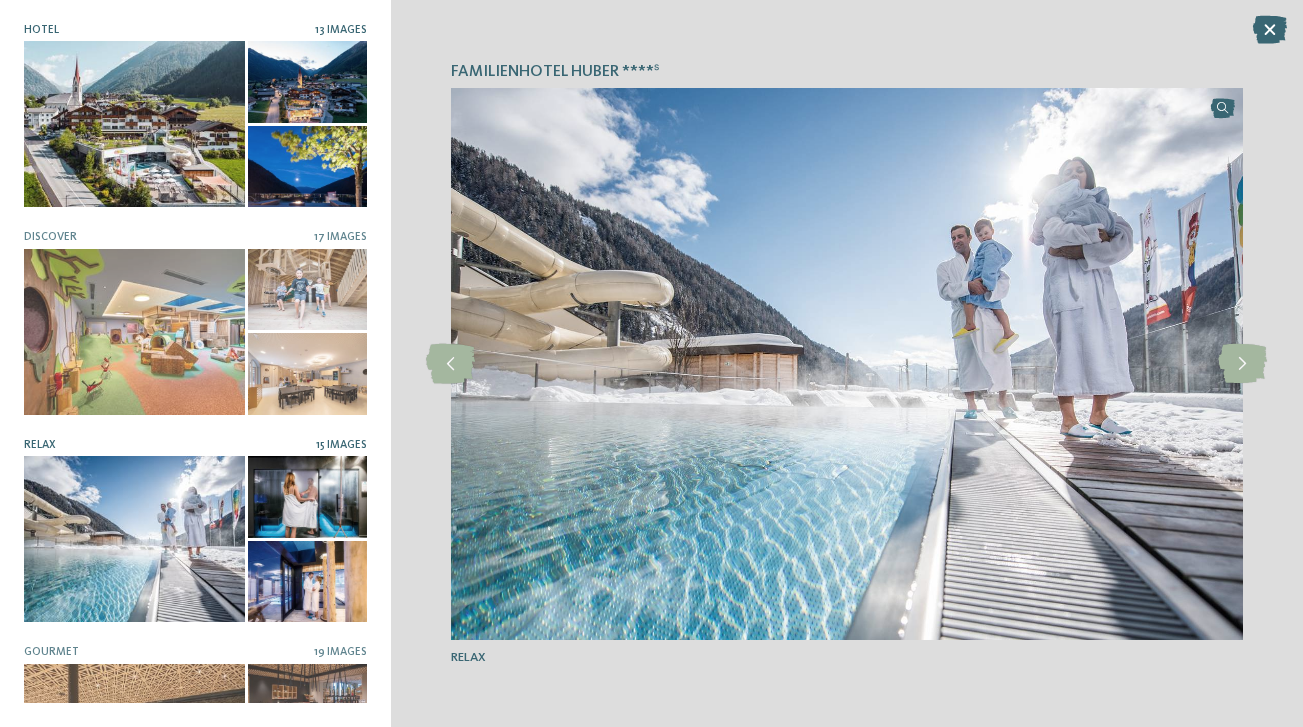 click on "13 Images" at bounding box center [341, 30] 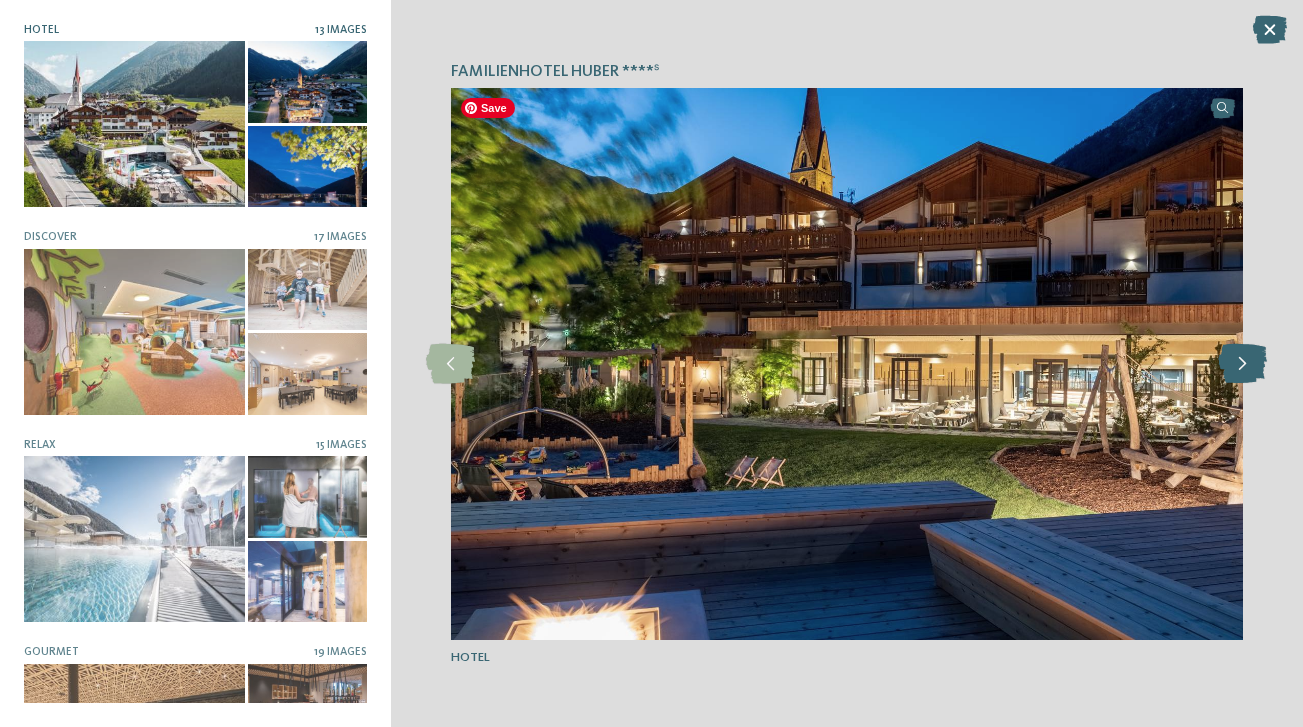 click at bounding box center (1242, 364) 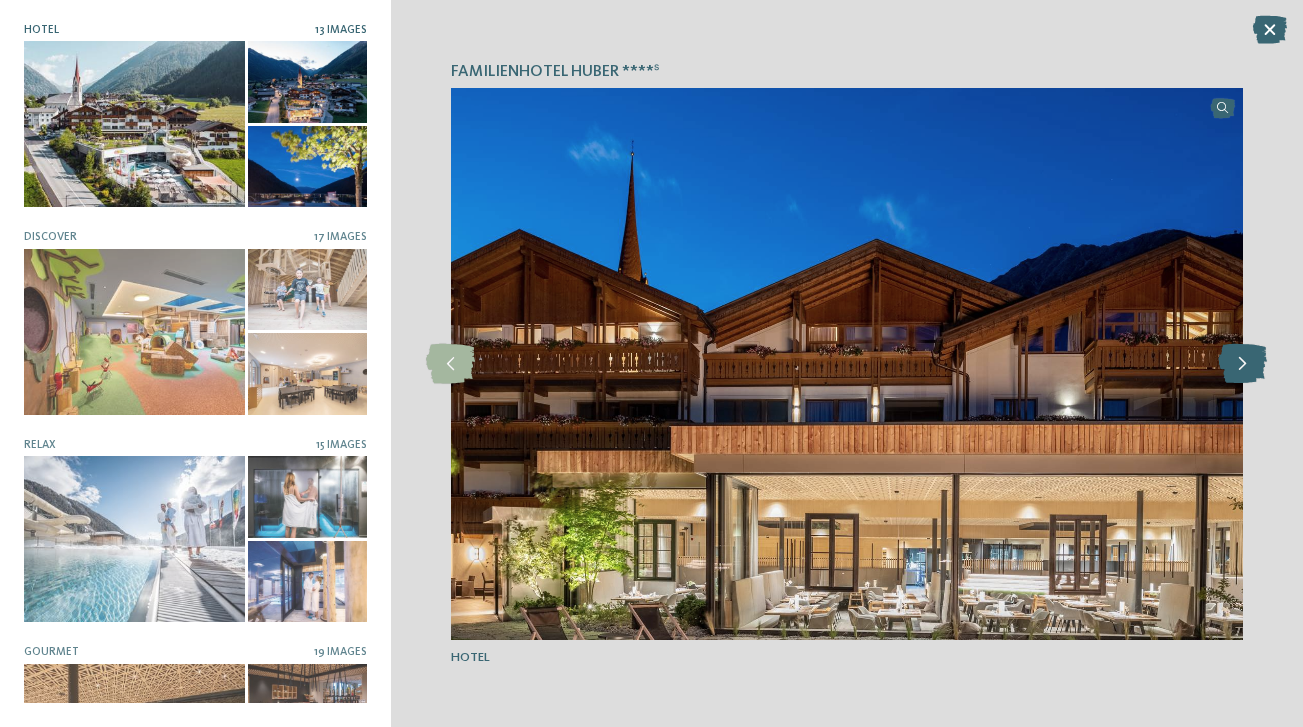 click at bounding box center [1242, 364] 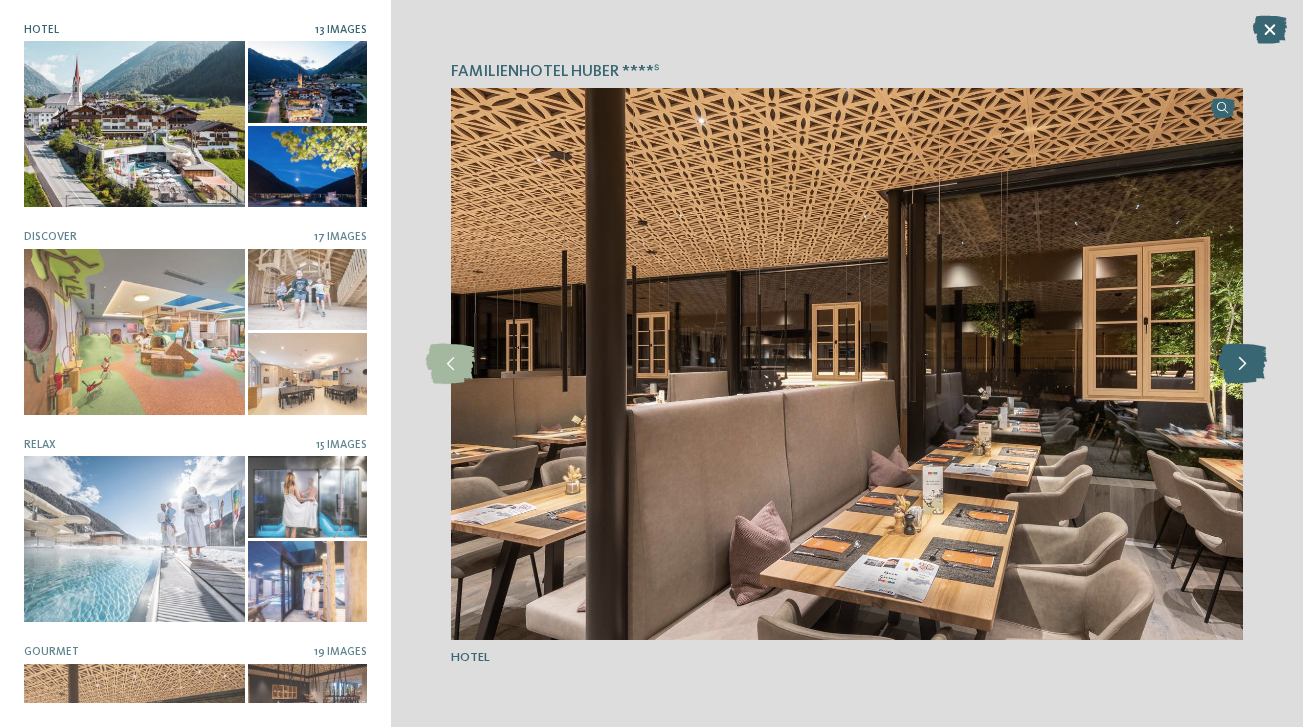 click at bounding box center [1242, 364] 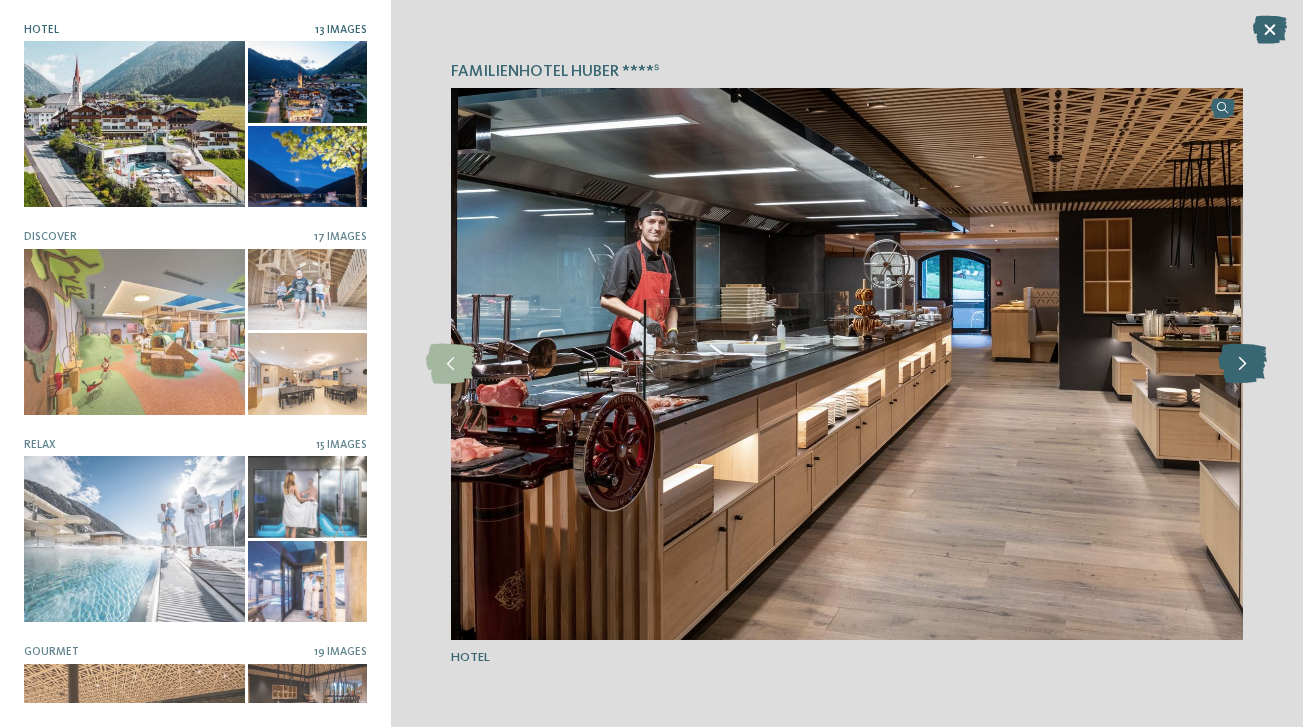 click at bounding box center [1242, 364] 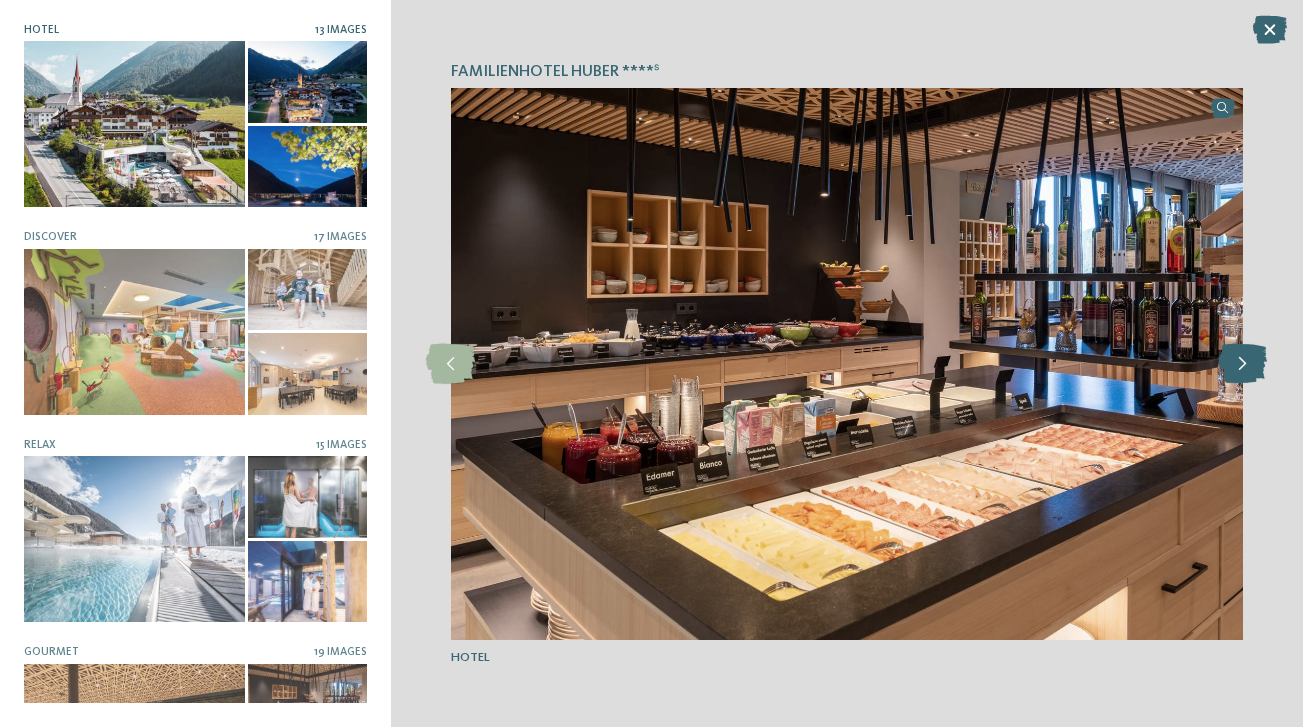 click at bounding box center [1242, 364] 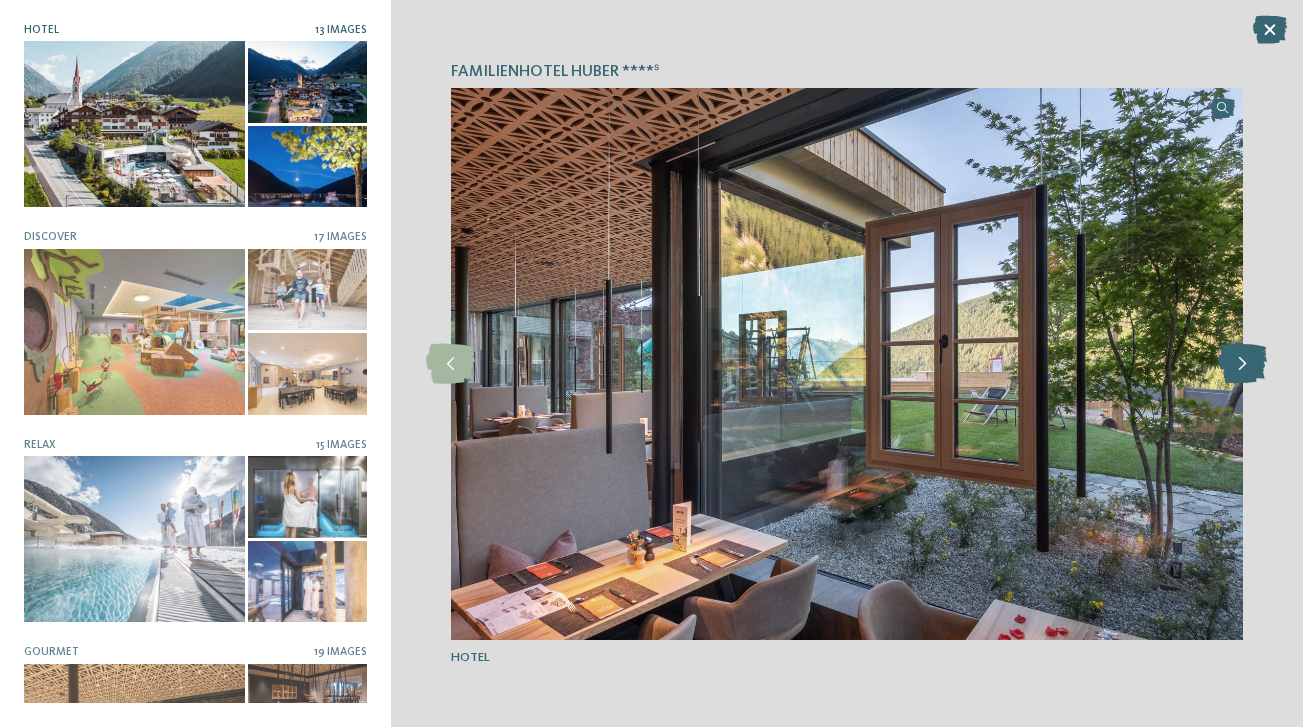 click at bounding box center (1242, 364) 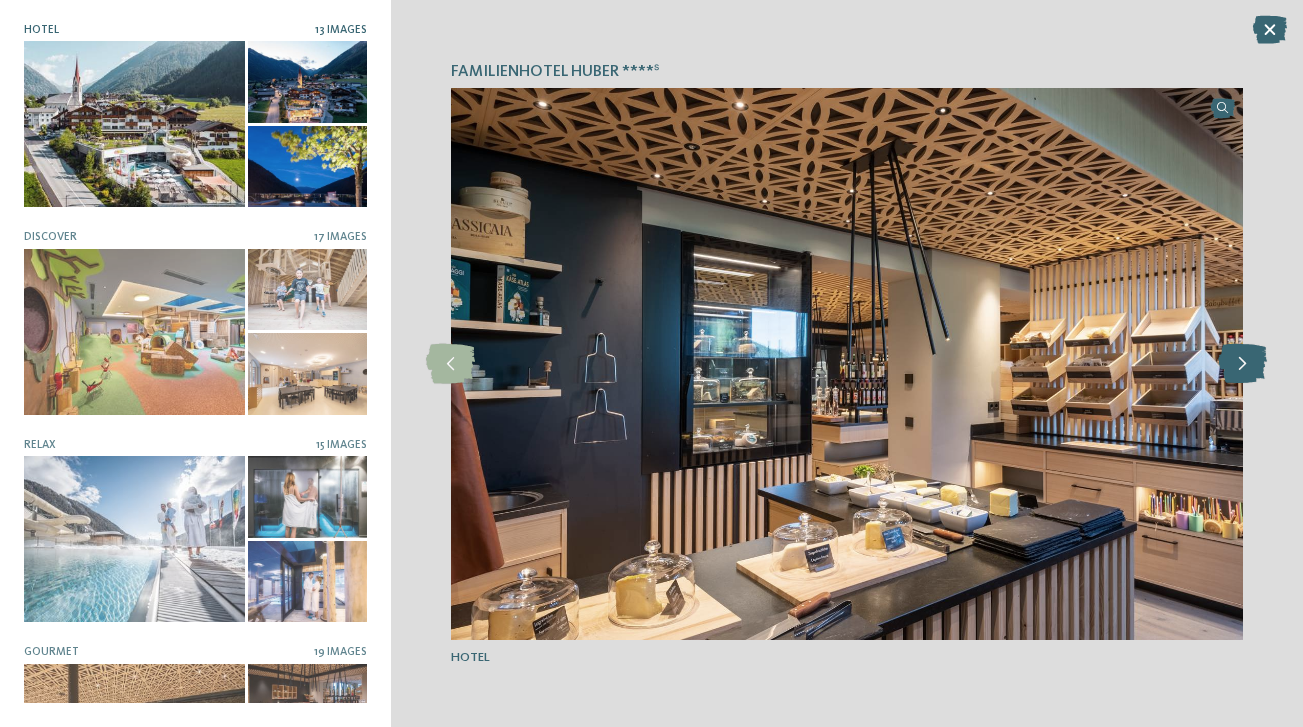 click at bounding box center [1242, 364] 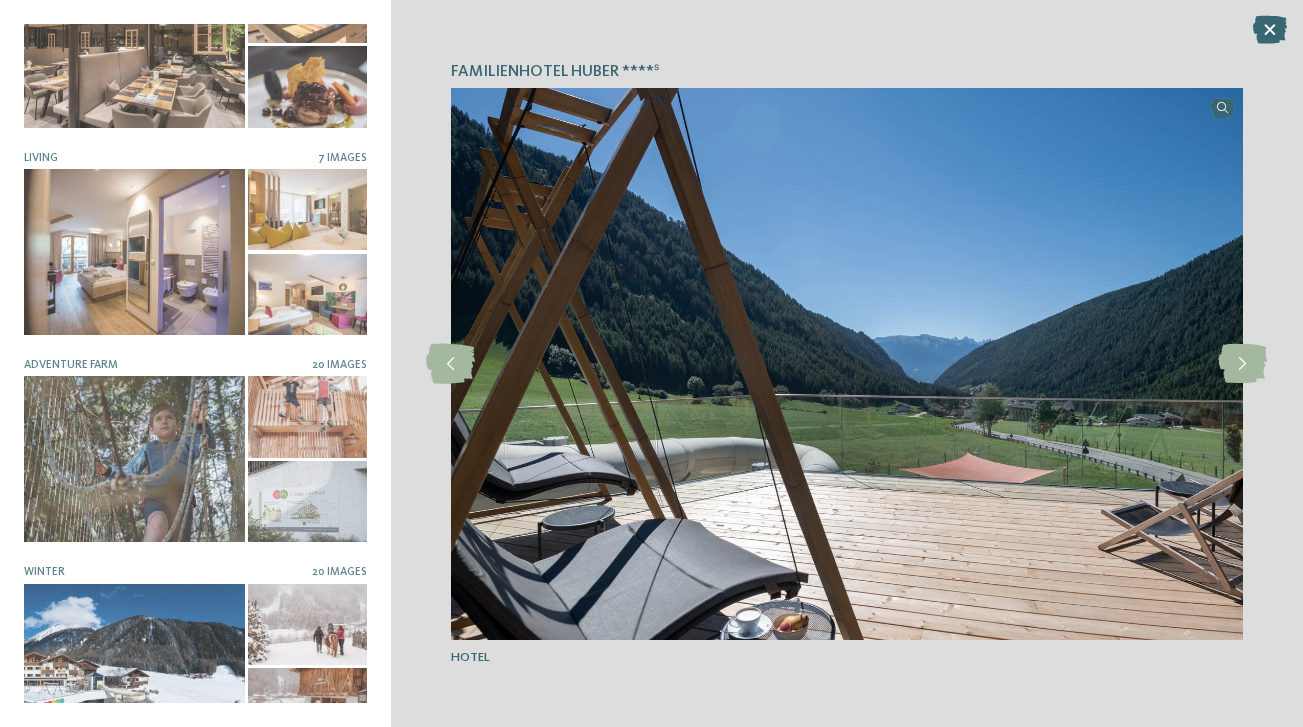 scroll, scrollTop: 956, scrollLeft: 0, axis: vertical 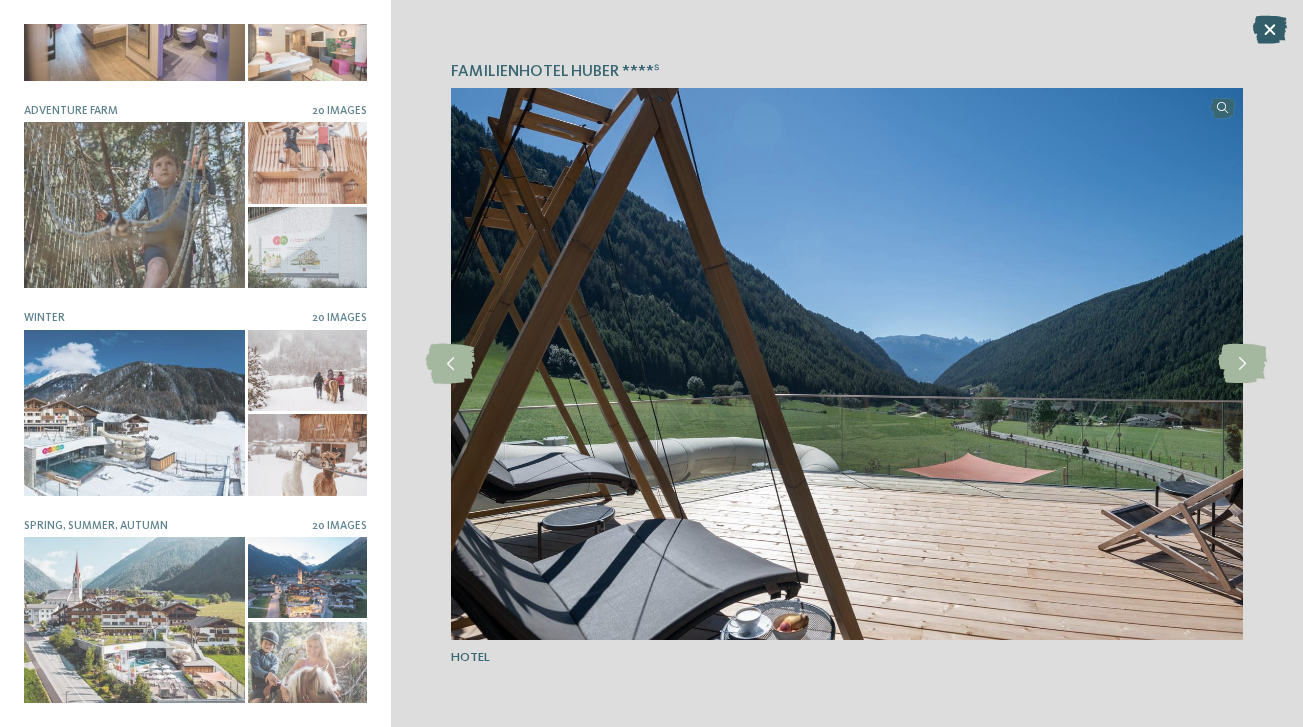 click at bounding box center (1270, 30) 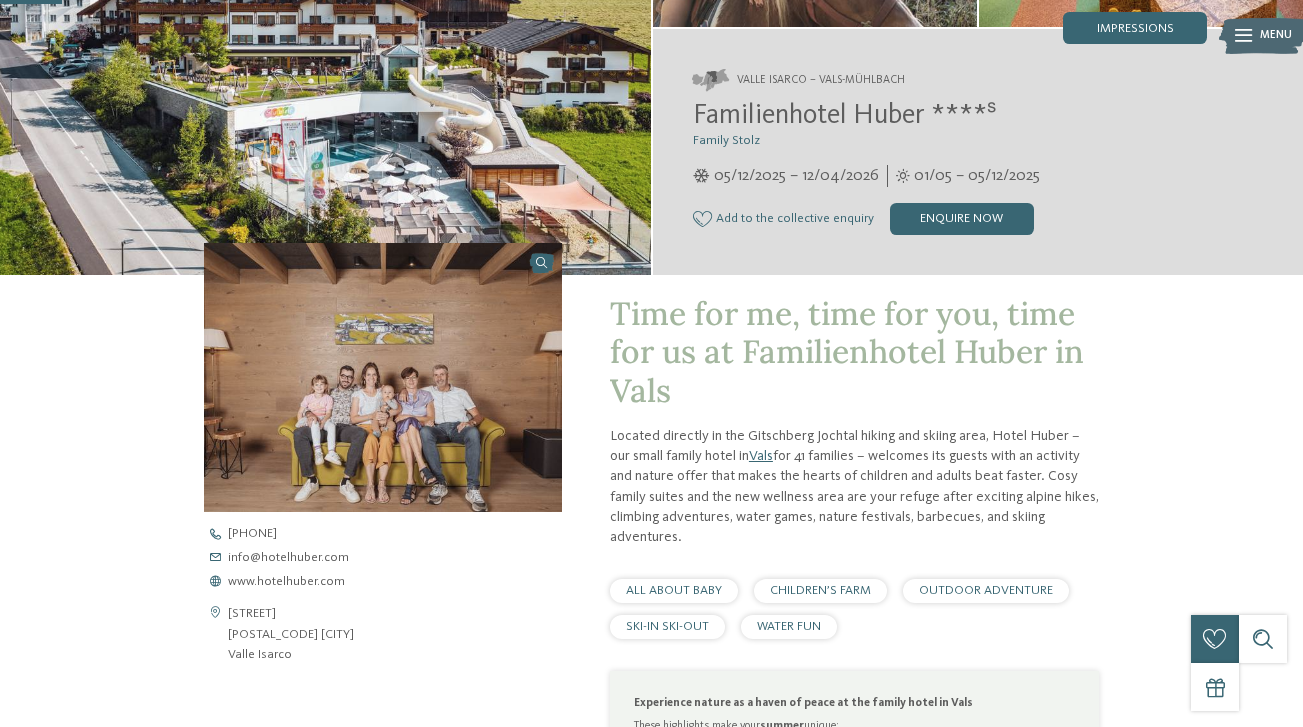 scroll, scrollTop: 363, scrollLeft: 0, axis: vertical 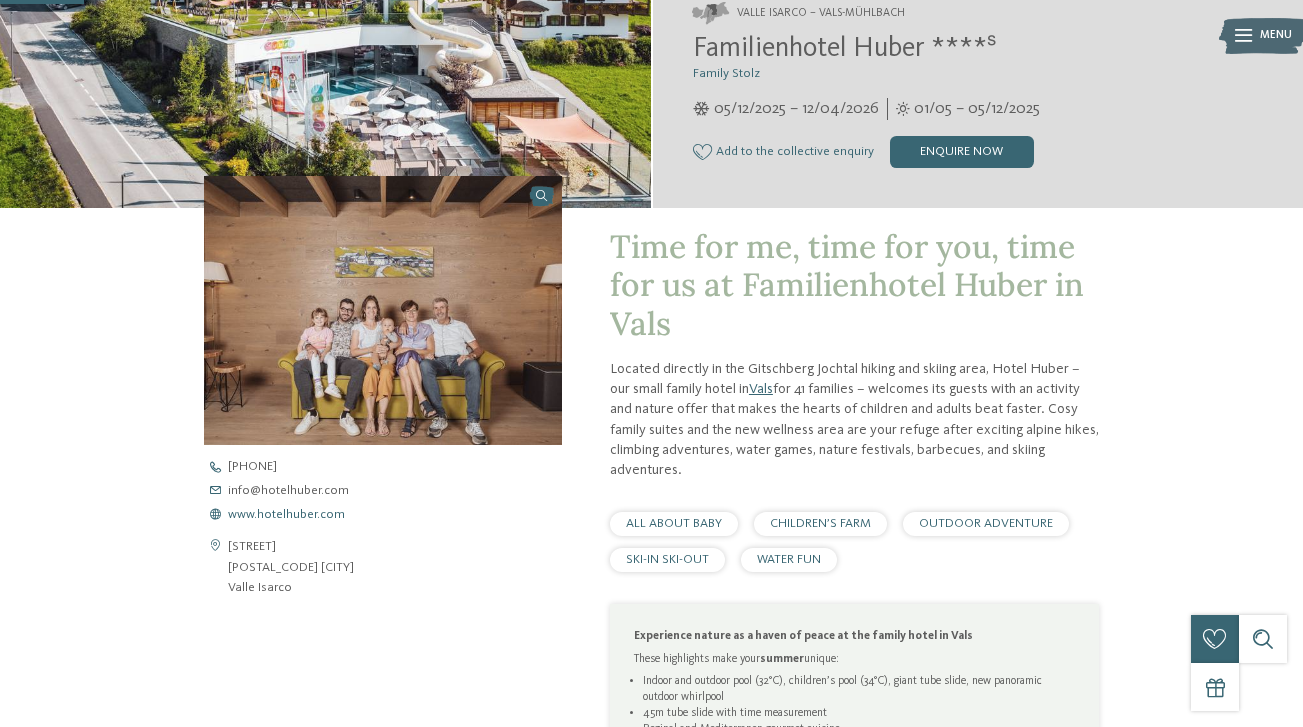 click on "www.hotelhuber.com" at bounding box center [286, 515] 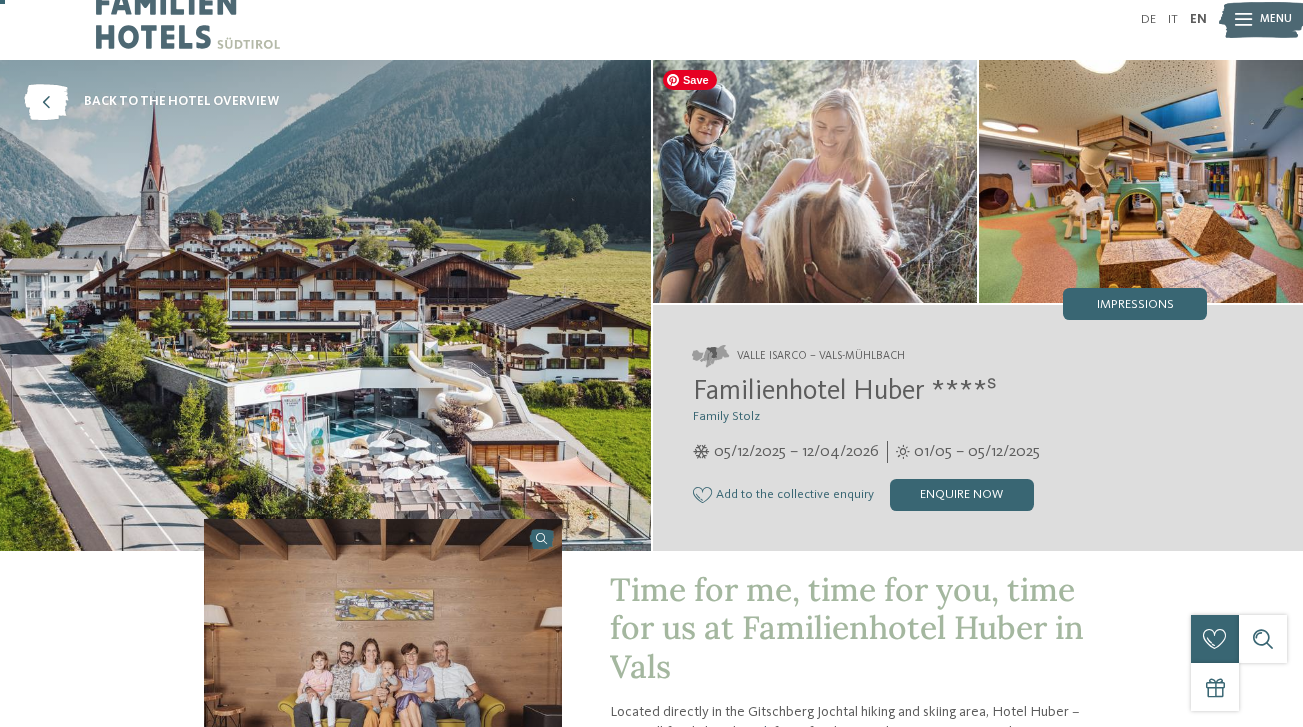 scroll, scrollTop: 0, scrollLeft: 0, axis: both 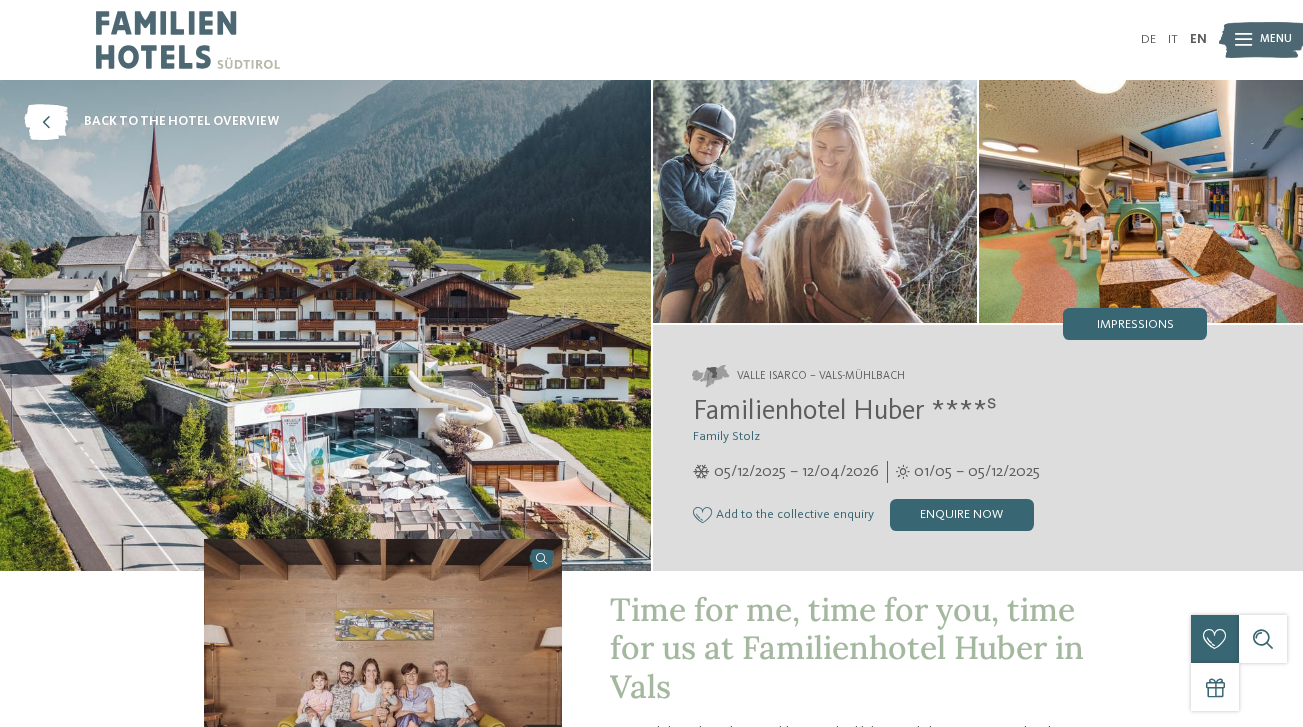 click on "Familienhotel Huber ****ˢ" at bounding box center [844, 412] 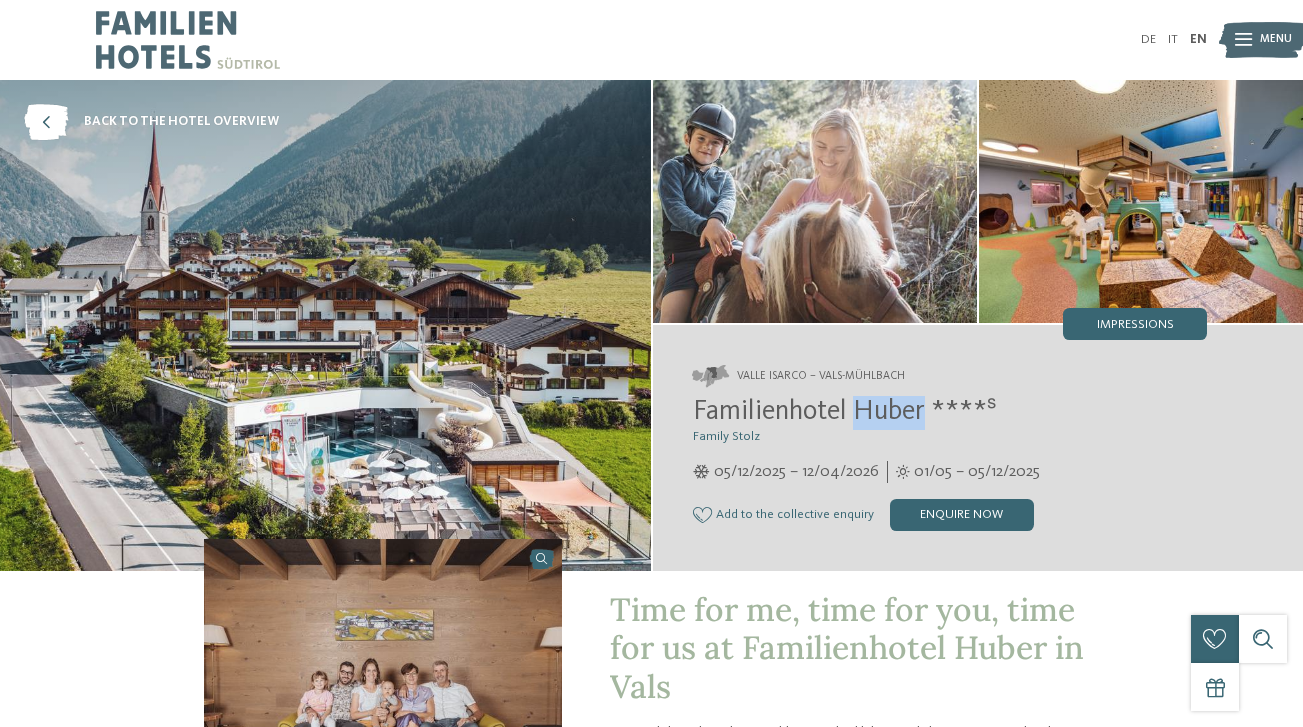 click on "Familienhotel Huber ****ˢ" at bounding box center (844, 412) 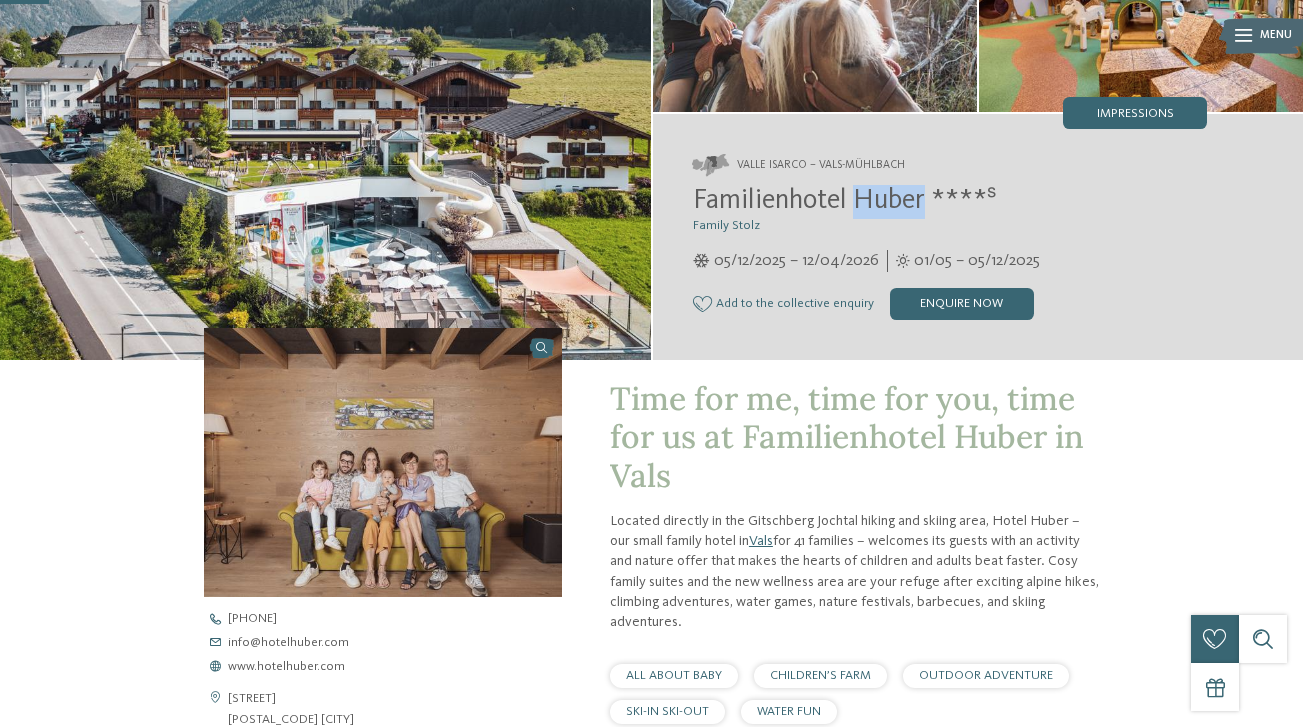scroll, scrollTop: 212, scrollLeft: 0, axis: vertical 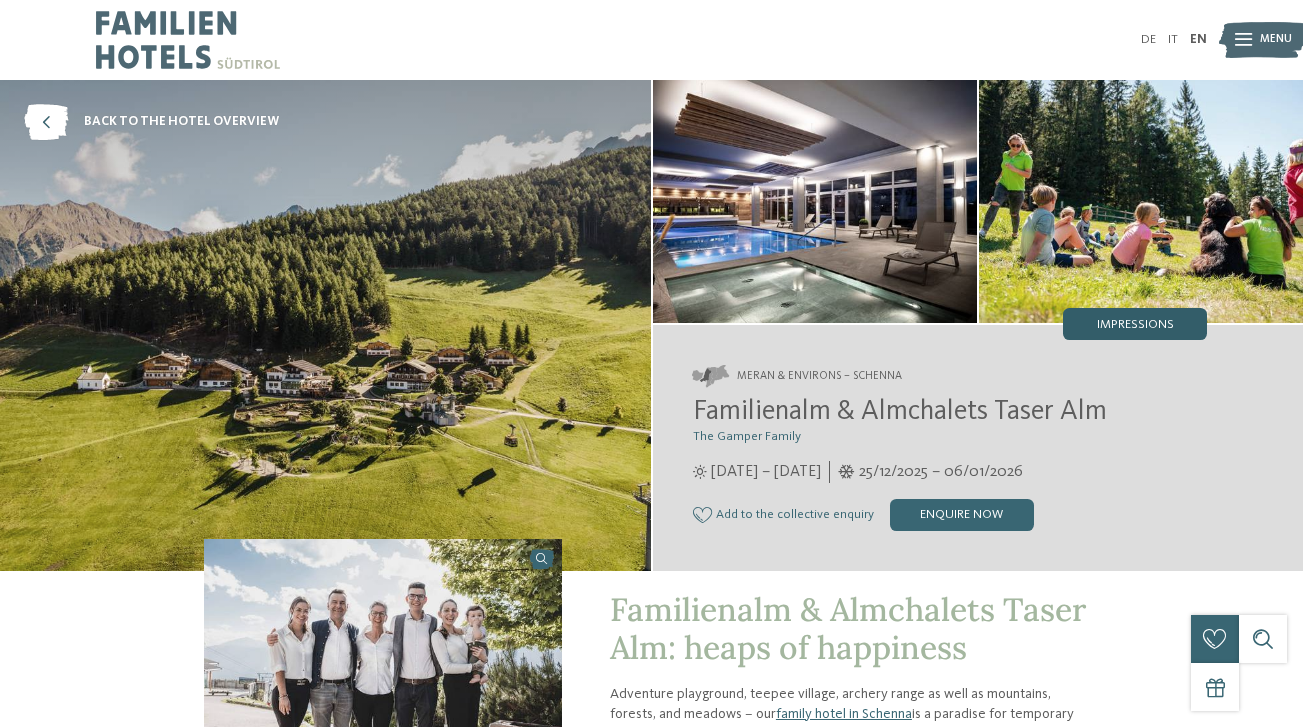 click on "Impressions" at bounding box center [1135, 325] 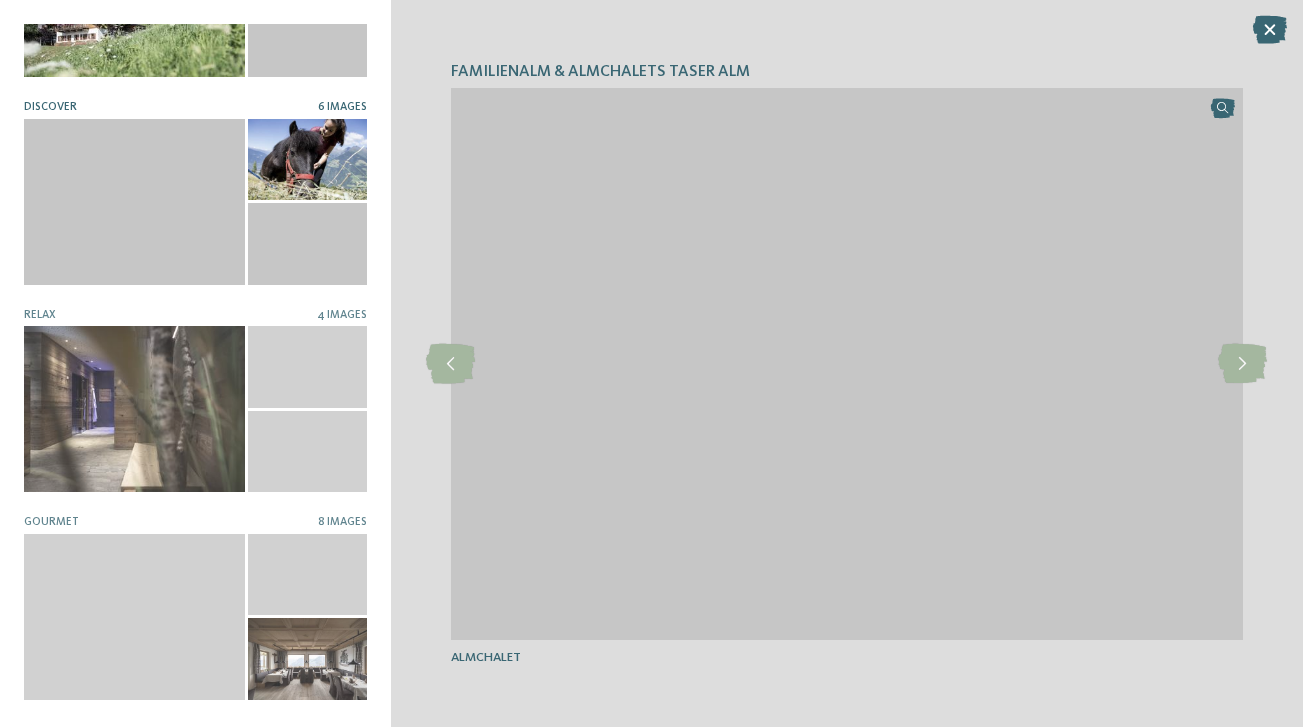 scroll, scrollTop: 131, scrollLeft: 0, axis: vertical 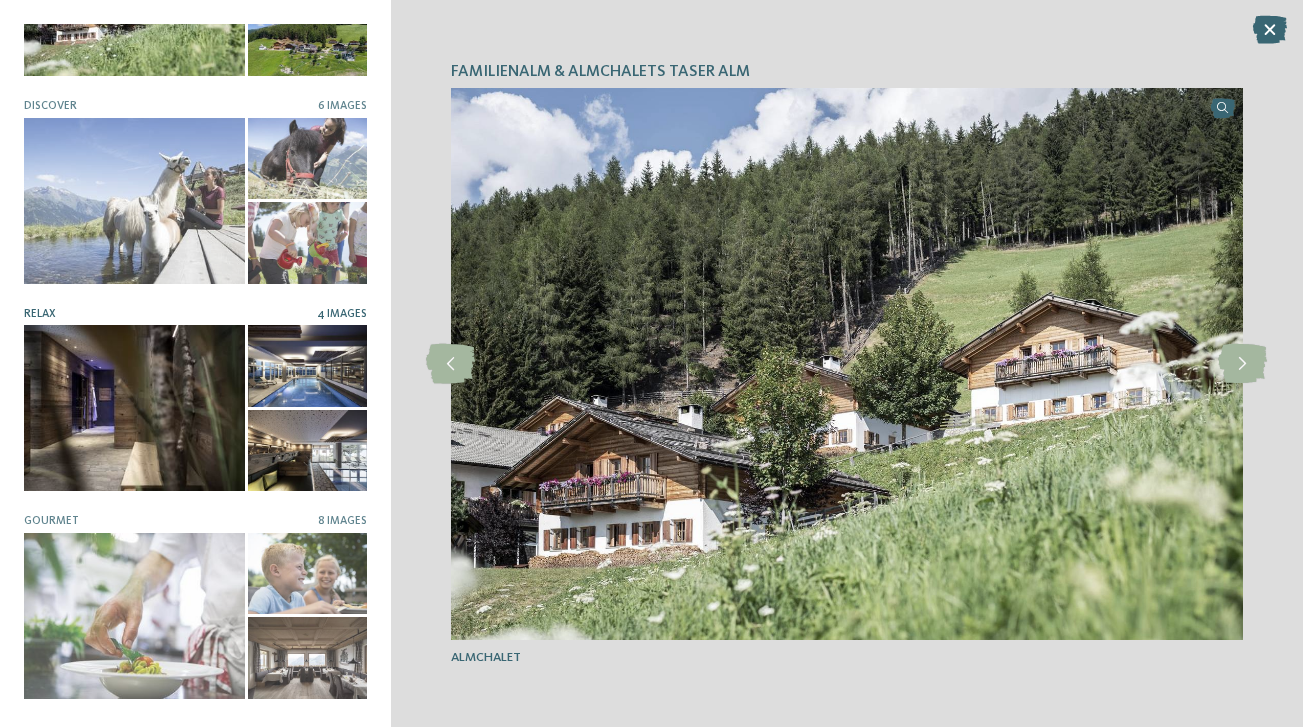click on "4 Images" at bounding box center (342, 314) 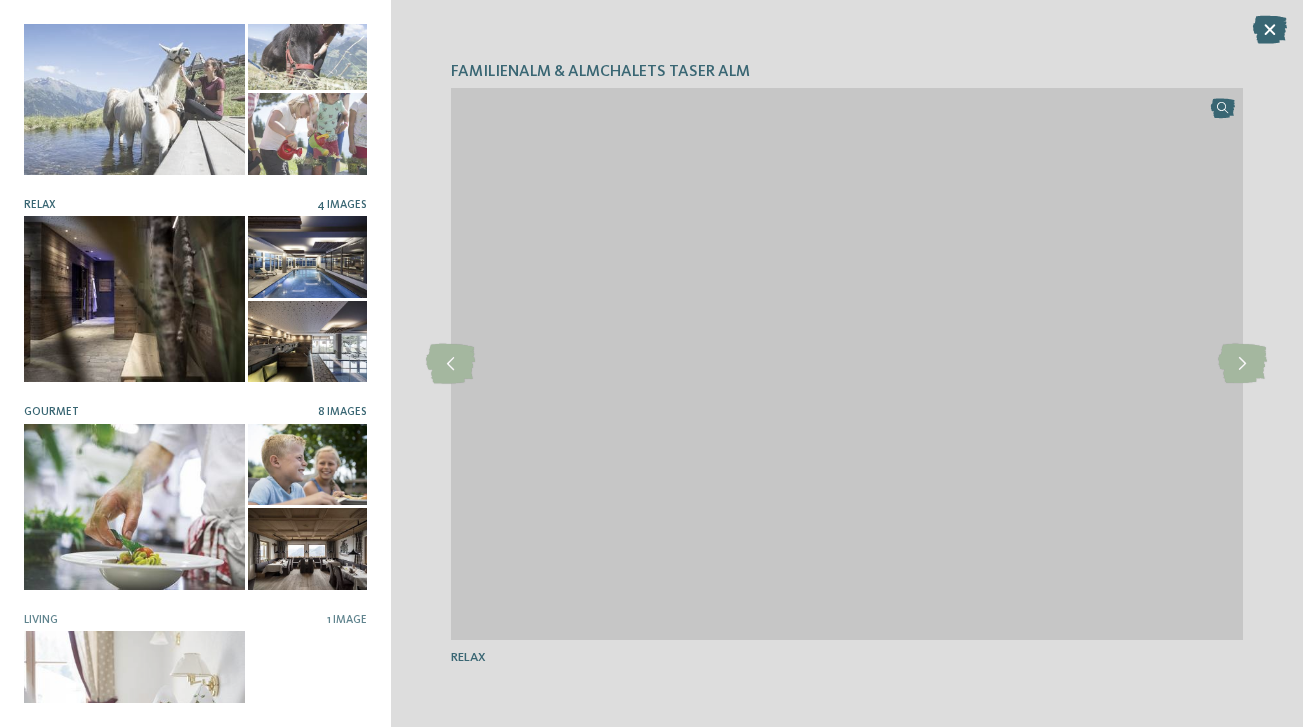 scroll, scrollTop: 0, scrollLeft: 0, axis: both 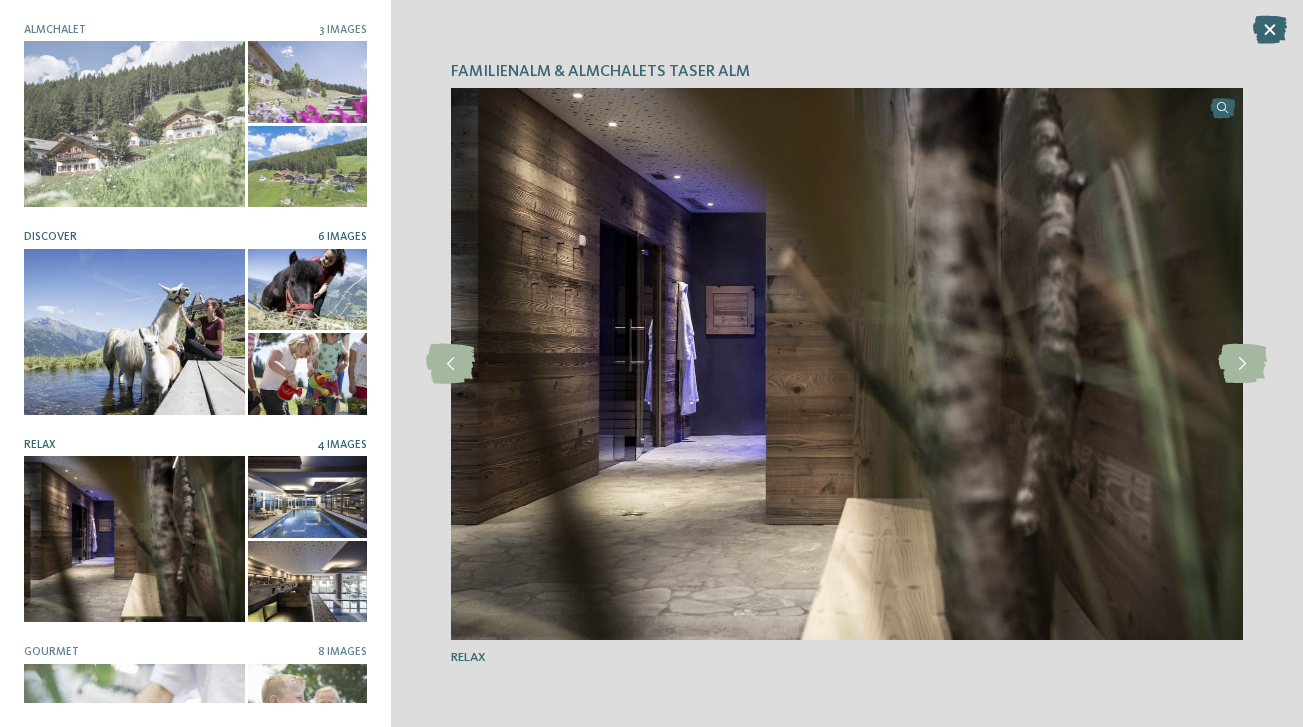 click on "6 Images" at bounding box center [342, 237] 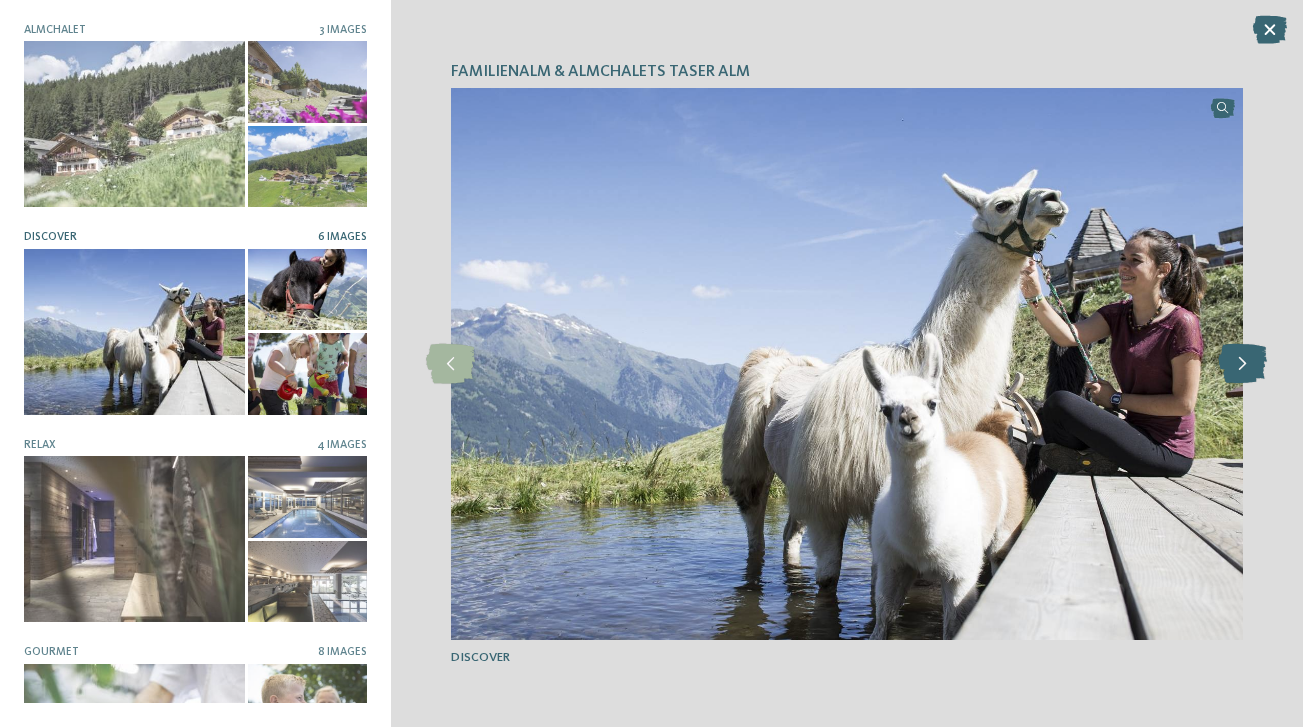 click at bounding box center (1242, 364) 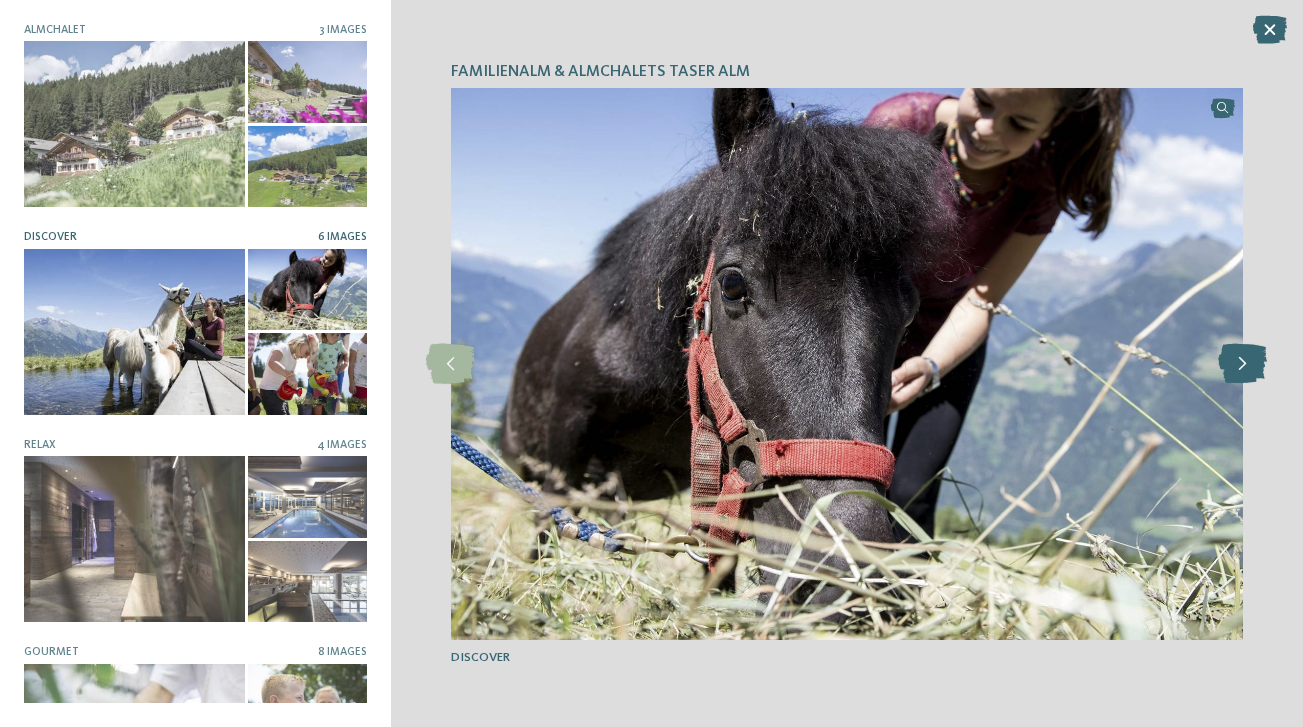 click at bounding box center [1242, 364] 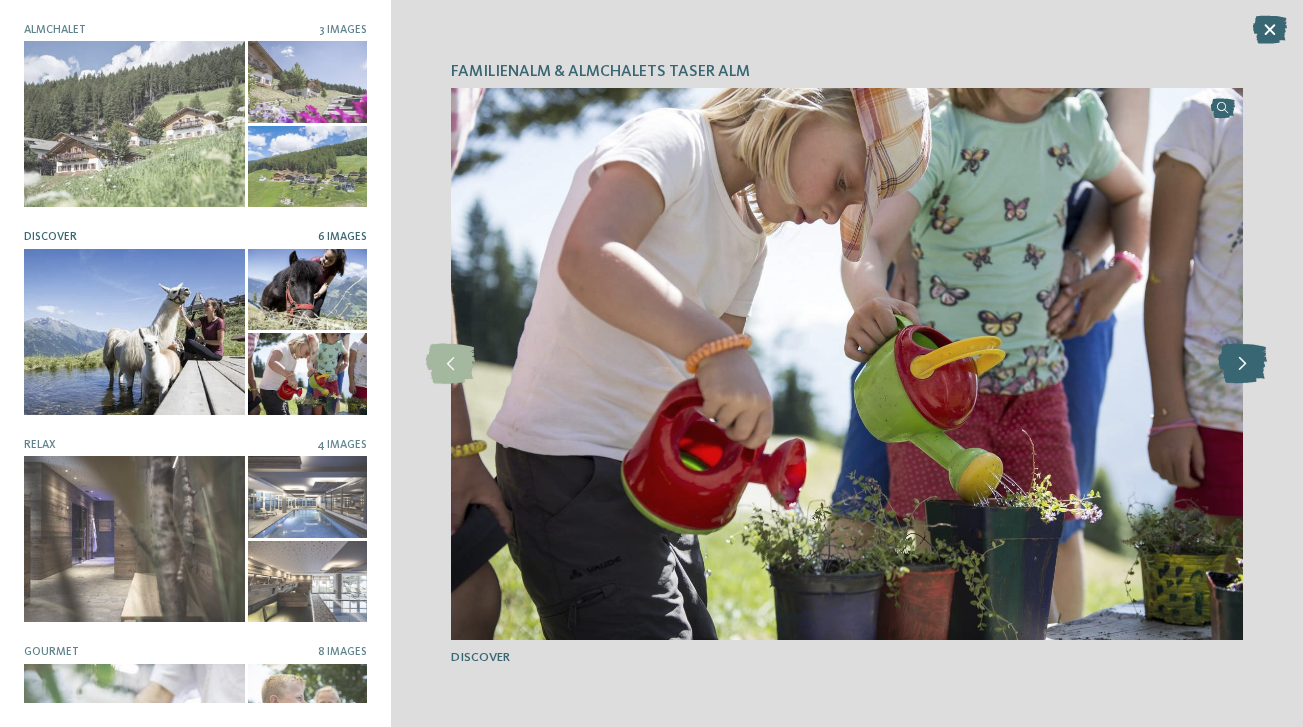 click at bounding box center [1242, 364] 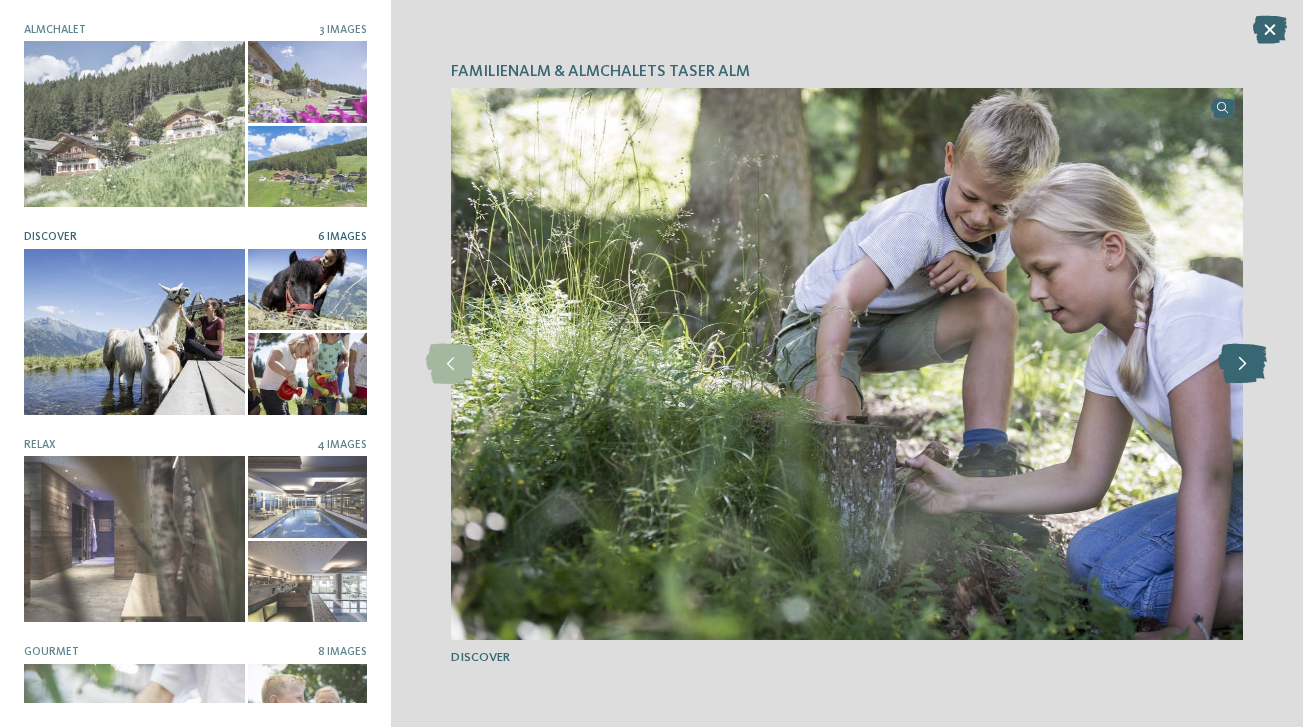 click at bounding box center (1242, 364) 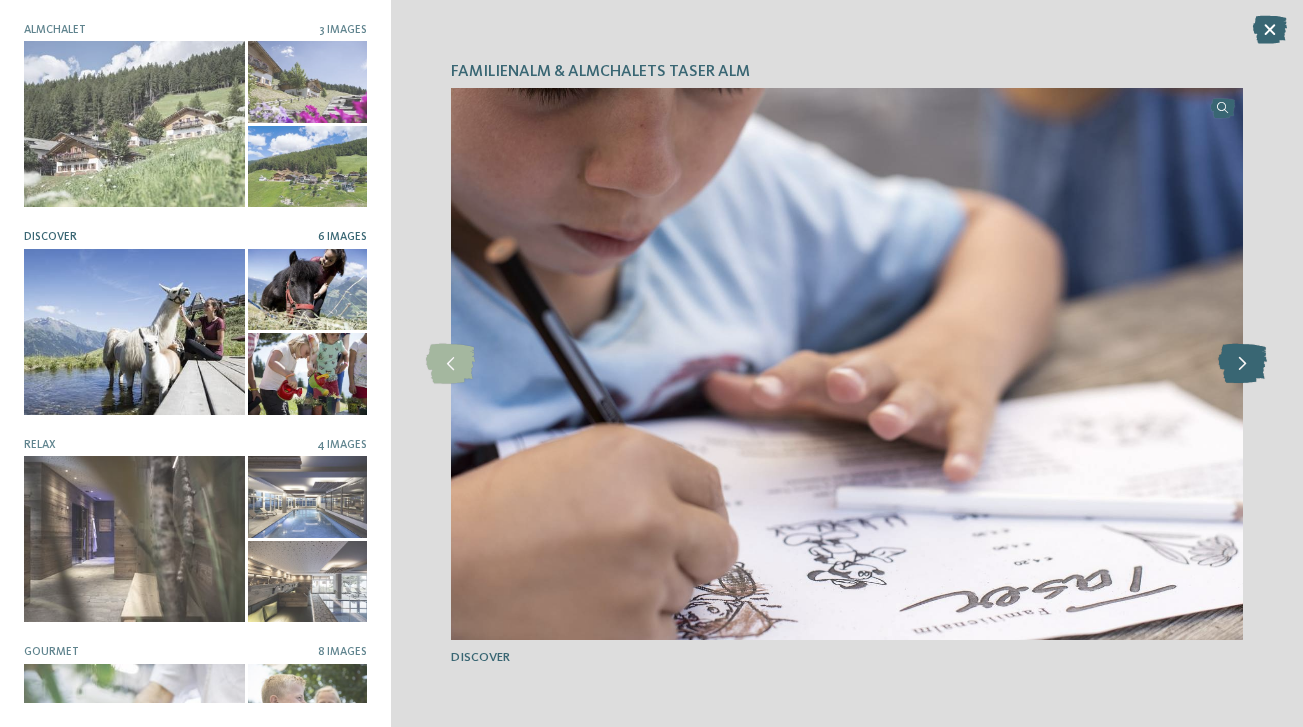click at bounding box center (1242, 364) 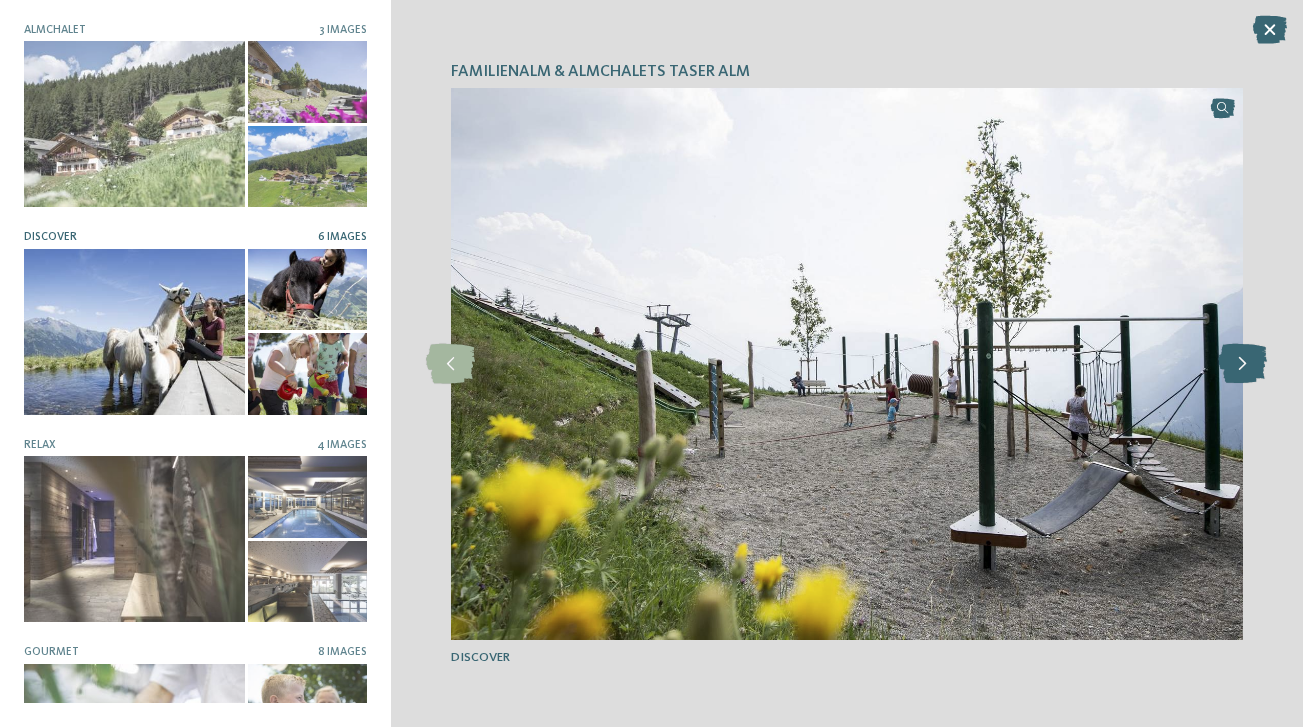 click at bounding box center (1242, 364) 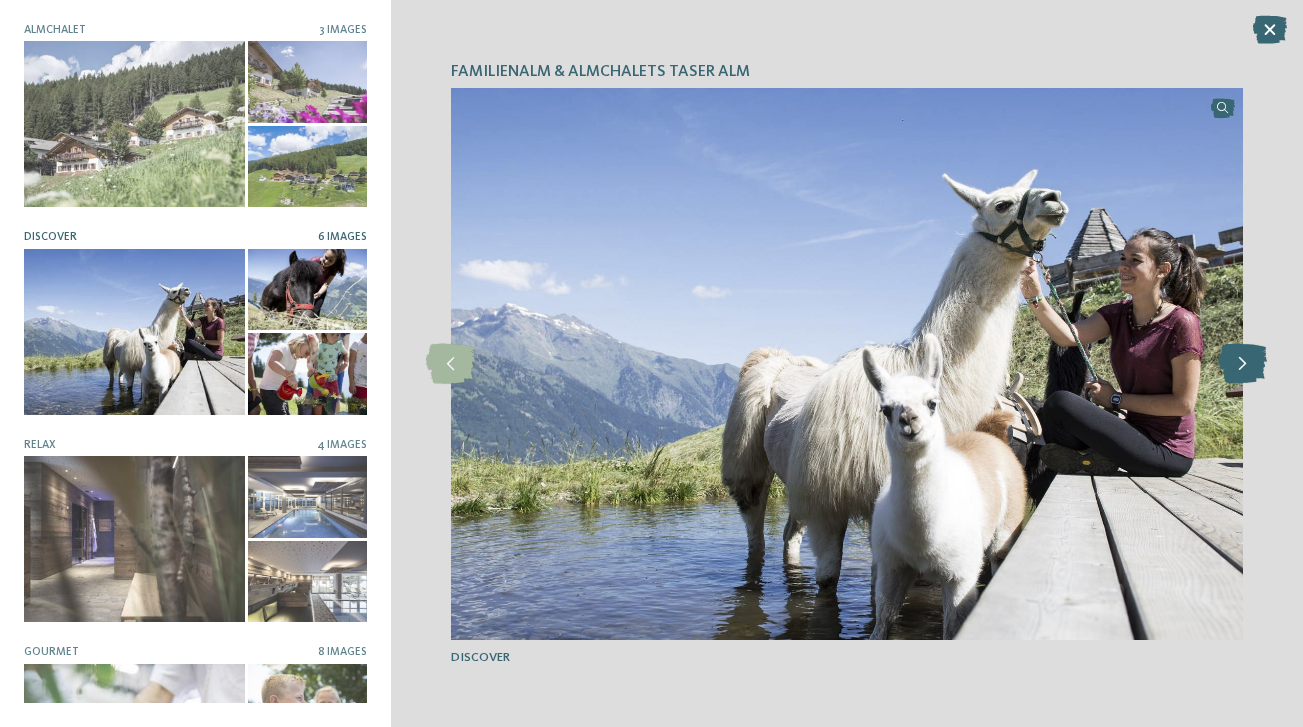 click at bounding box center (1242, 364) 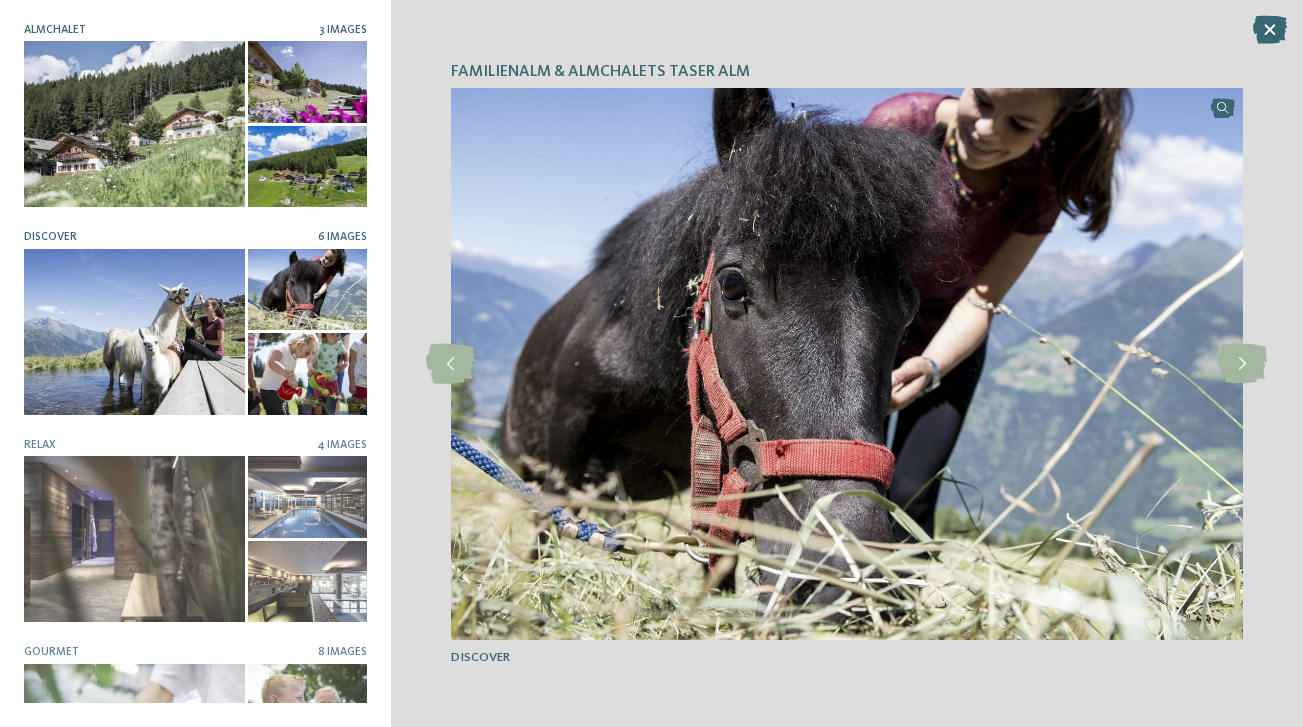 click on "3 Images" at bounding box center [343, 30] 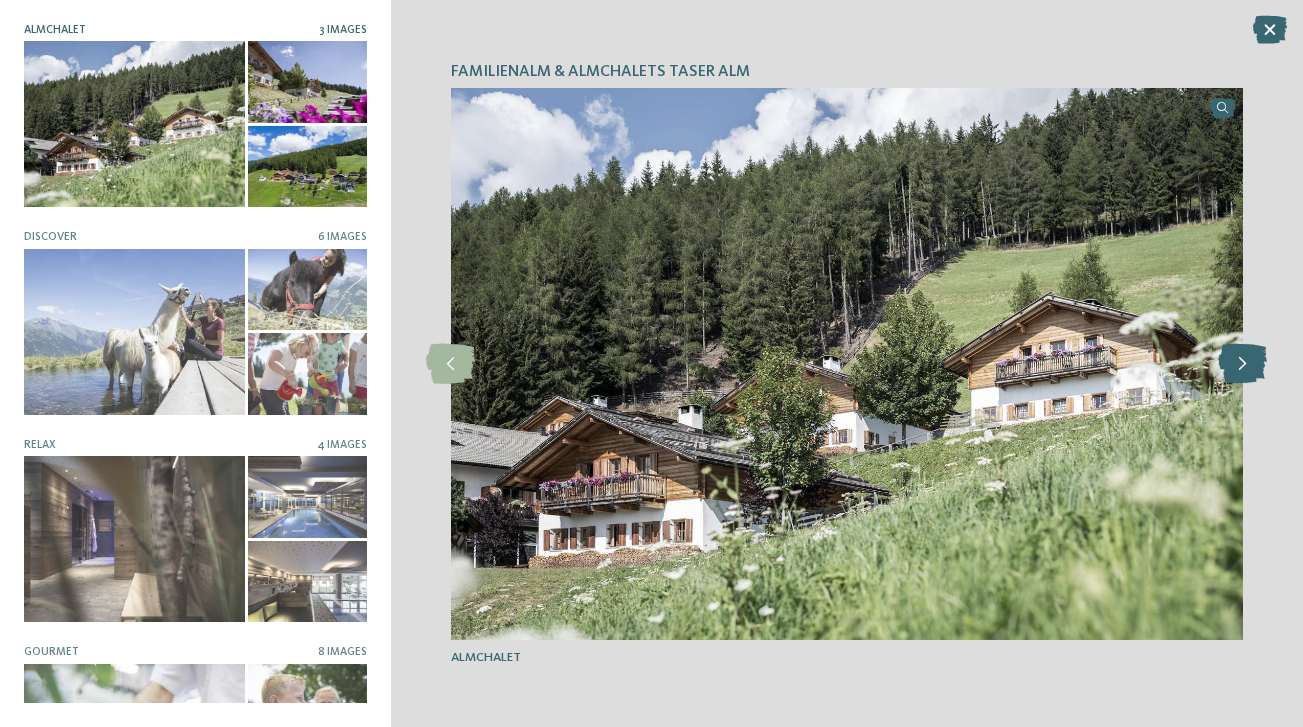 click at bounding box center [1242, 364] 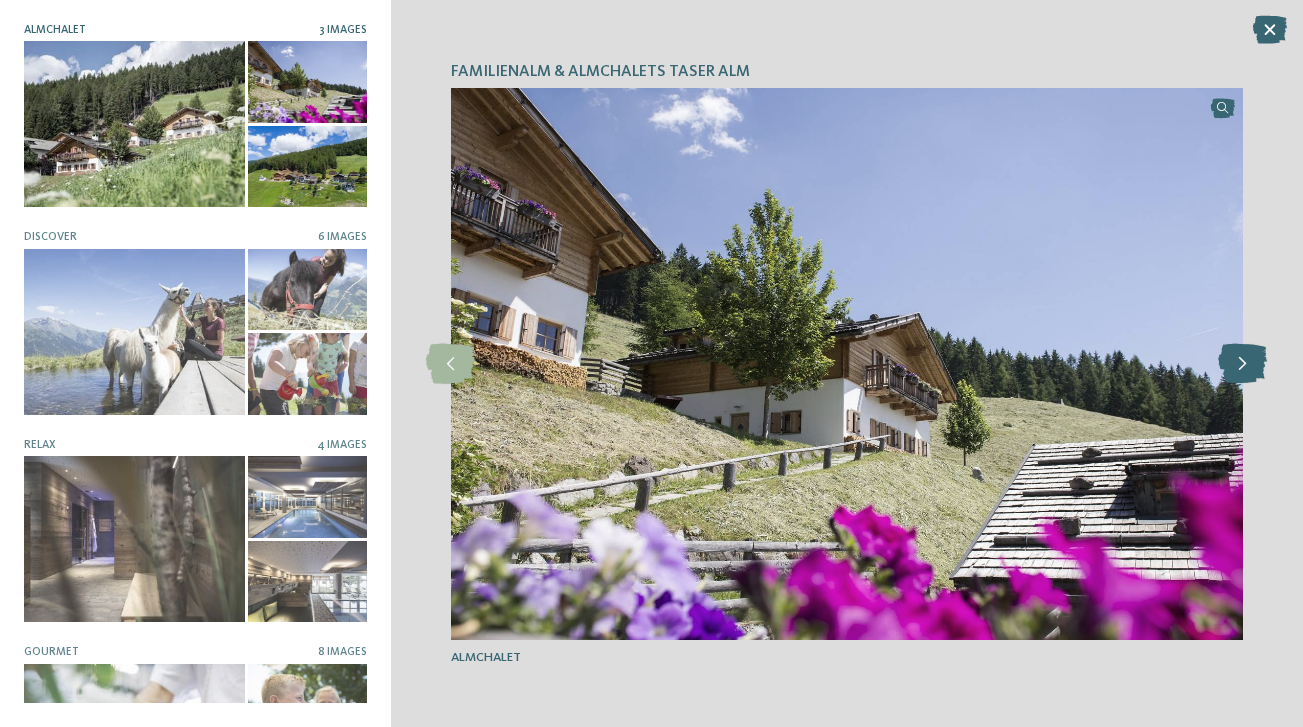 click at bounding box center (1242, 364) 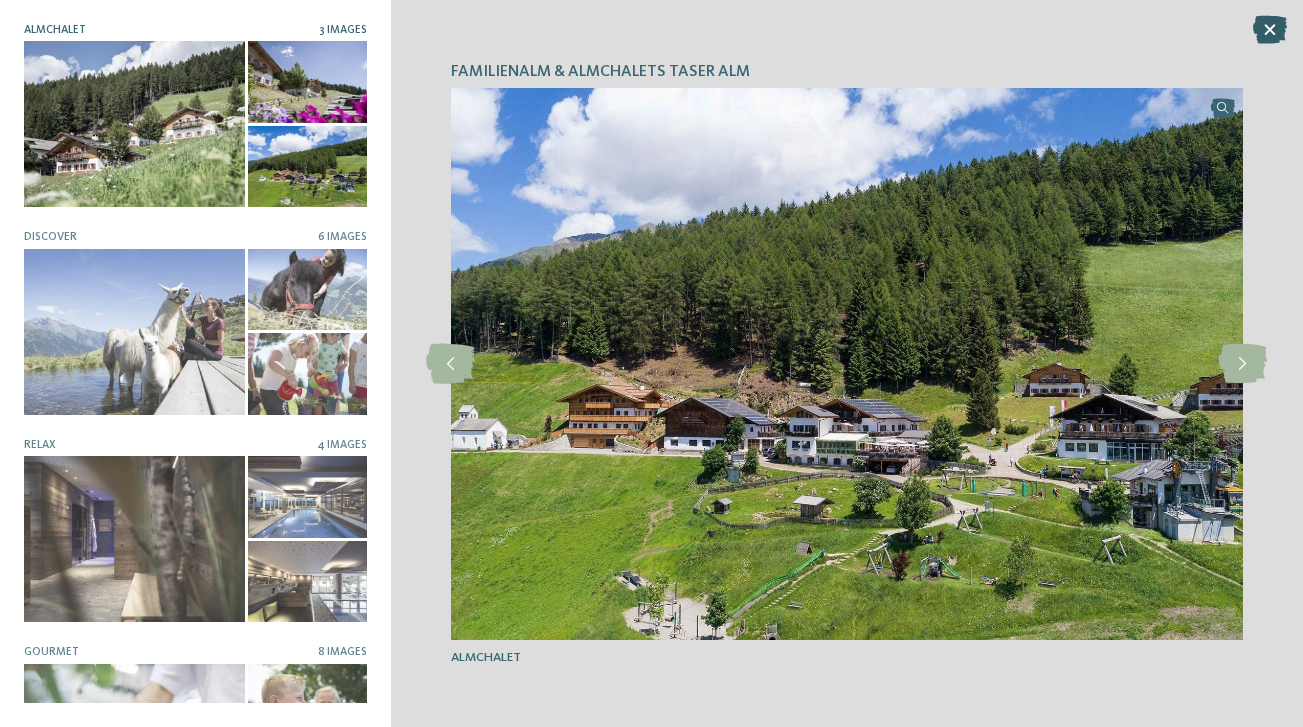 click at bounding box center (1270, 30) 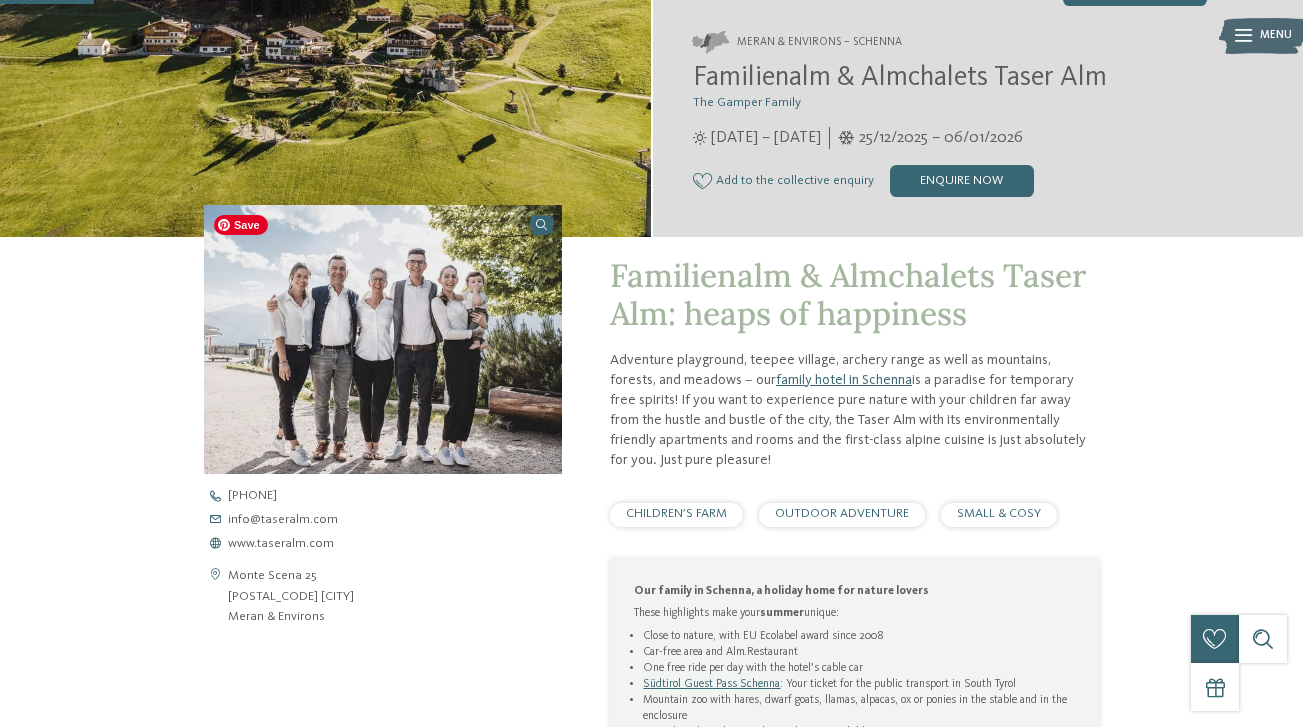 scroll, scrollTop: 534, scrollLeft: 0, axis: vertical 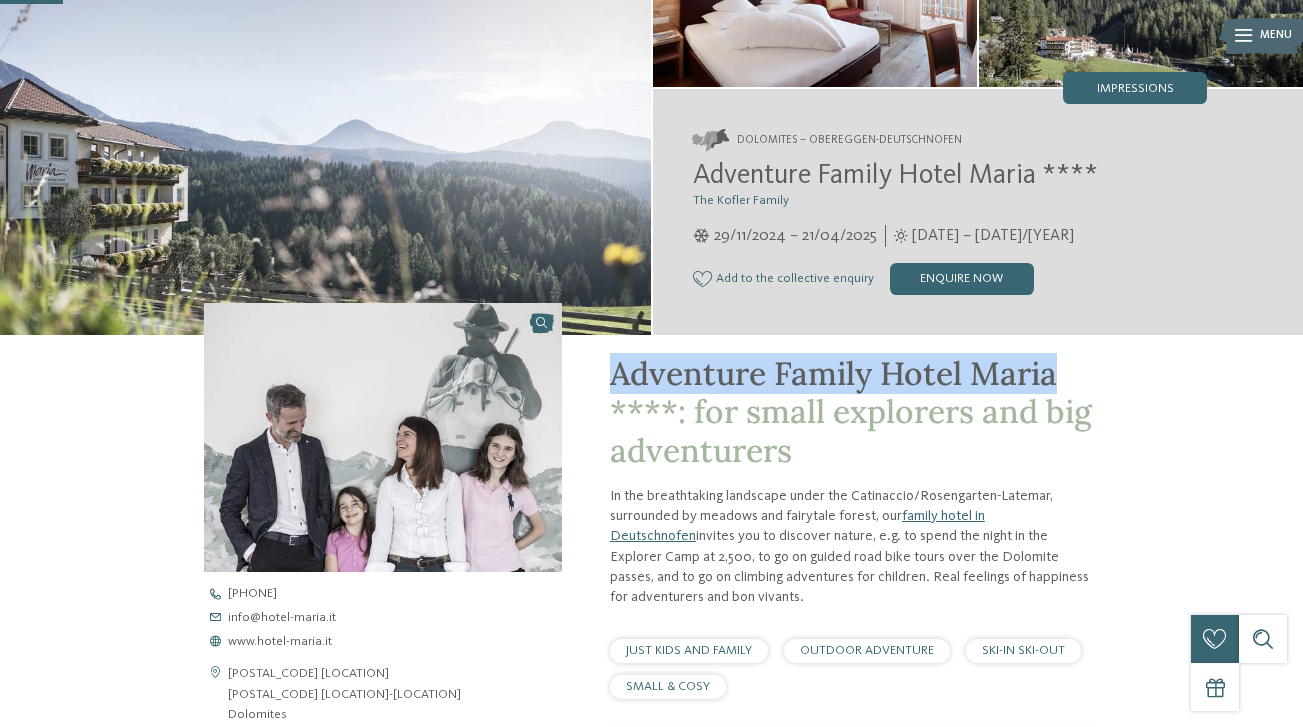 drag, startPoint x: 616, startPoint y: 372, endPoint x: 1059, endPoint y: 384, distance: 443.1625 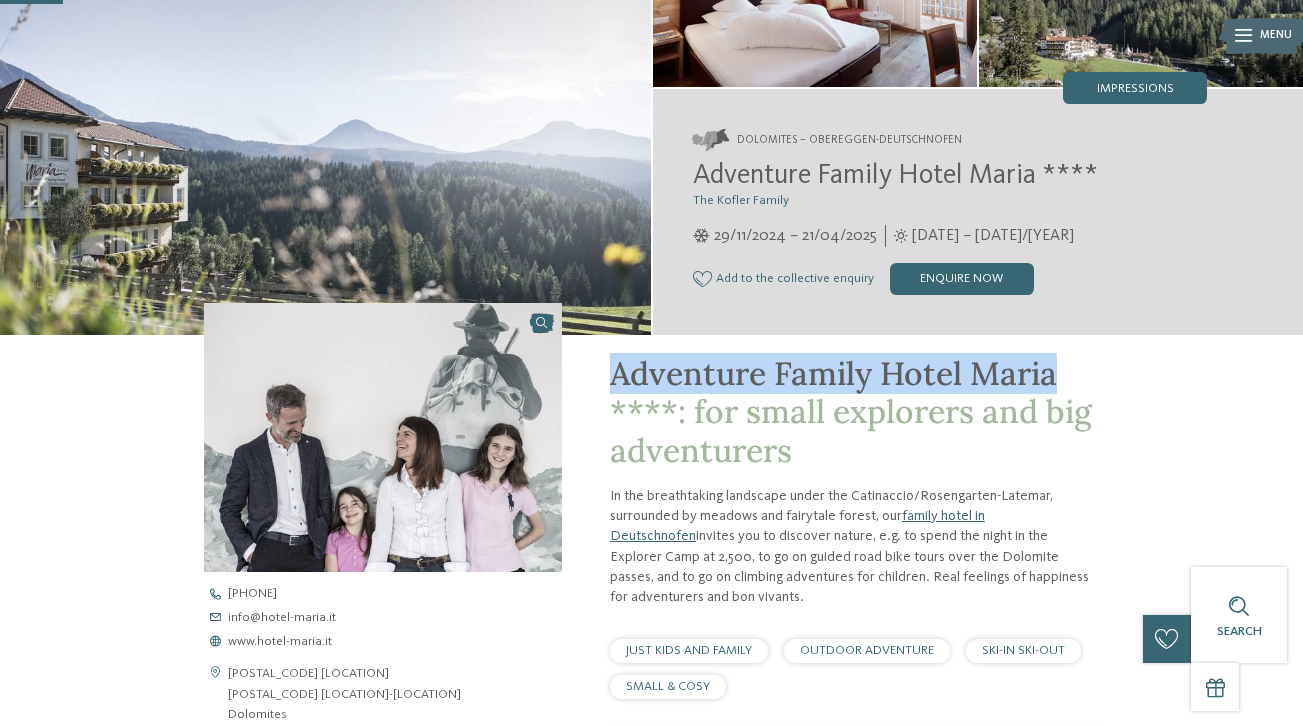 copy on "Adventure Family Hotel Maria" 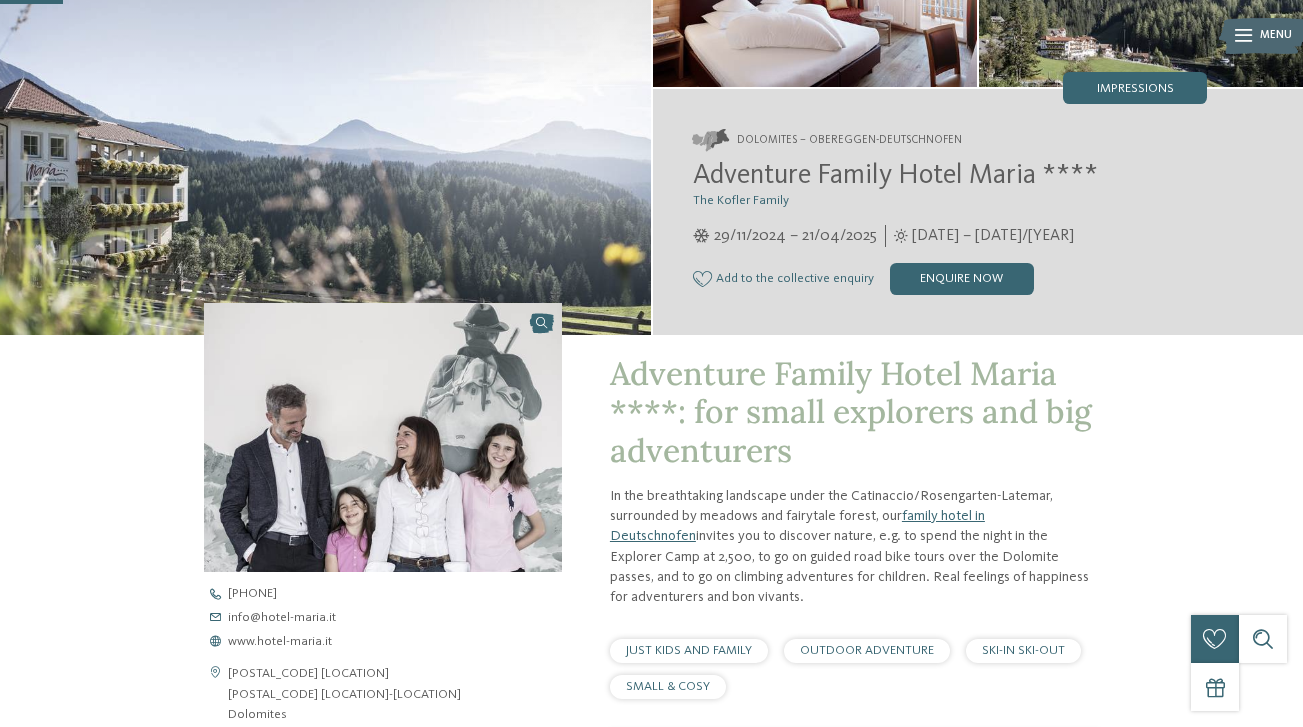 click on "In the breathtaking landscape under the Catinaccio/Rosengarten-Latemar, surrounded by meadows and fairytale forest, our  family hotel in Deutschnofen  invites you to discover nature, e.g. to spend the night in the Explorer Camp at 2,500, to go on guided road bike tours over the Dolomite passes, and to go on climbing adventures for children. Real feelings of happiness for adventurers and bon vivants." at bounding box center [855, 546] 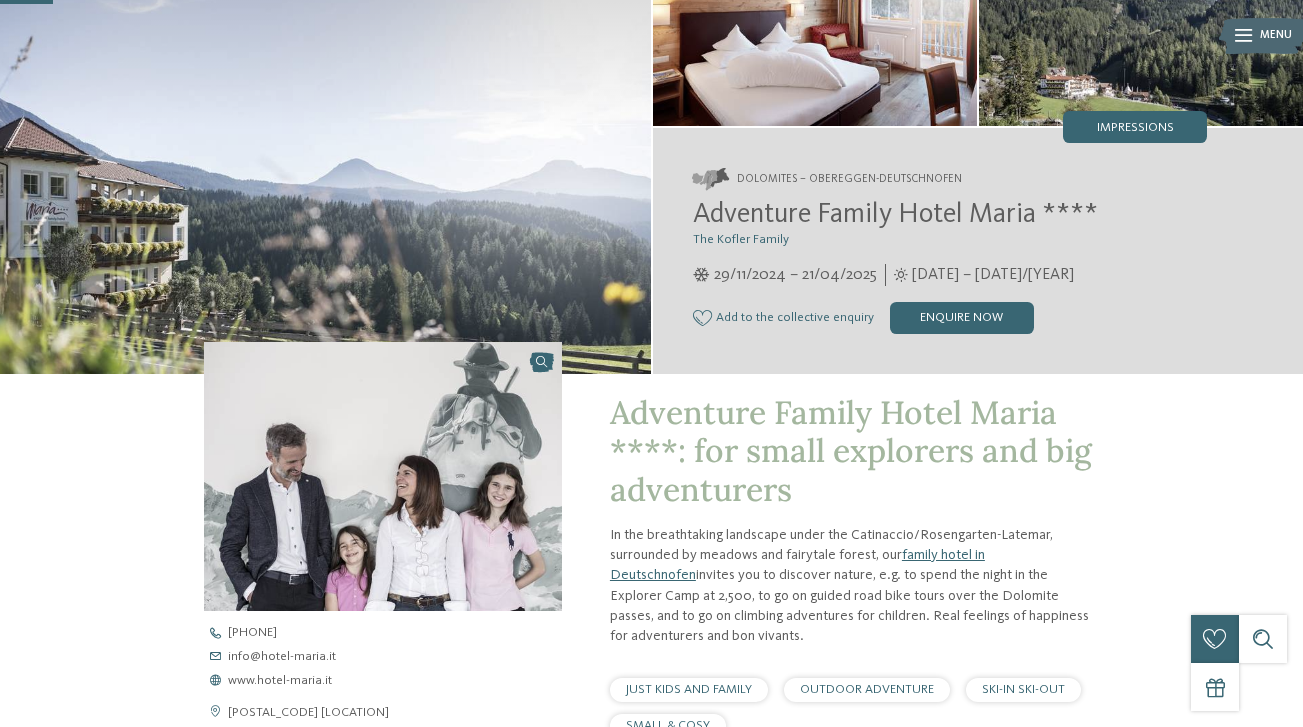 scroll, scrollTop: 188, scrollLeft: 0, axis: vertical 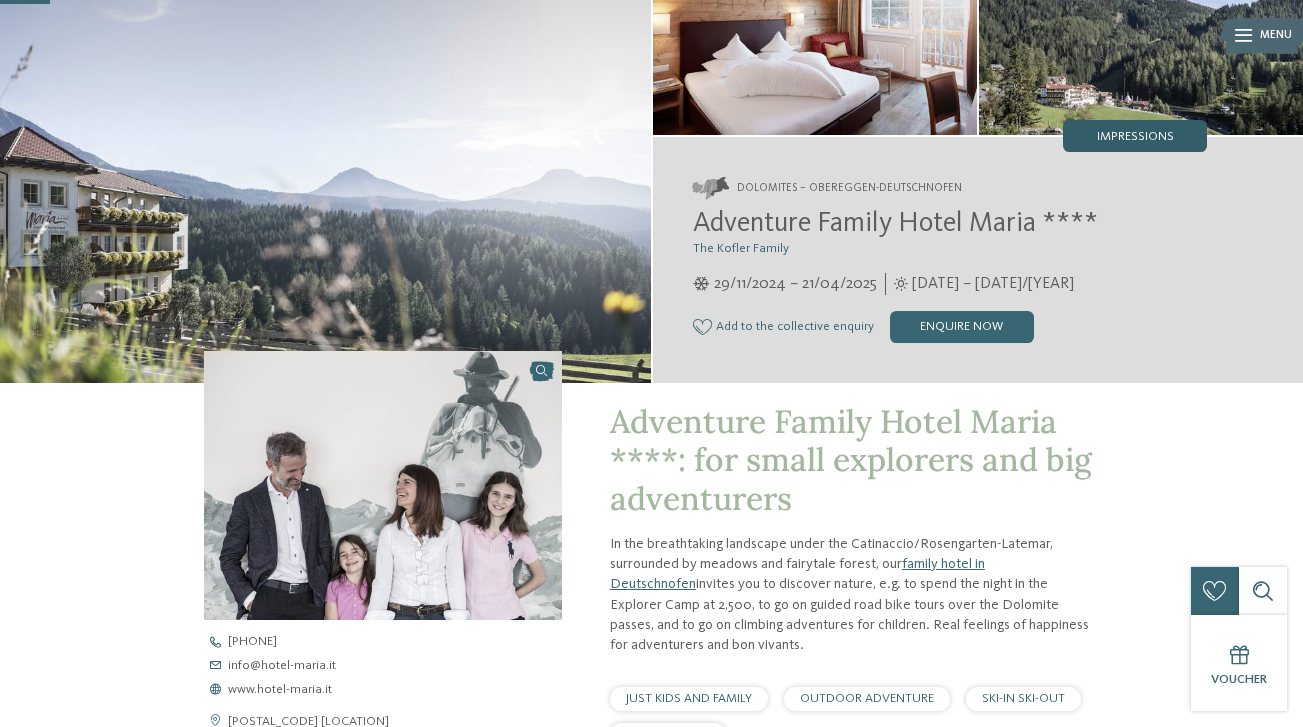 click on "Impressions" at bounding box center [1135, 137] 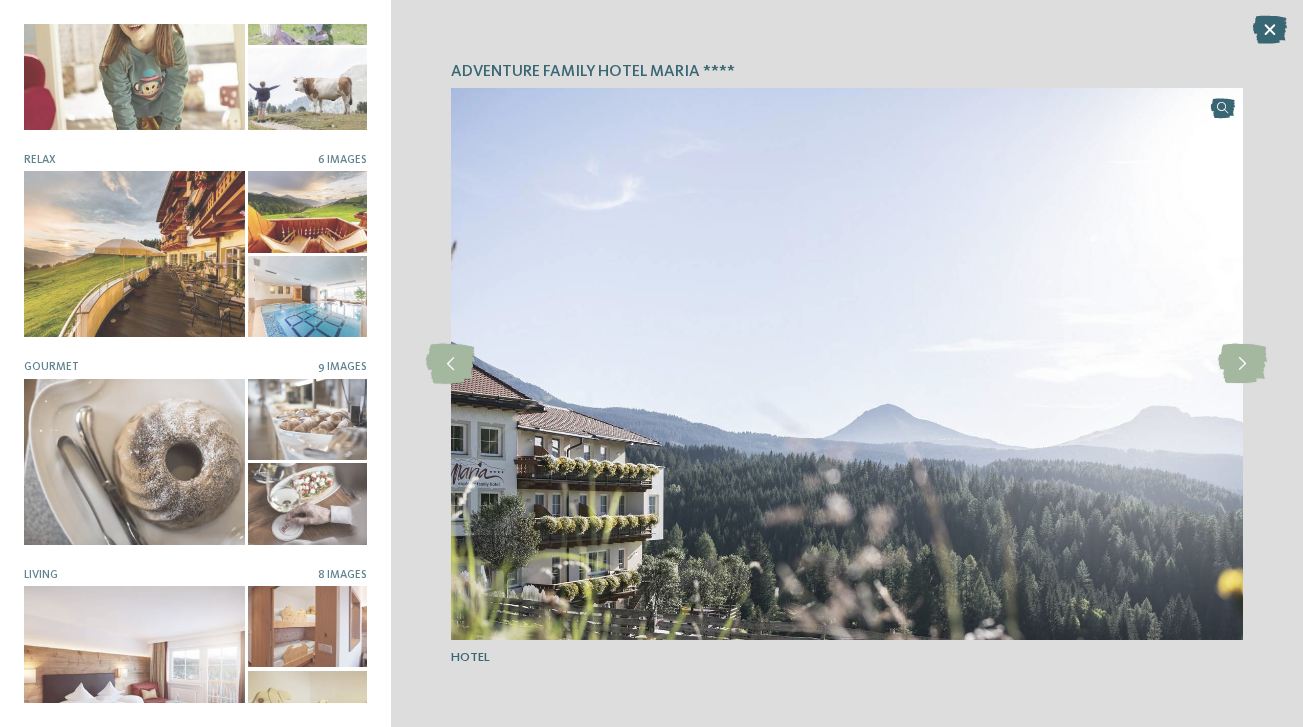 scroll, scrollTop: 334, scrollLeft: 0, axis: vertical 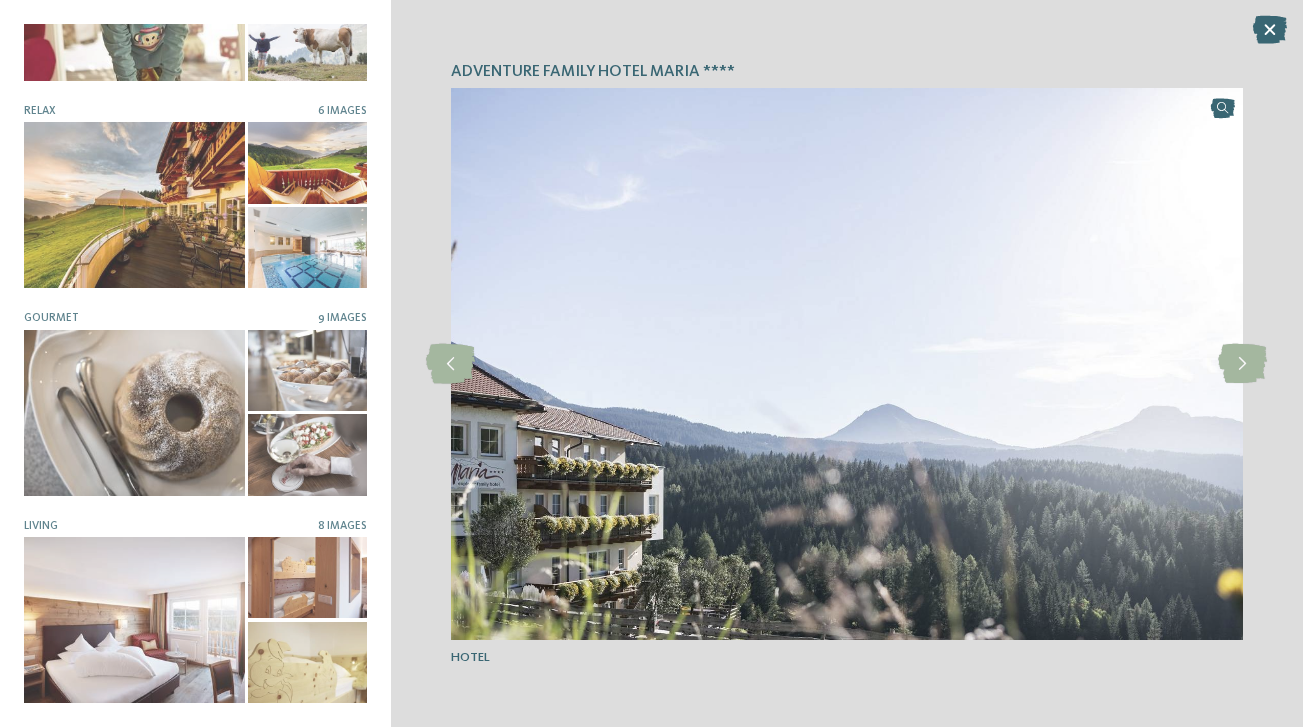 click on "Hotel
4 Images
Discover 5 Images" at bounding box center (195, 363) 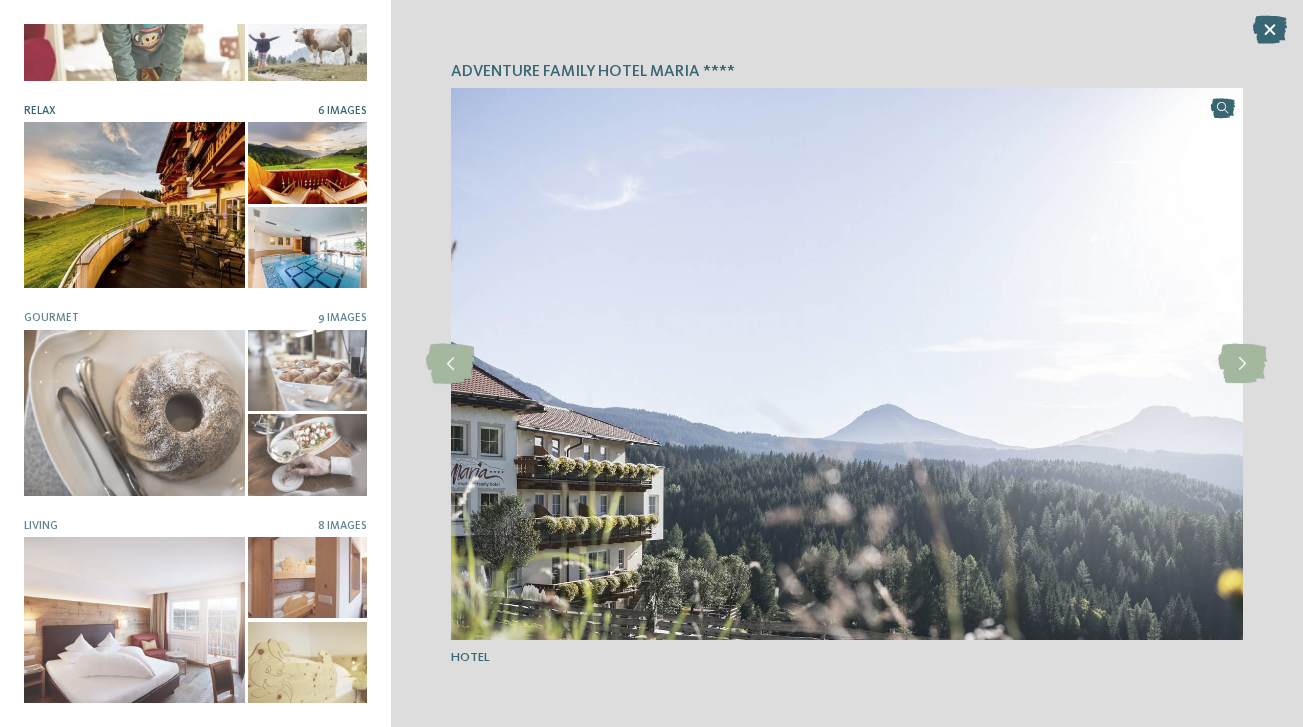 click on "6 Images" at bounding box center [342, 111] 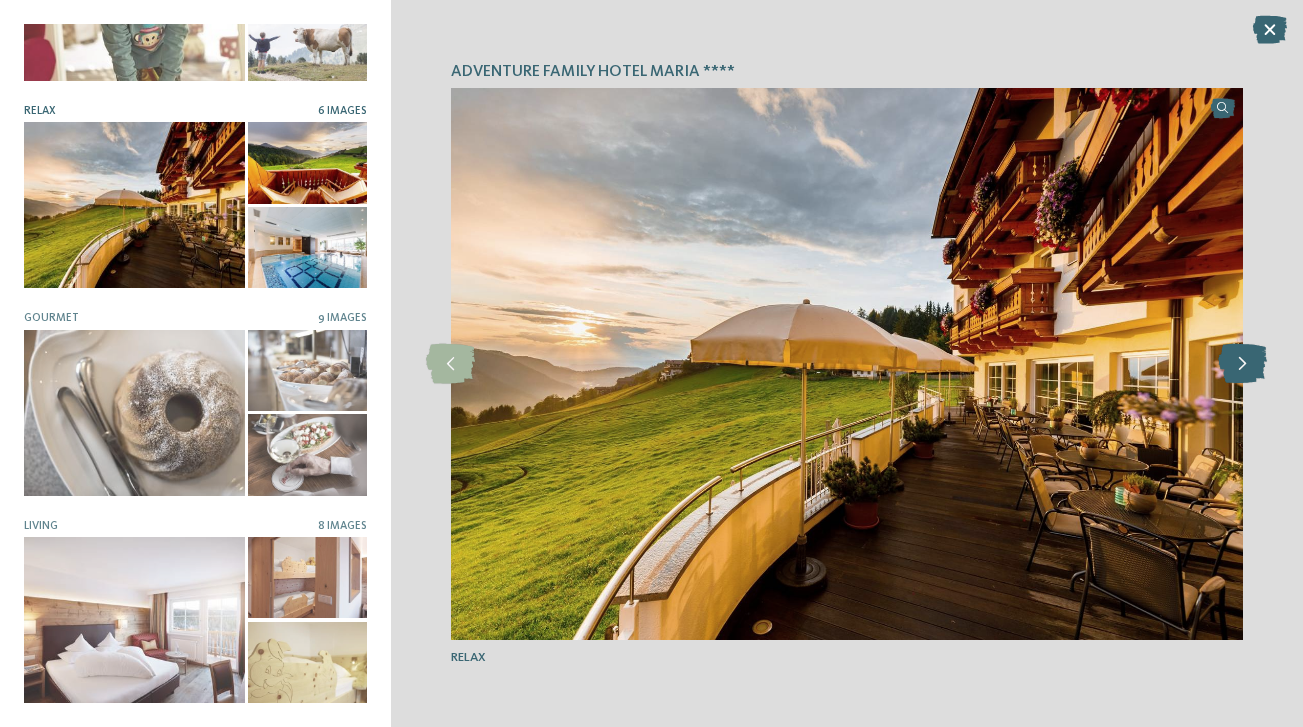 click at bounding box center [1242, 364] 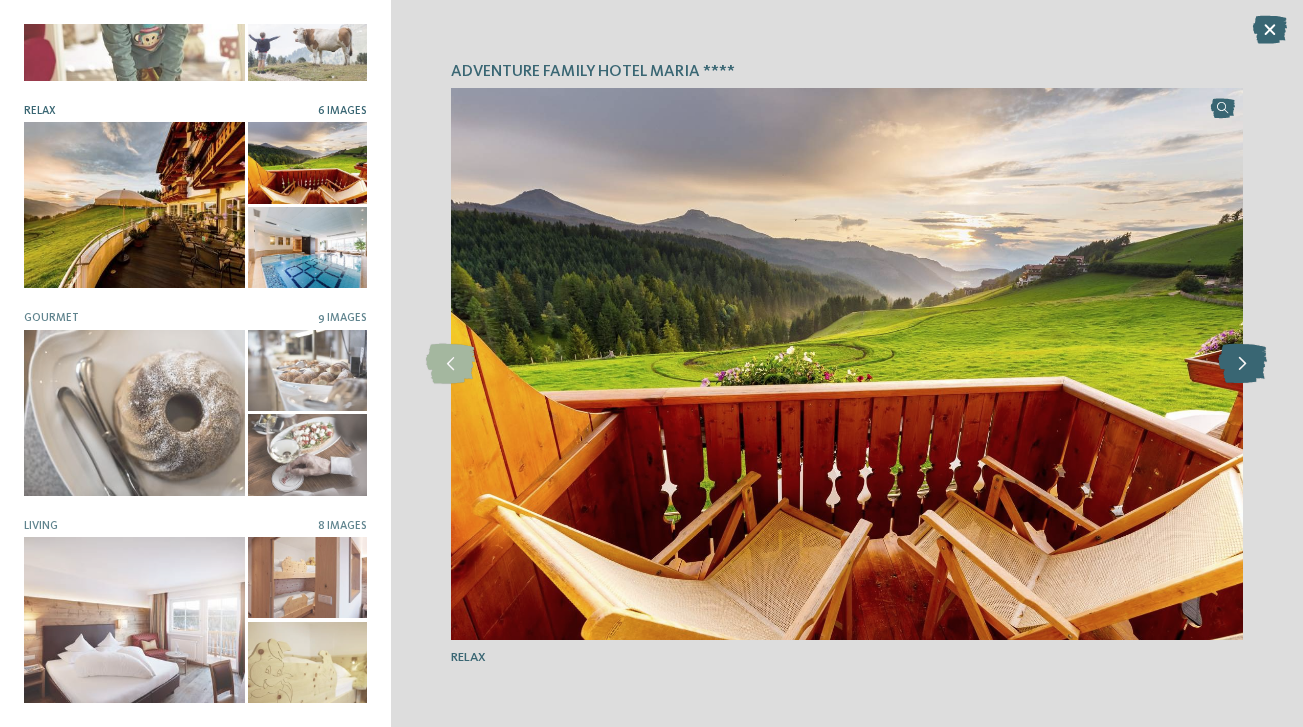 click at bounding box center (1242, 364) 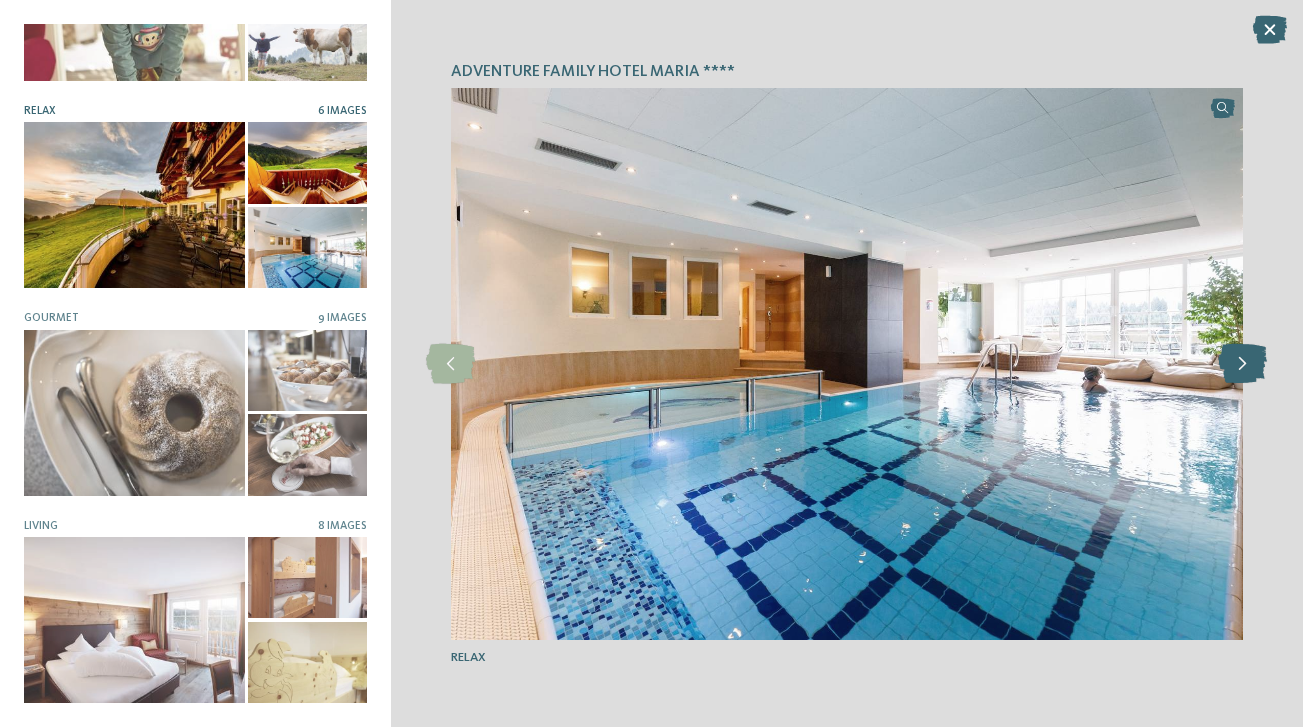 click at bounding box center [1242, 364] 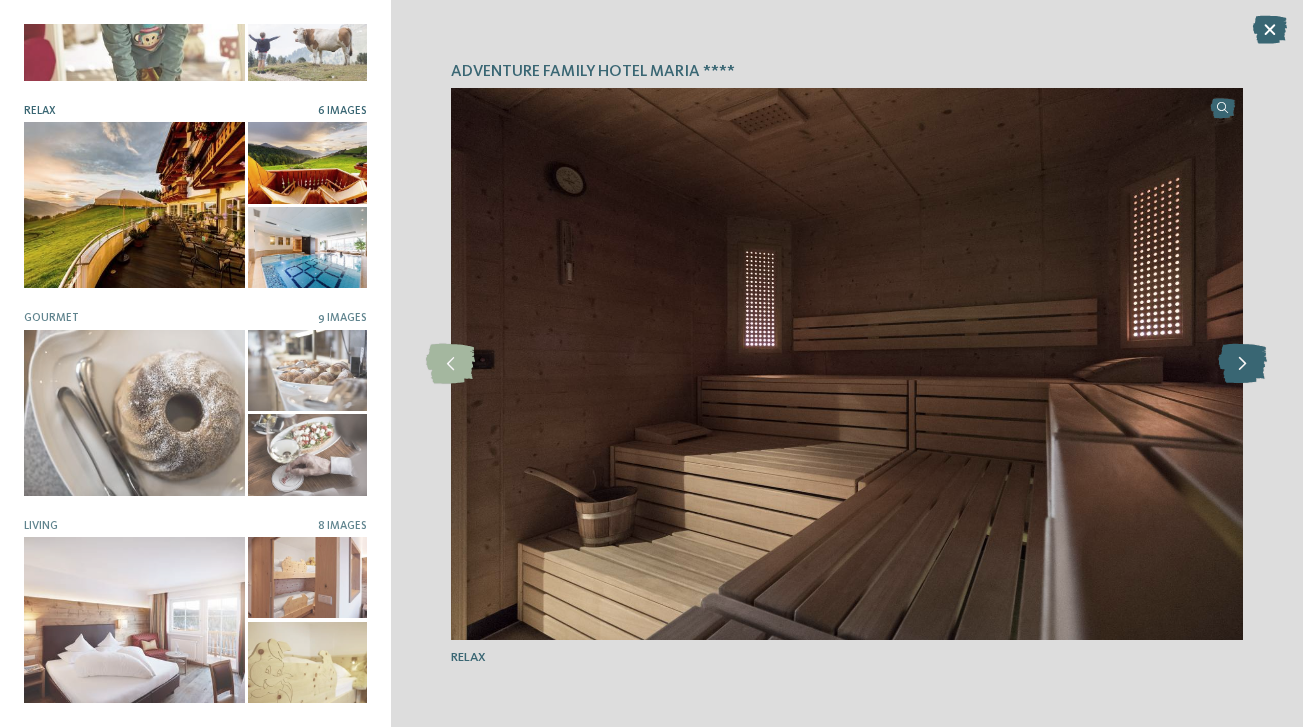 click at bounding box center [1242, 364] 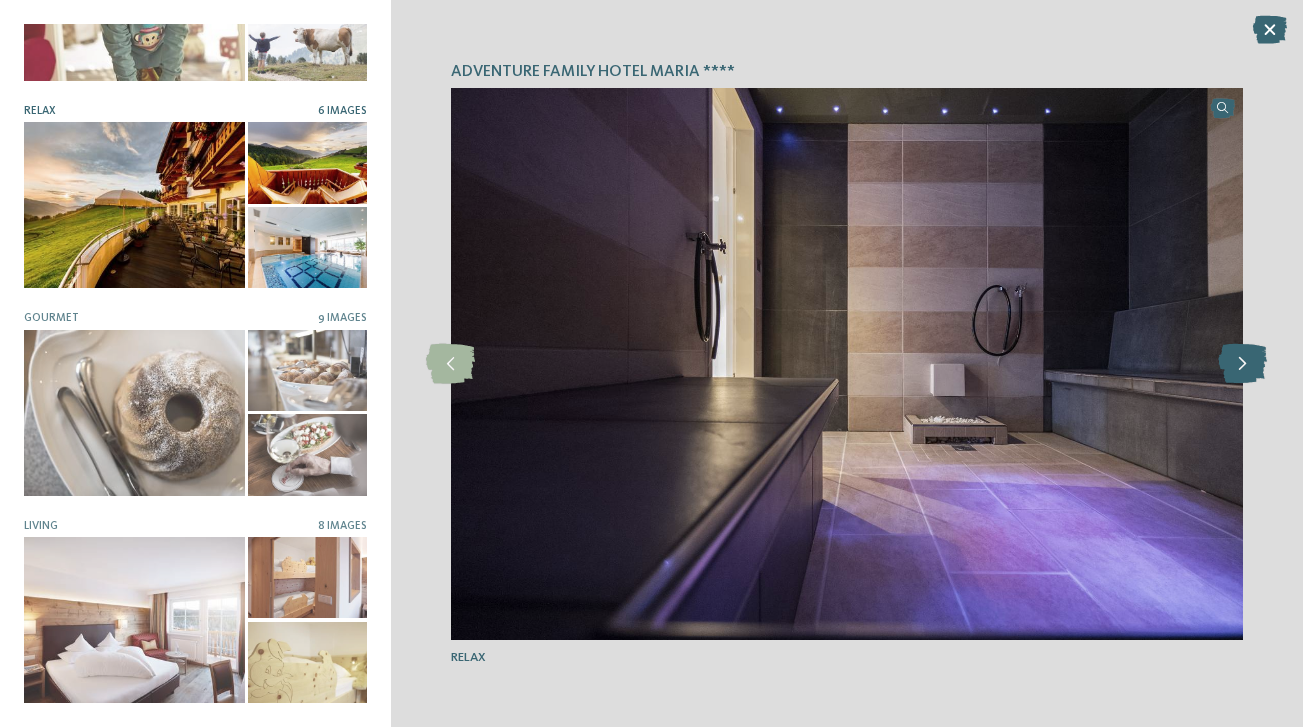 click at bounding box center [1242, 364] 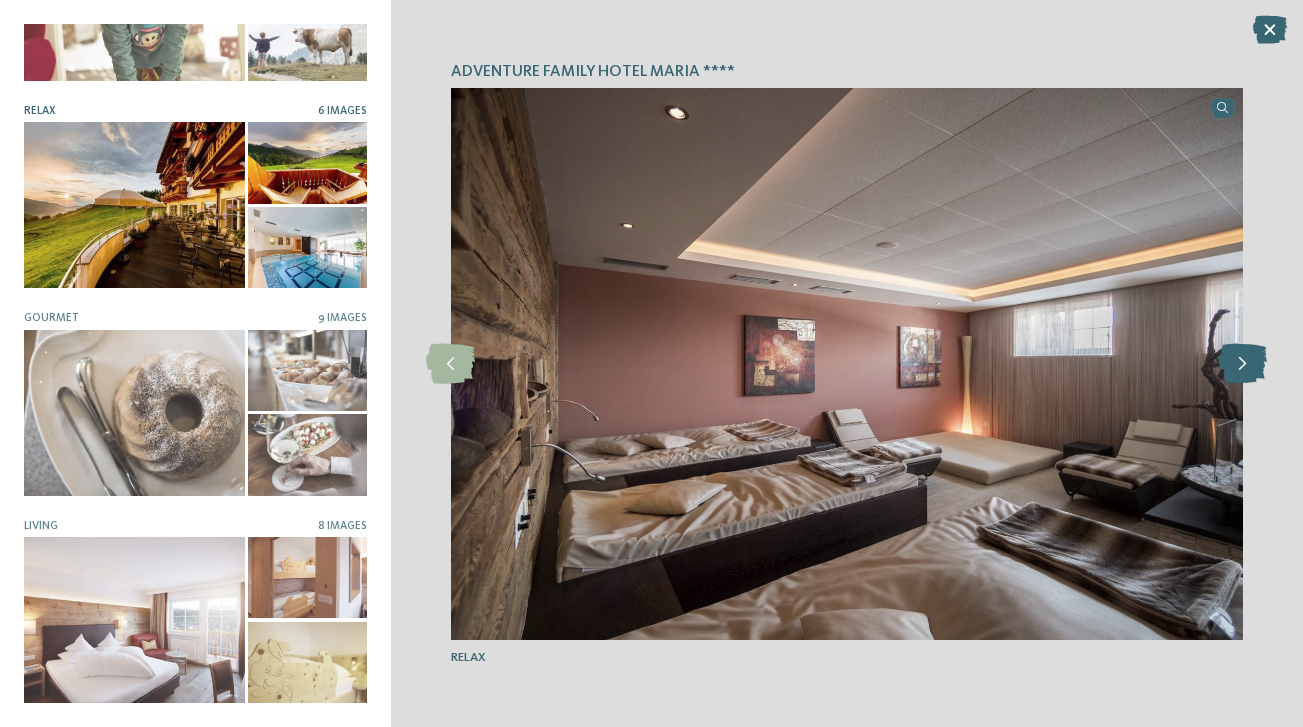 click at bounding box center [1242, 364] 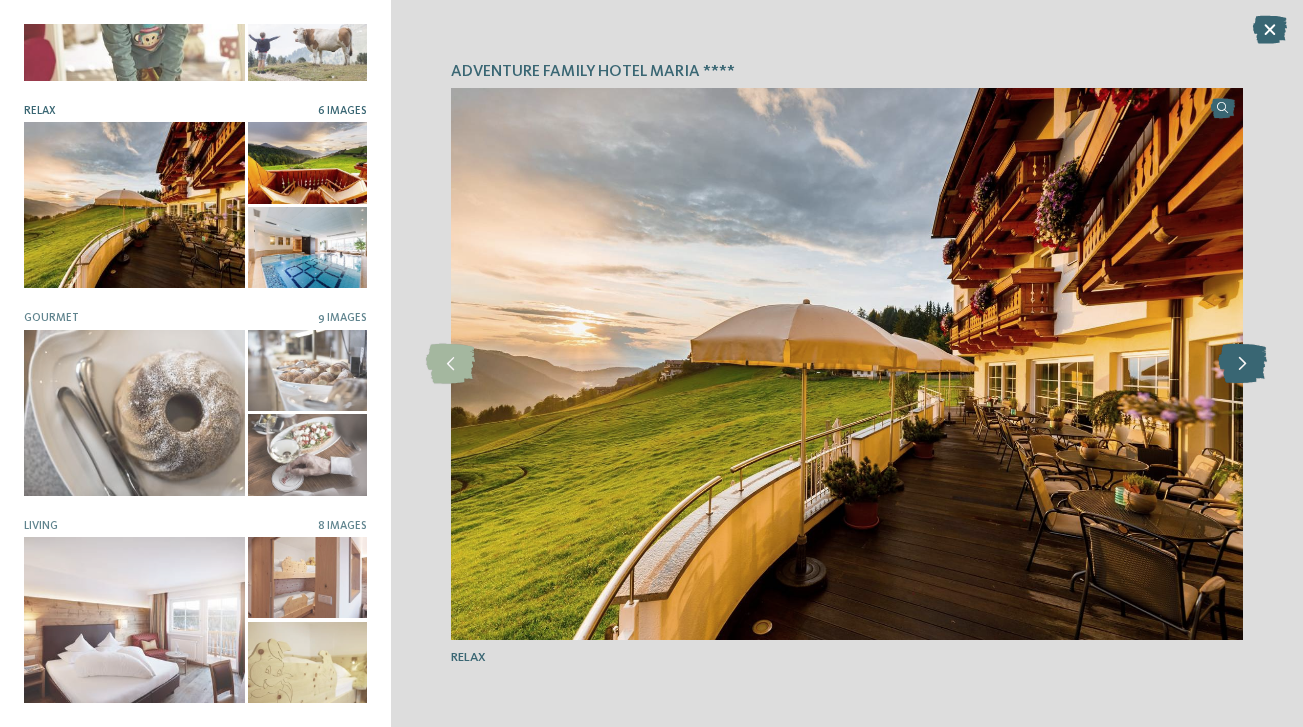 click at bounding box center (1242, 364) 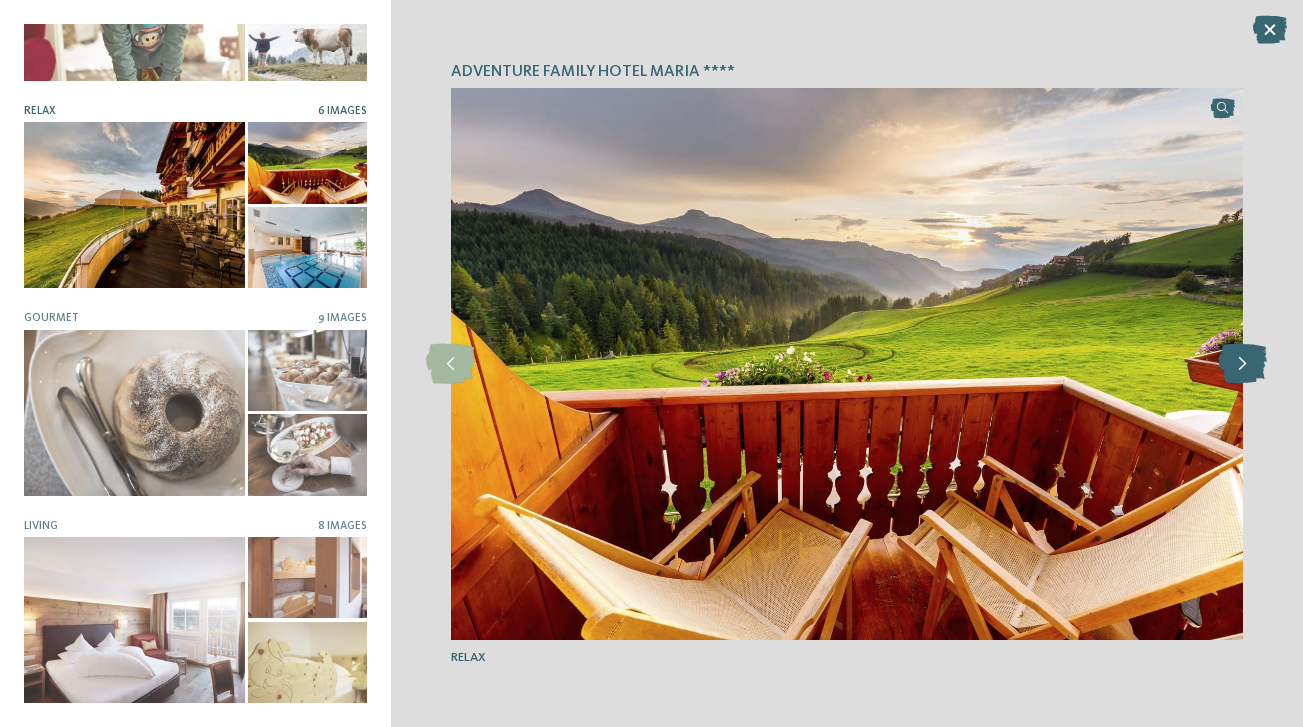 click at bounding box center (1242, 364) 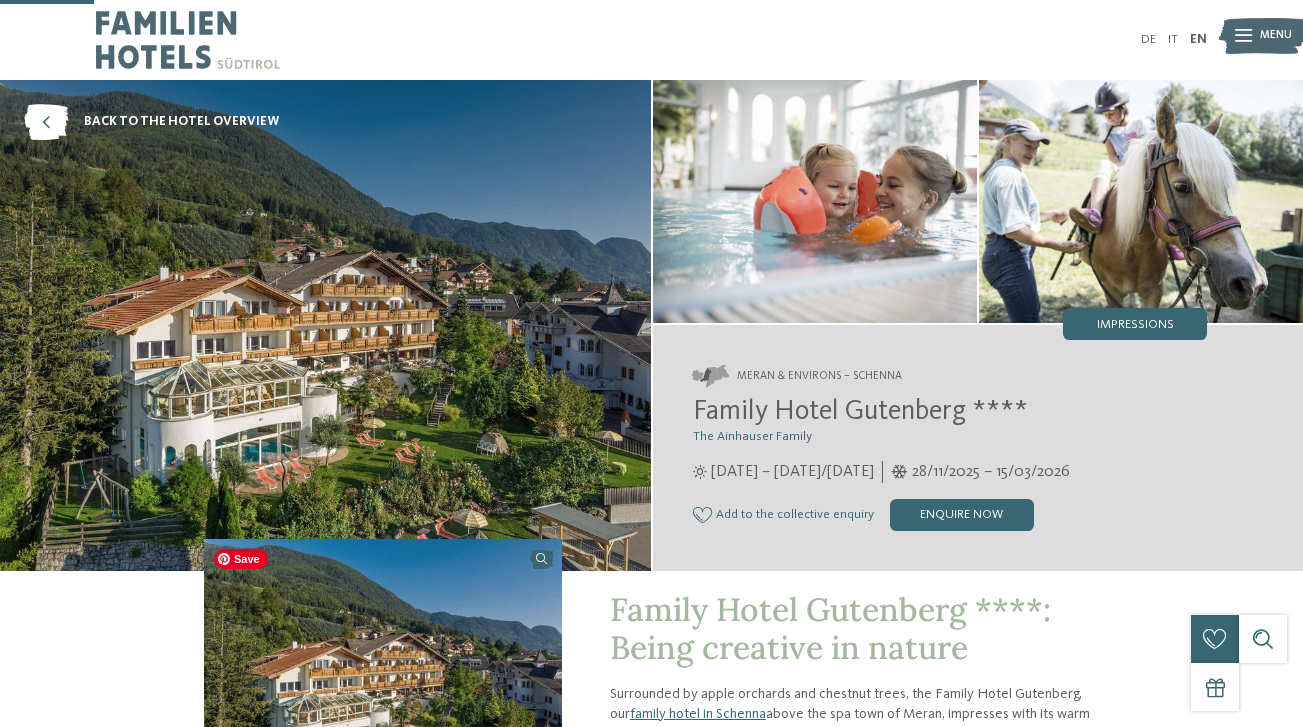 scroll, scrollTop: 354, scrollLeft: 0, axis: vertical 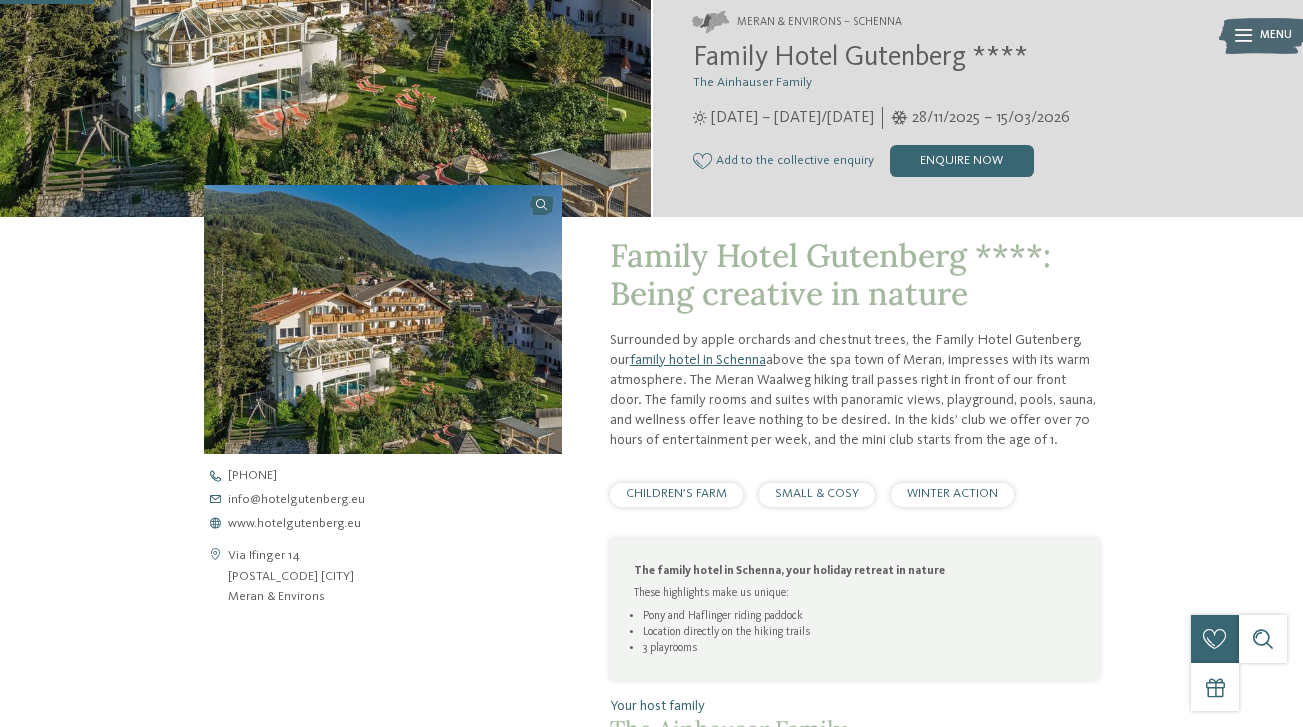 click on "Family Hotel Gutenberg ****" at bounding box center [860, 58] 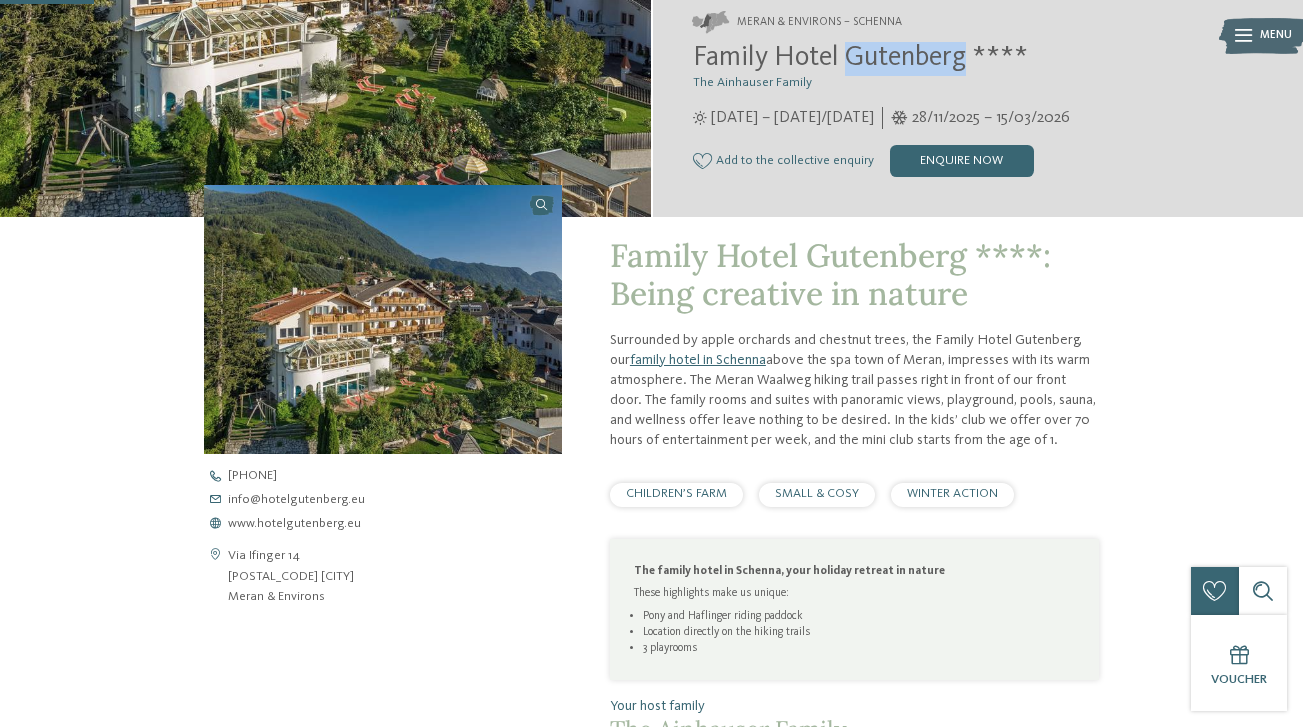 click on "Family Hotel Gutenberg ****" at bounding box center (860, 58) 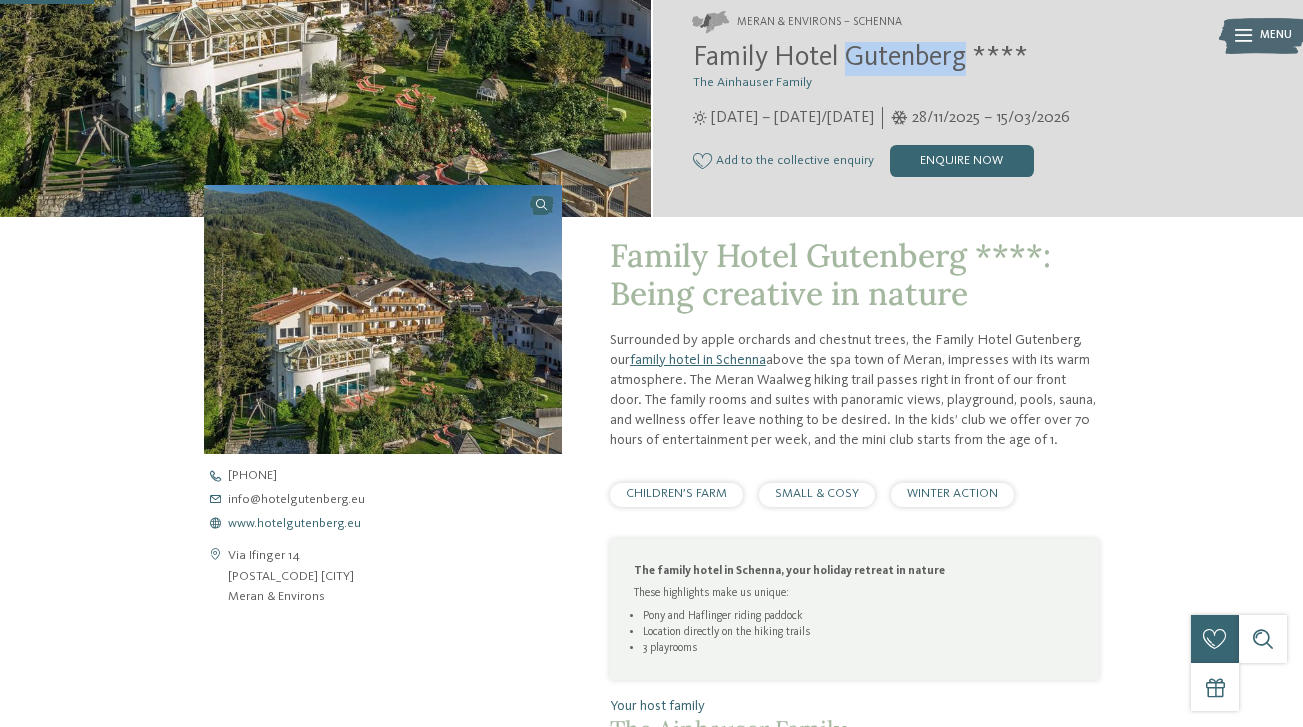 click on "www.hotelgutenberg.eu" at bounding box center (294, 524) 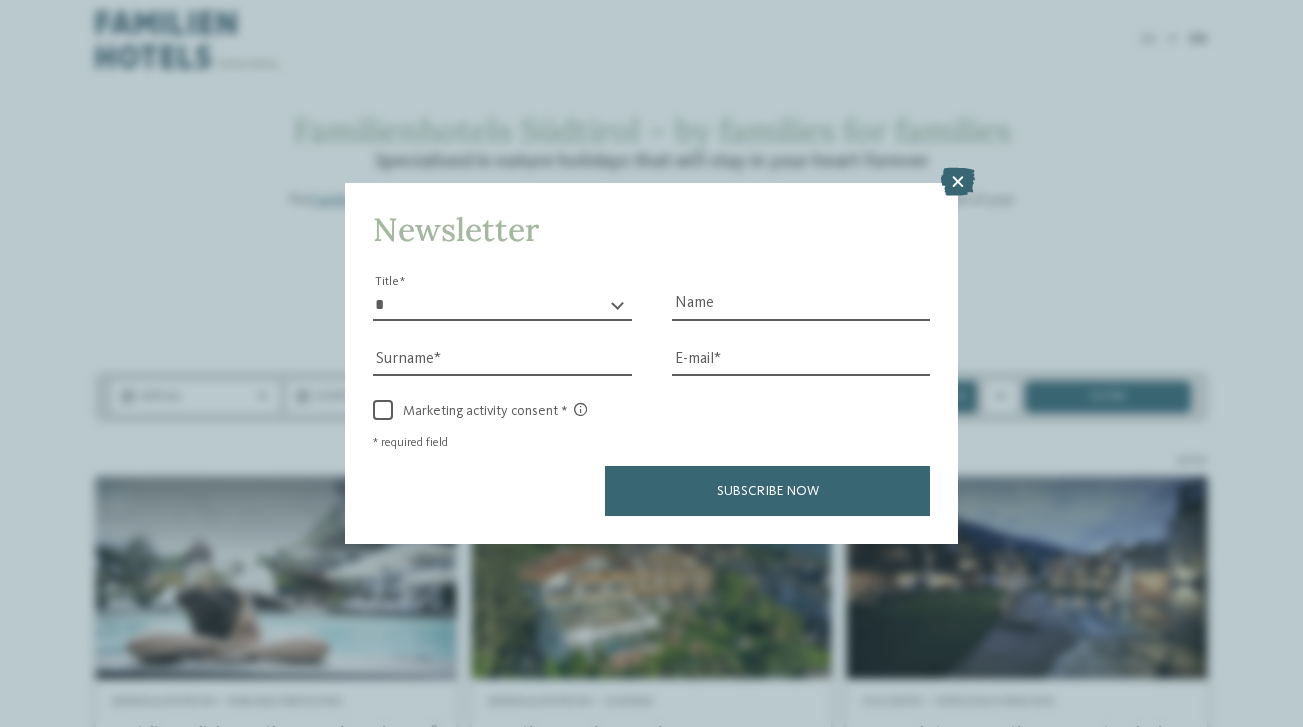 scroll, scrollTop: 3062, scrollLeft: 0, axis: vertical 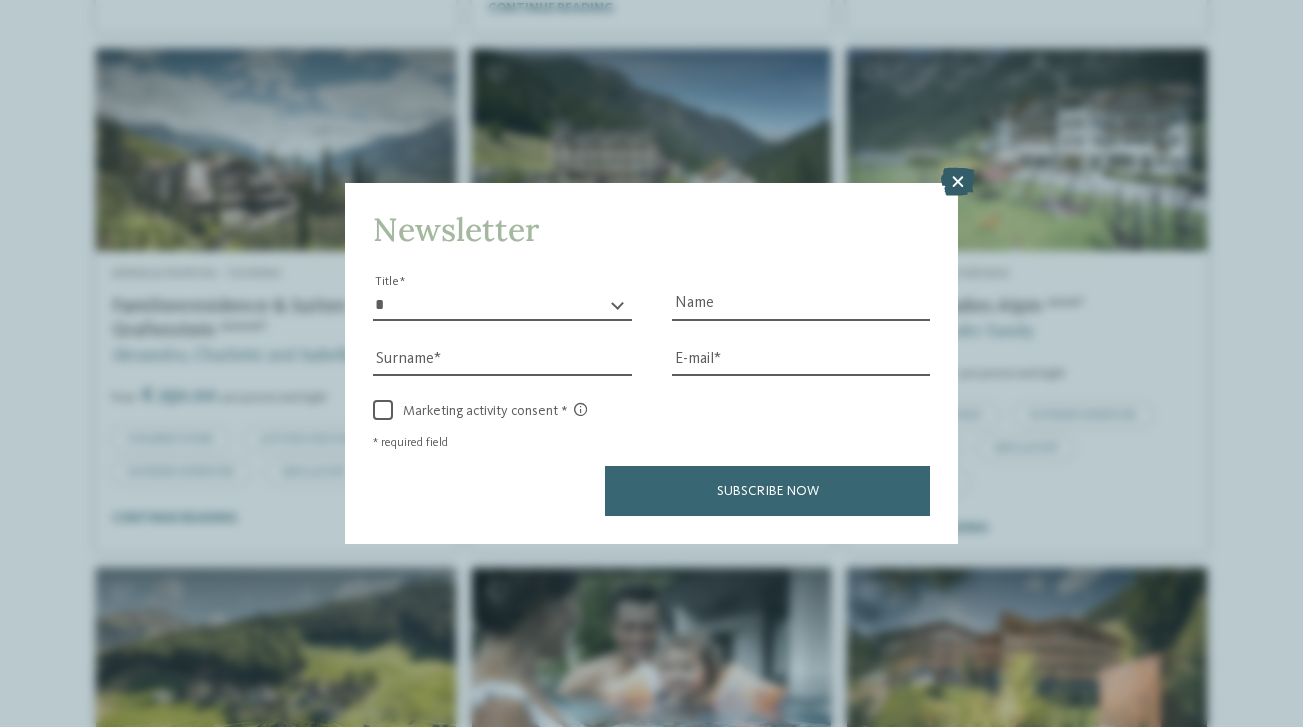click at bounding box center [958, 182] 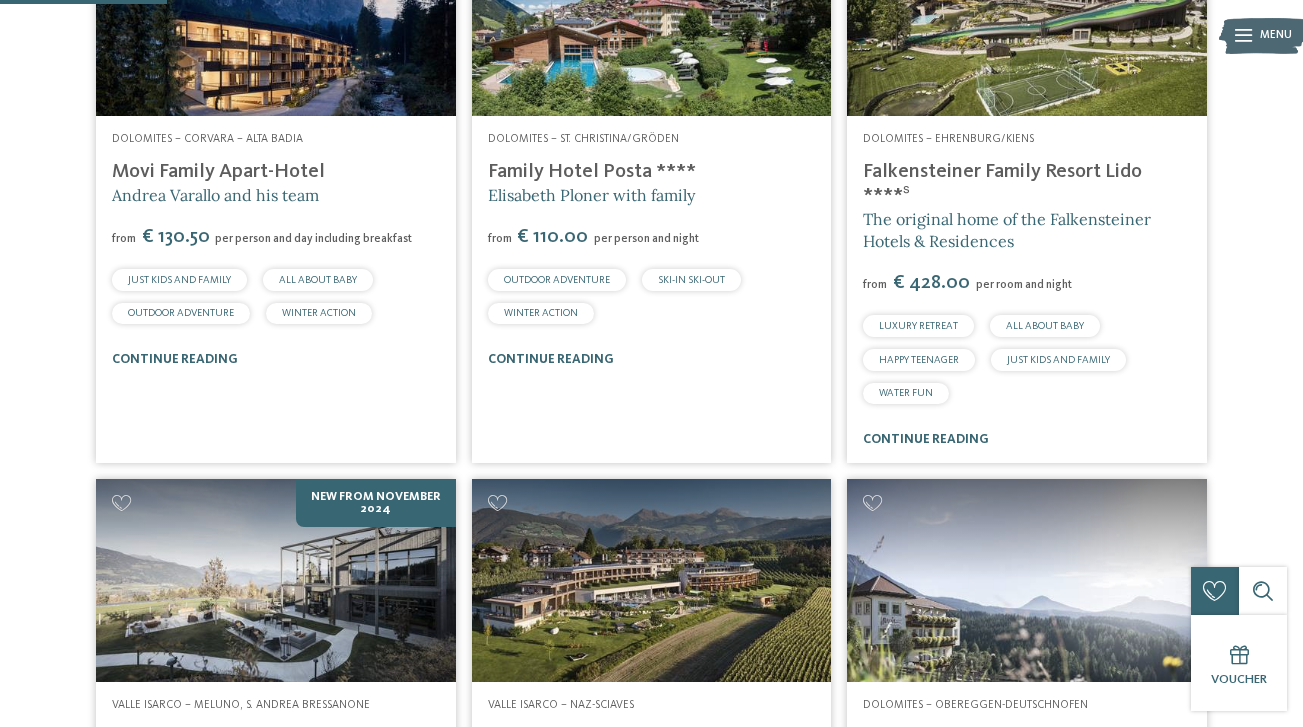 scroll, scrollTop: 487, scrollLeft: 0, axis: vertical 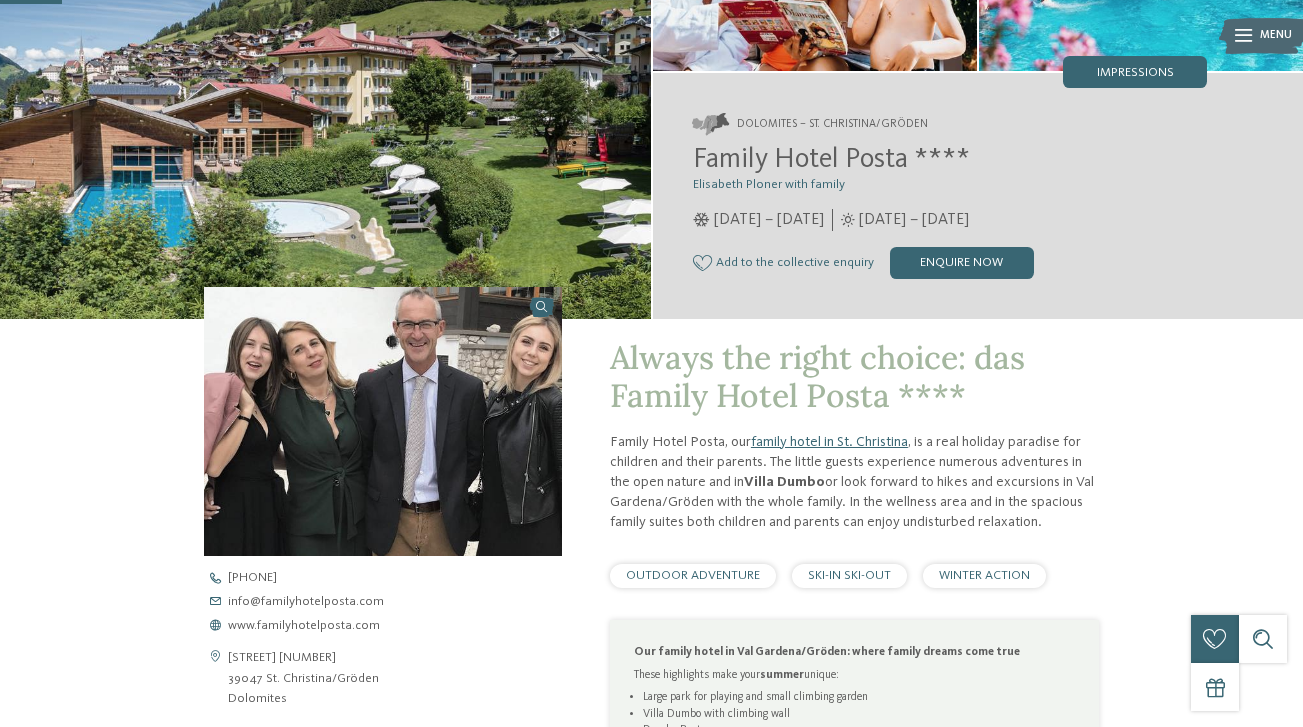 click on "Family Hotel Posta ****" at bounding box center [831, 160] 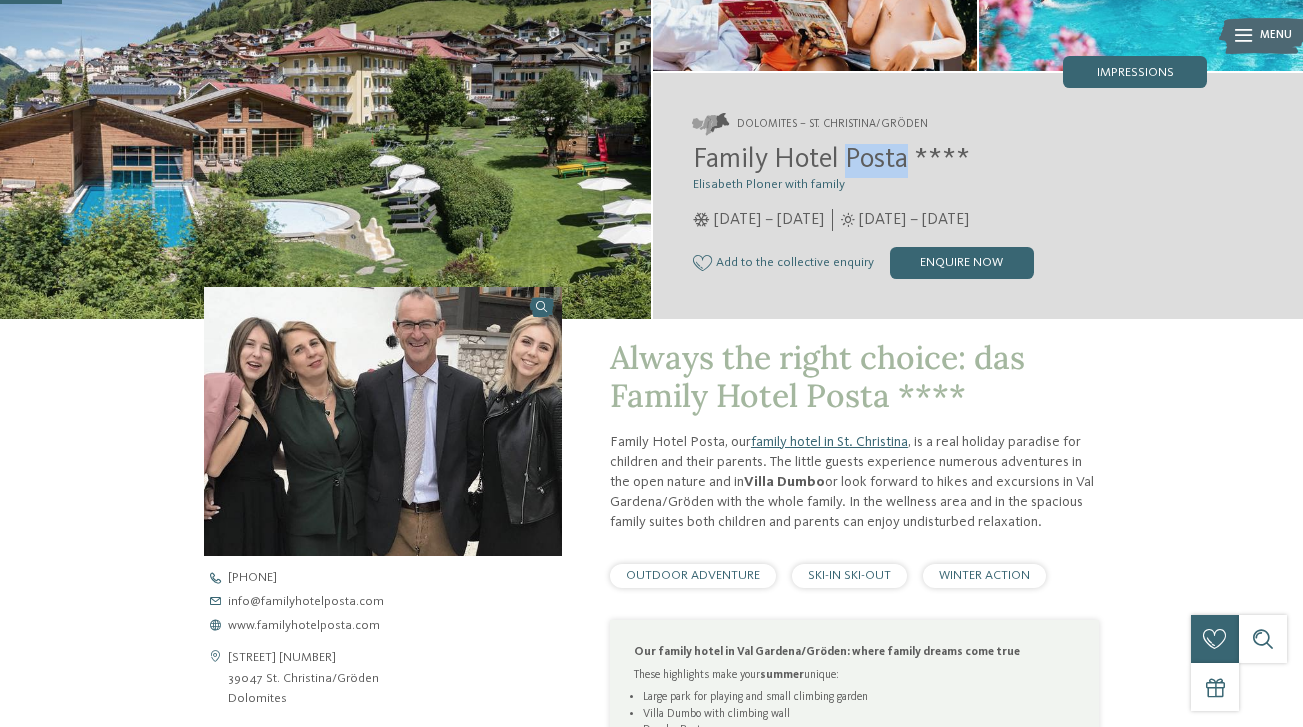 click on "Family Hotel Posta ****" at bounding box center [831, 160] 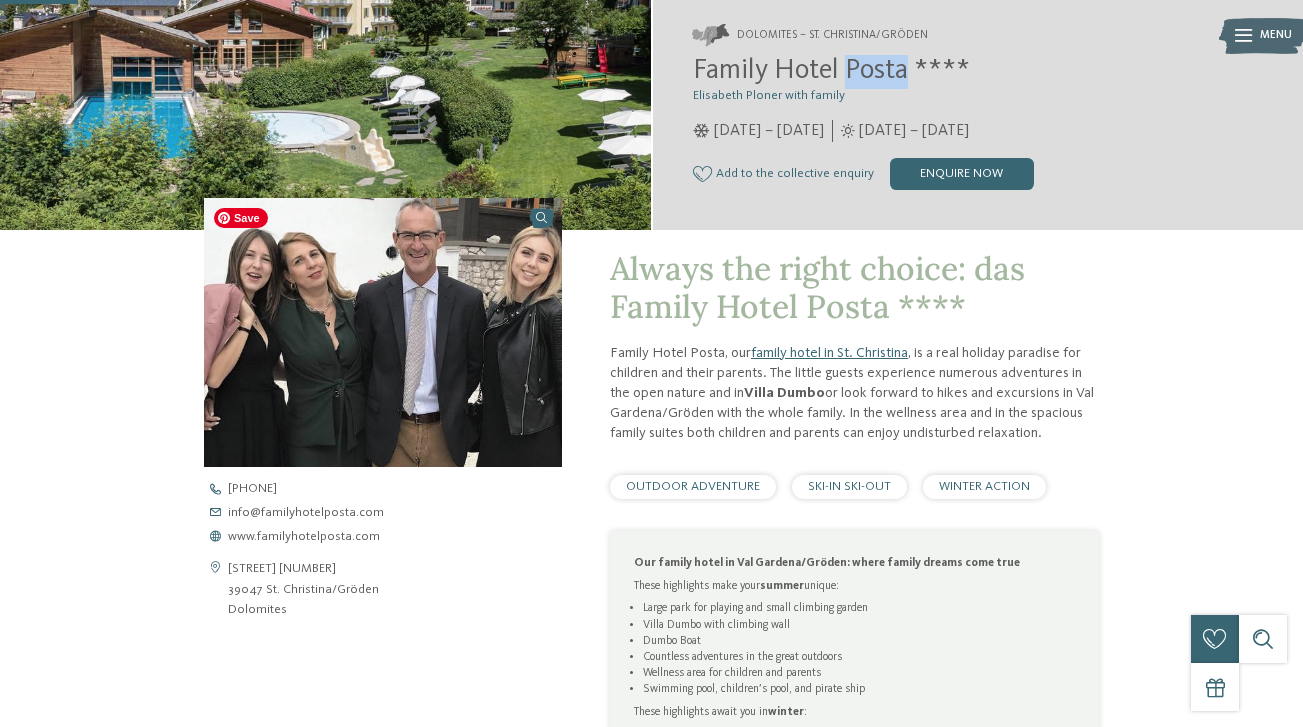 scroll, scrollTop: 342, scrollLeft: 0, axis: vertical 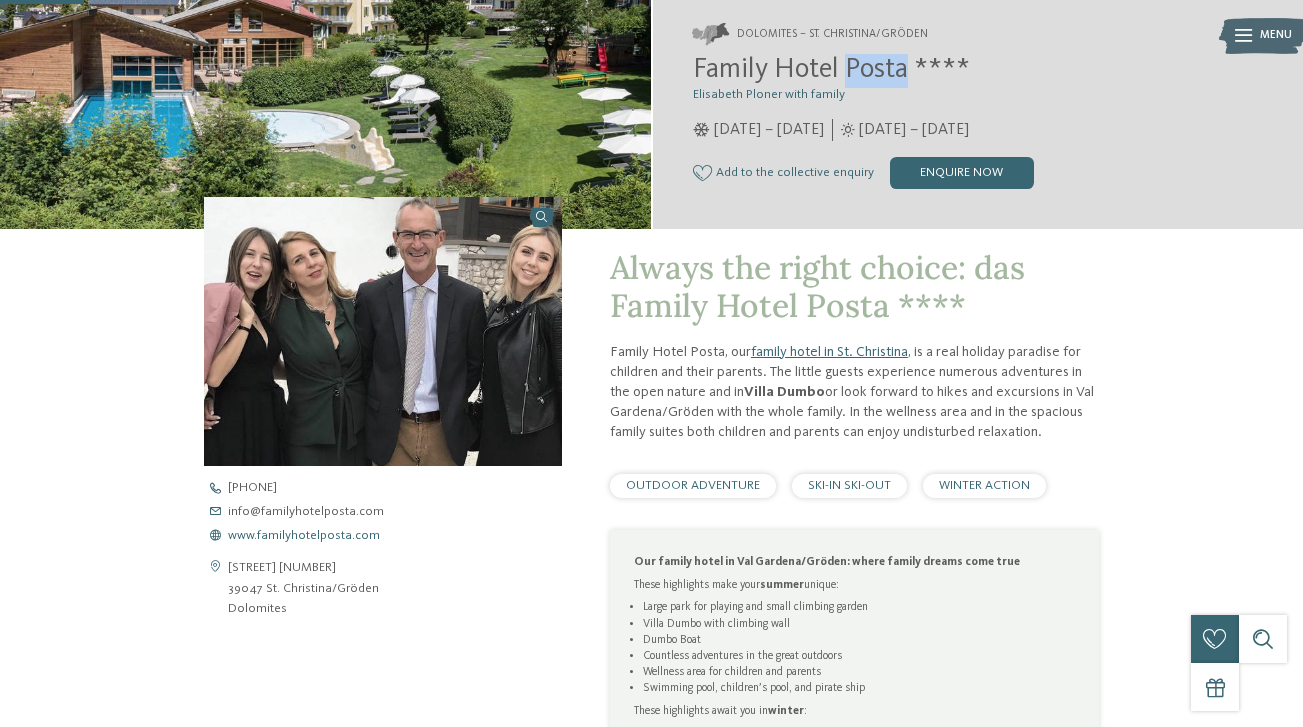 click on "www.familyhotelposta.com" at bounding box center (304, 536) 